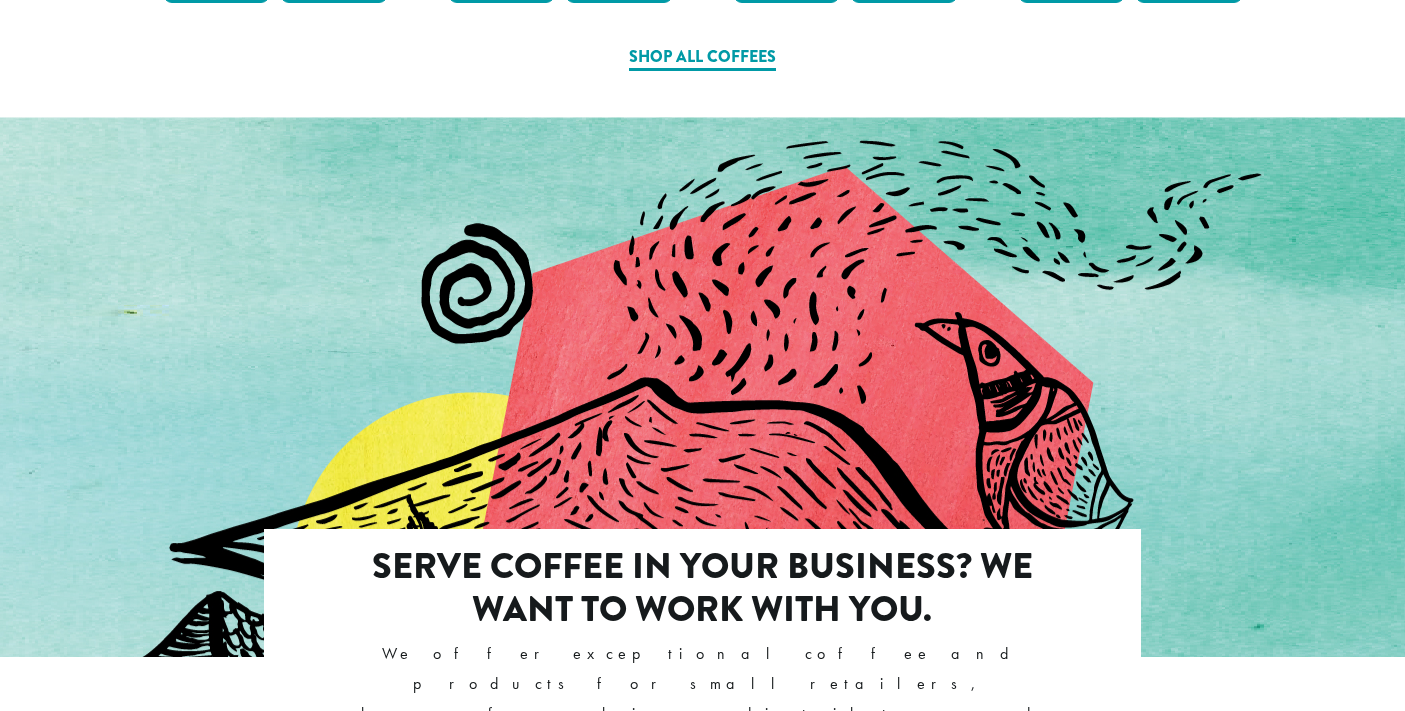 scroll, scrollTop: 1426, scrollLeft: 0, axis: vertical 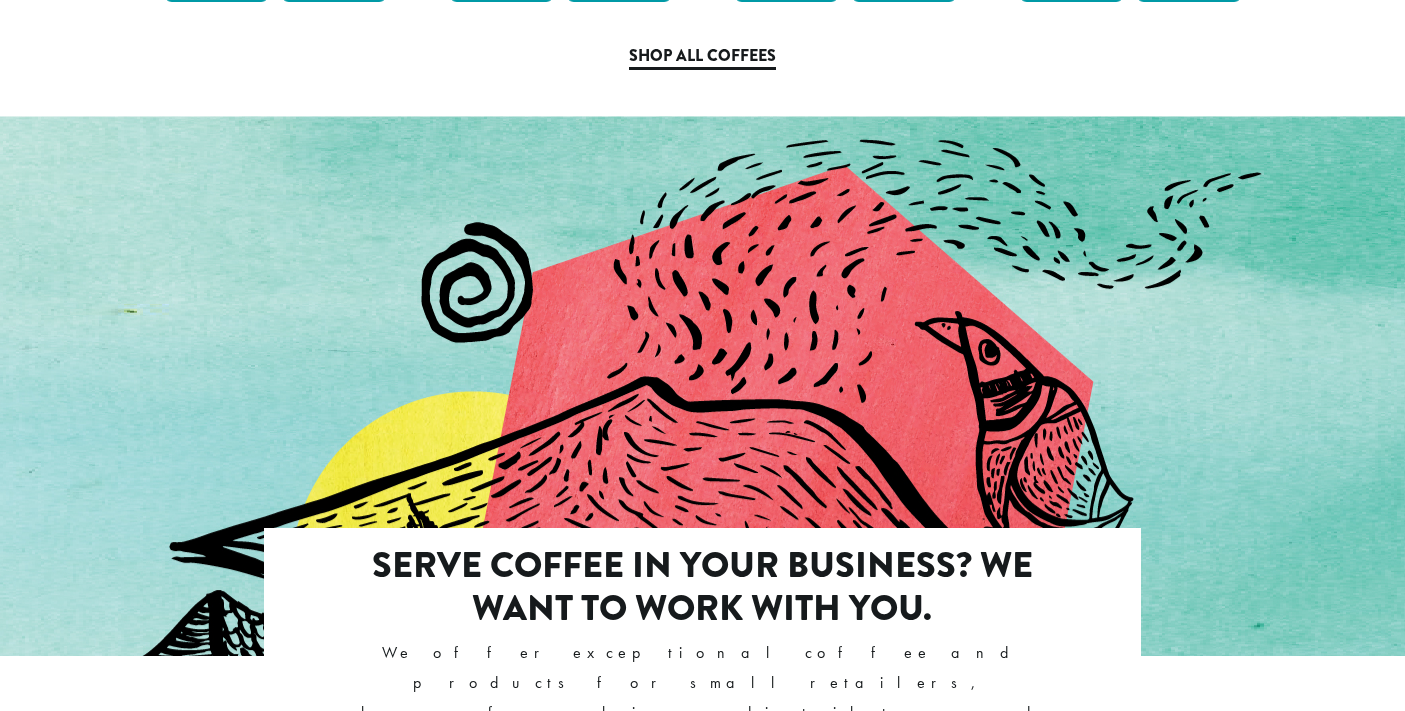 click on "Shop All Coffees" at bounding box center [702, 57] 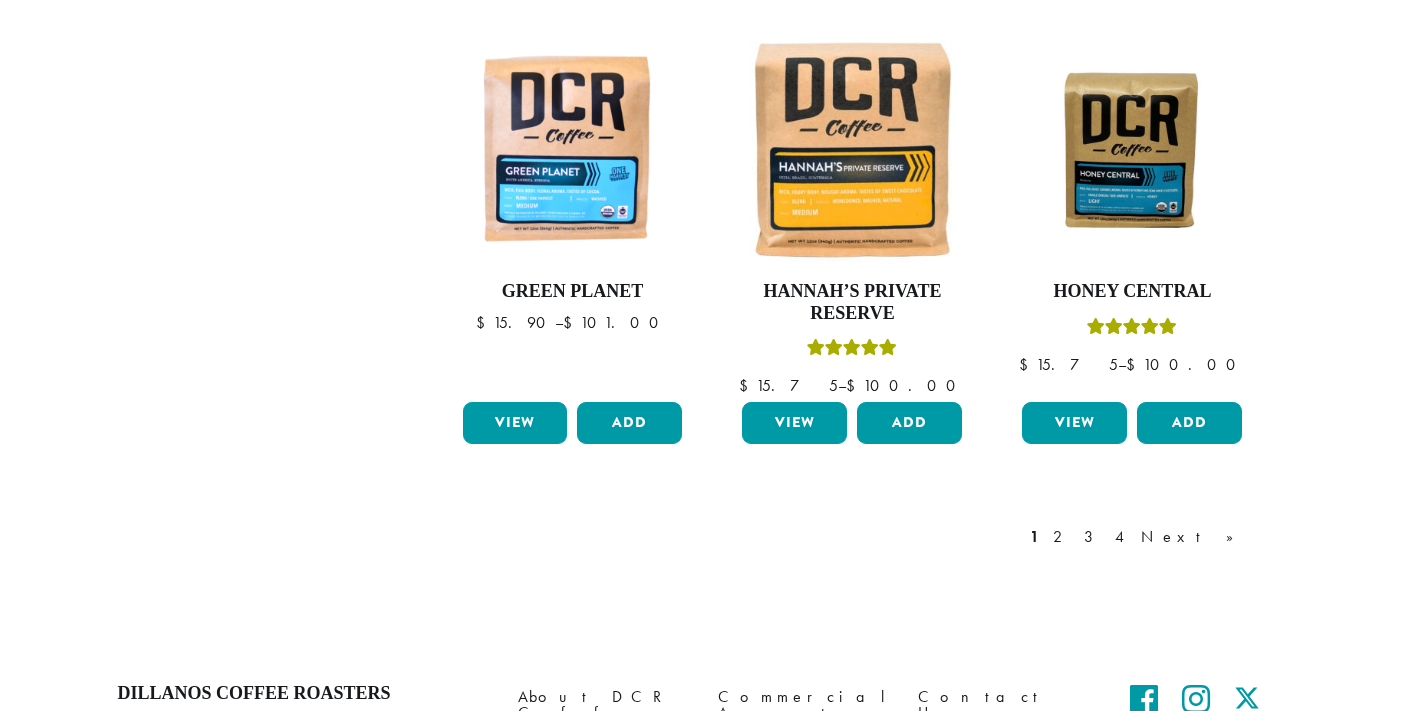 scroll, scrollTop: 1672, scrollLeft: 0, axis: vertical 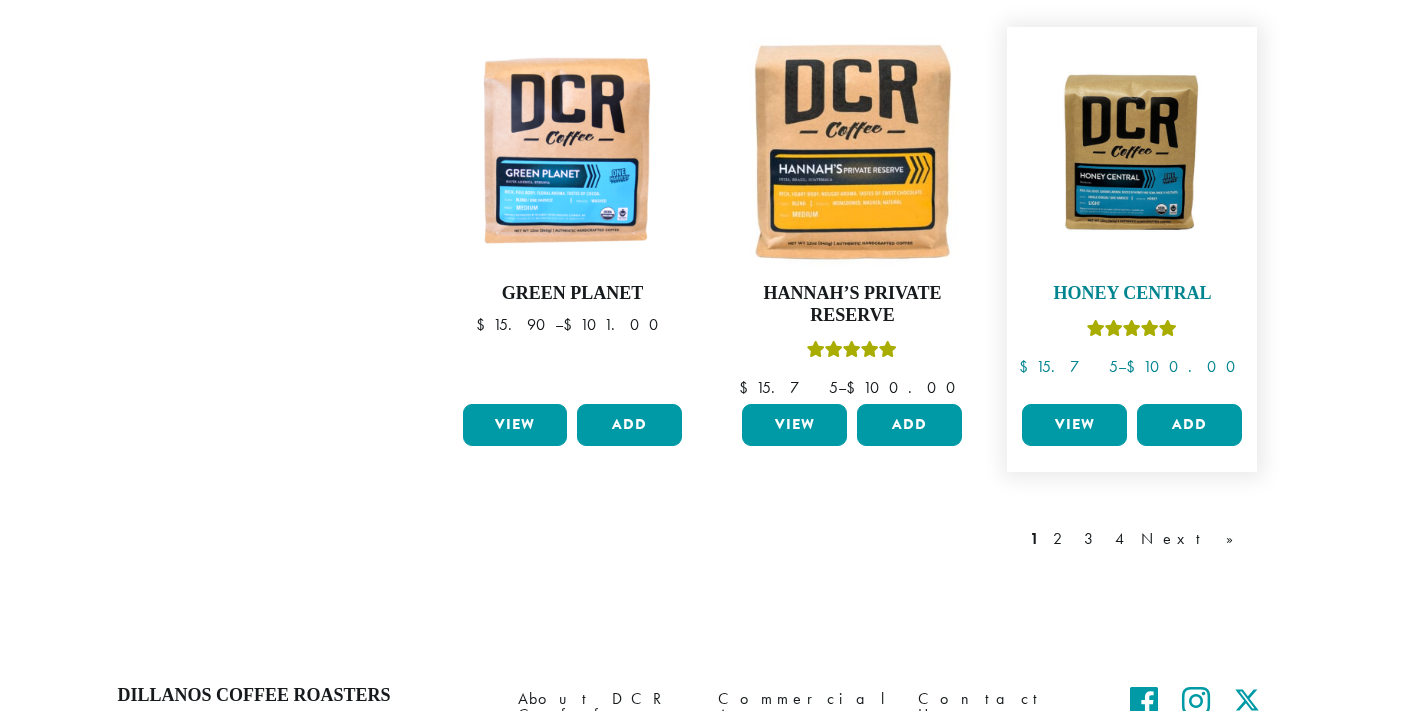 click at bounding box center (1132, 152) 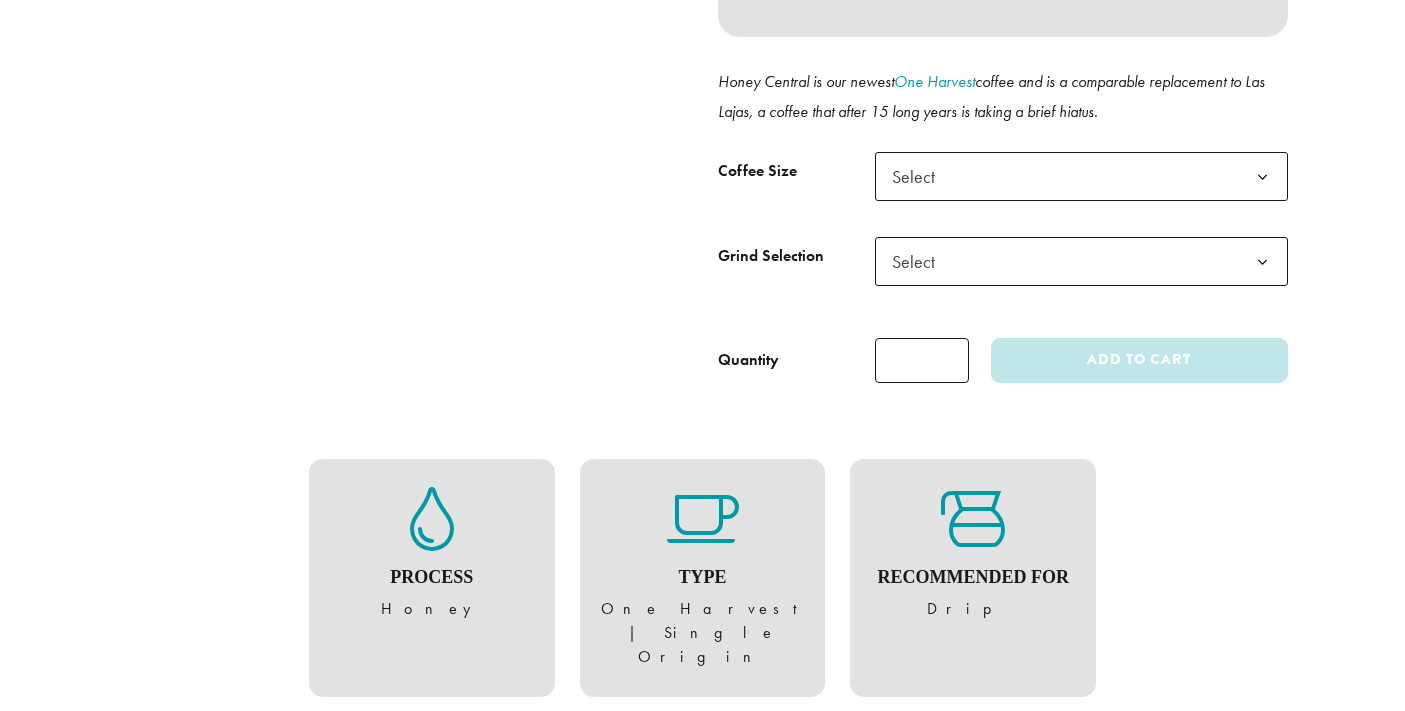 scroll, scrollTop: 787, scrollLeft: 0, axis: vertical 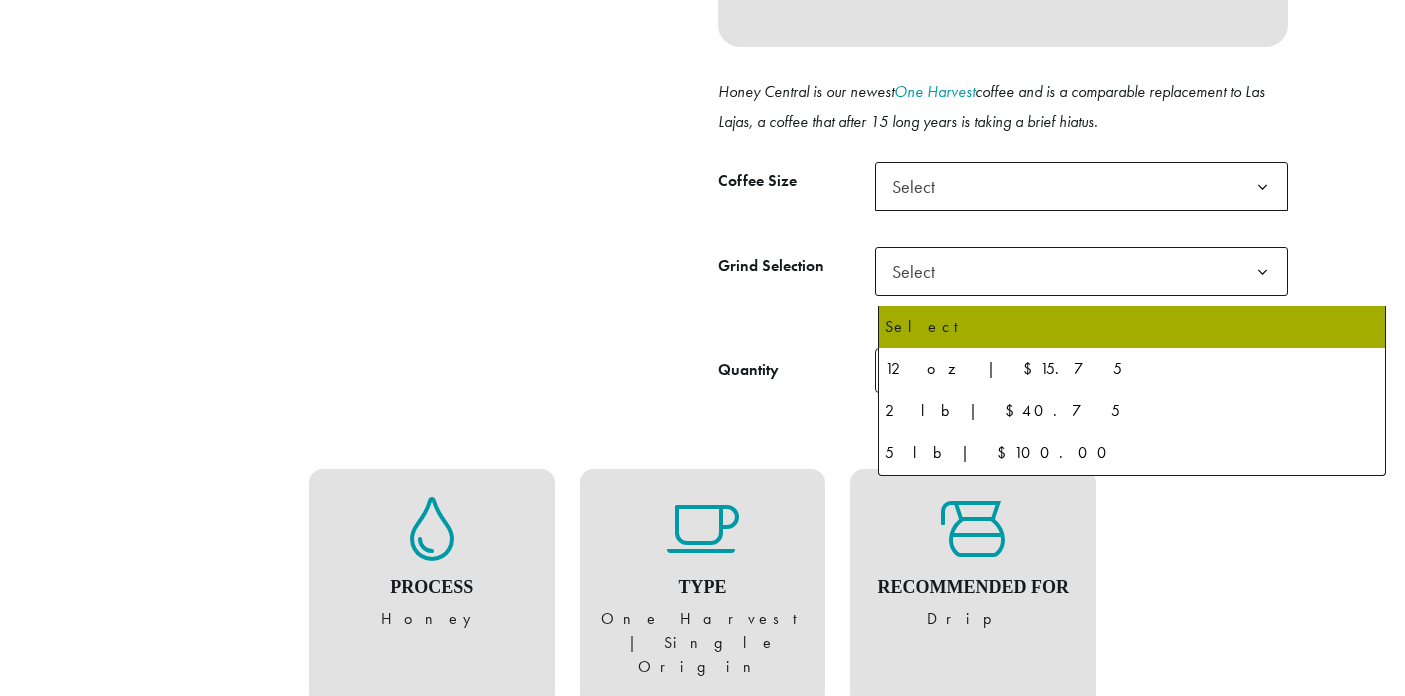 click 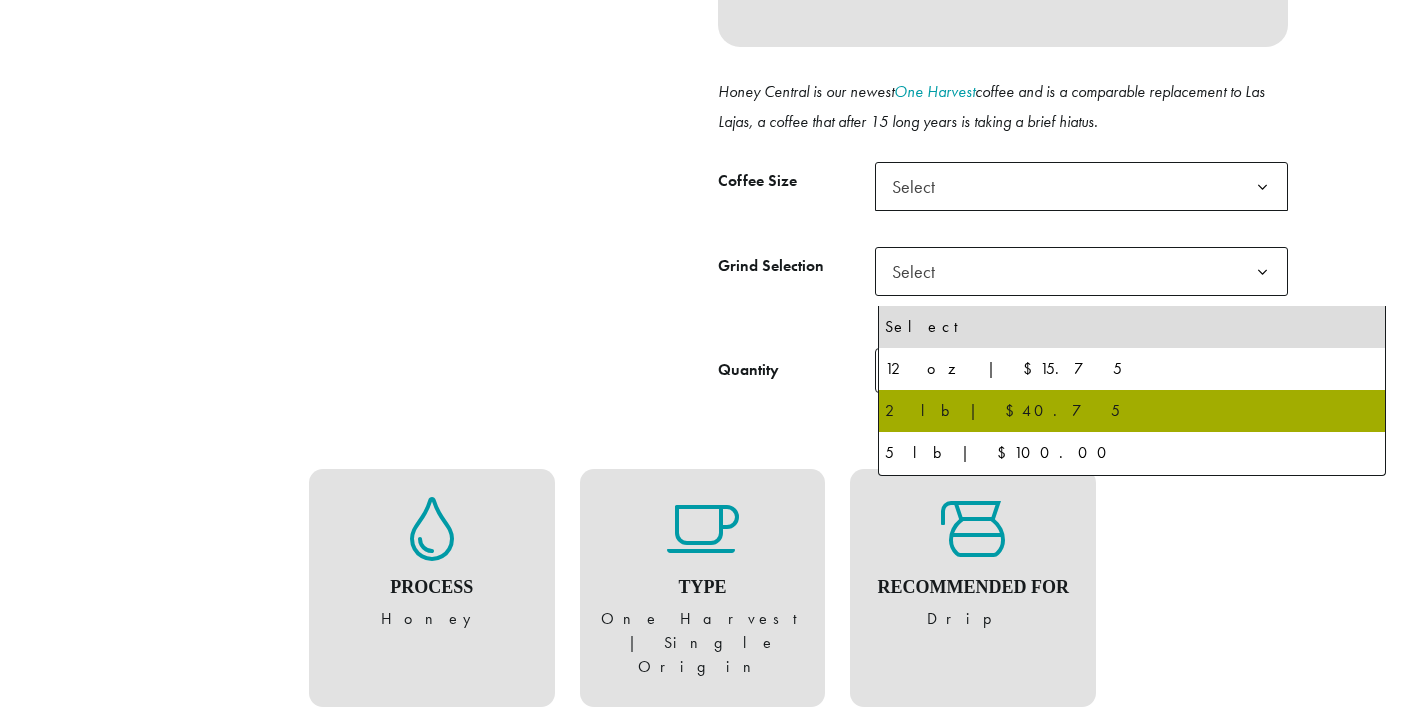 click at bounding box center (403, -85) 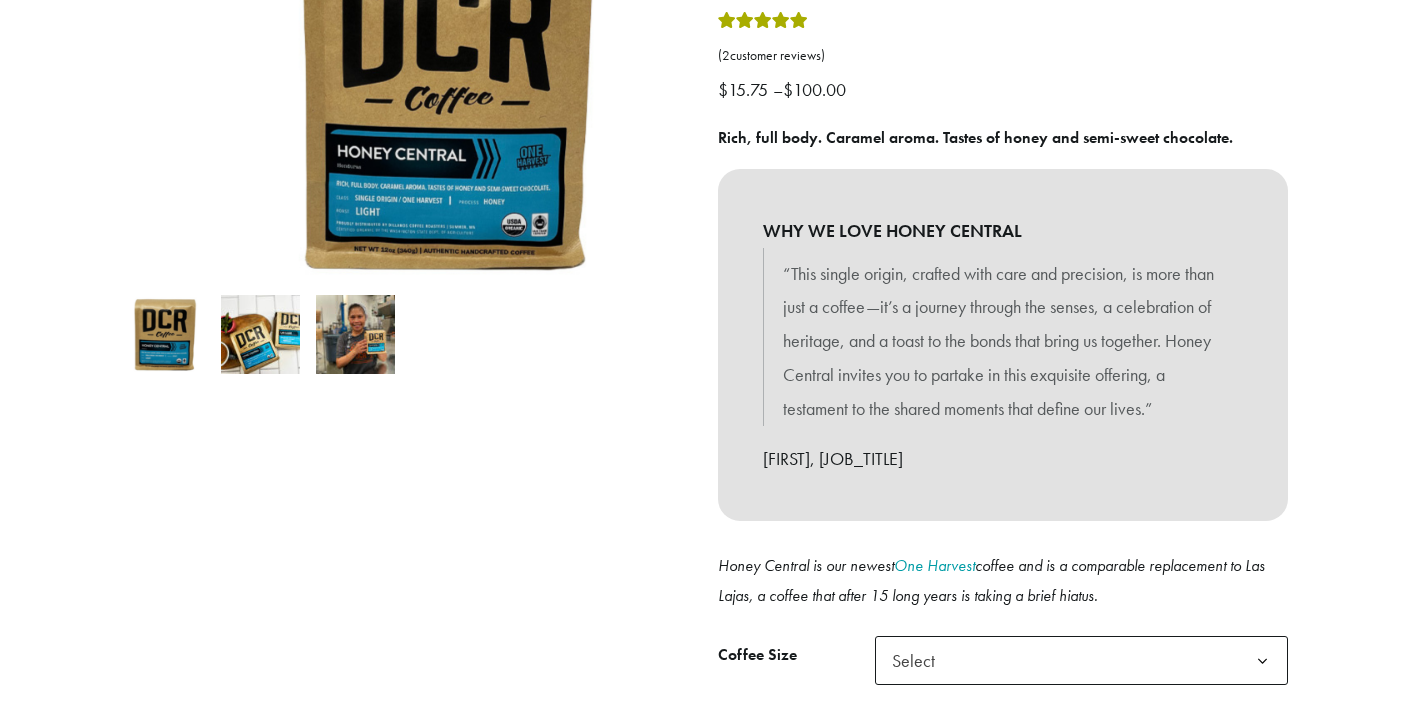scroll, scrollTop: 0, scrollLeft: 0, axis: both 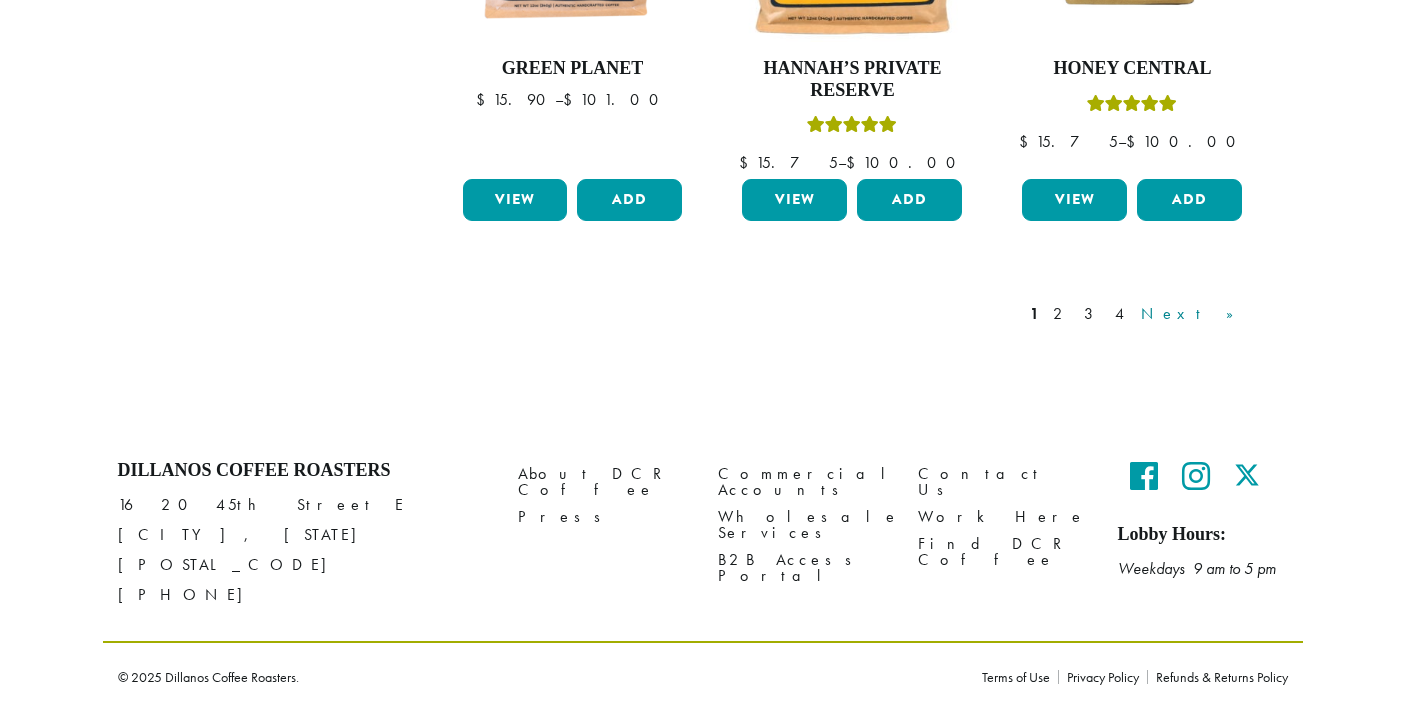 click on "Next »" at bounding box center (1194, 314) 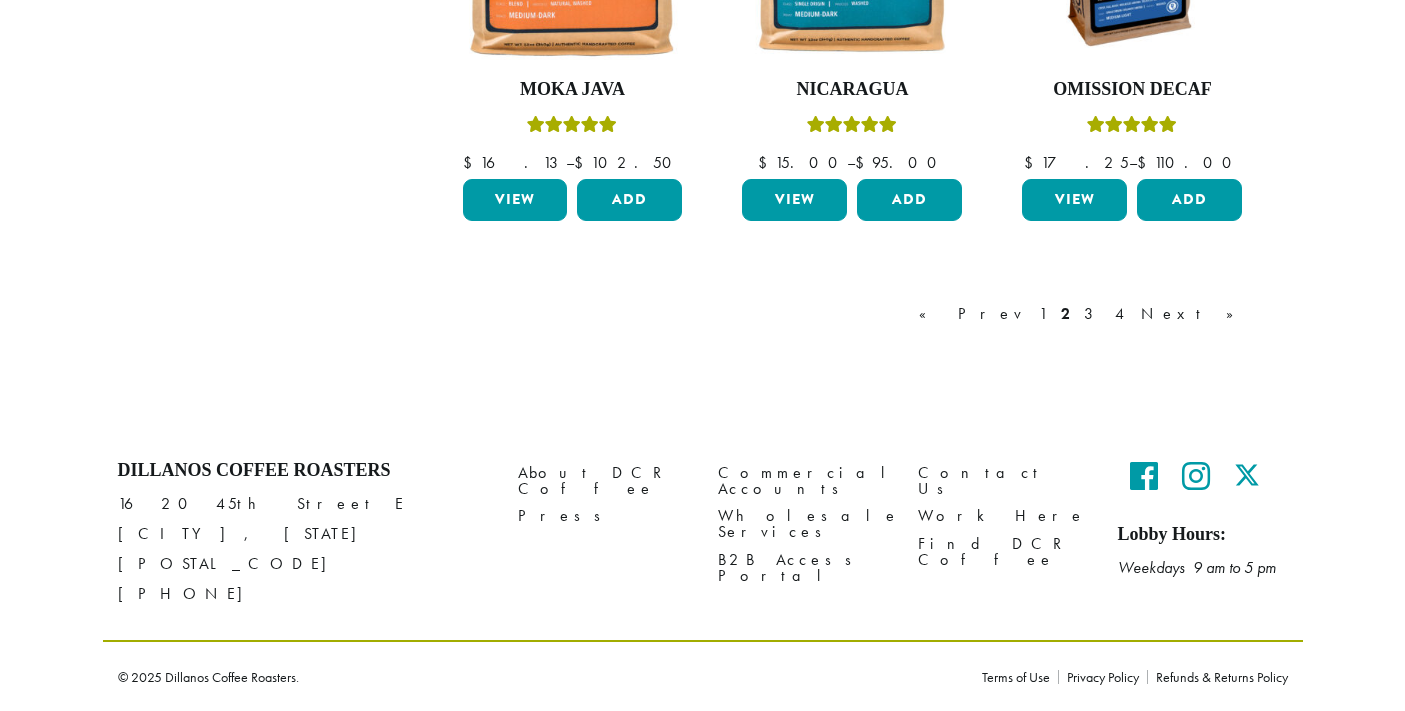 scroll, scrollTop: 2124, scrollLeft: 0, axis: vertical 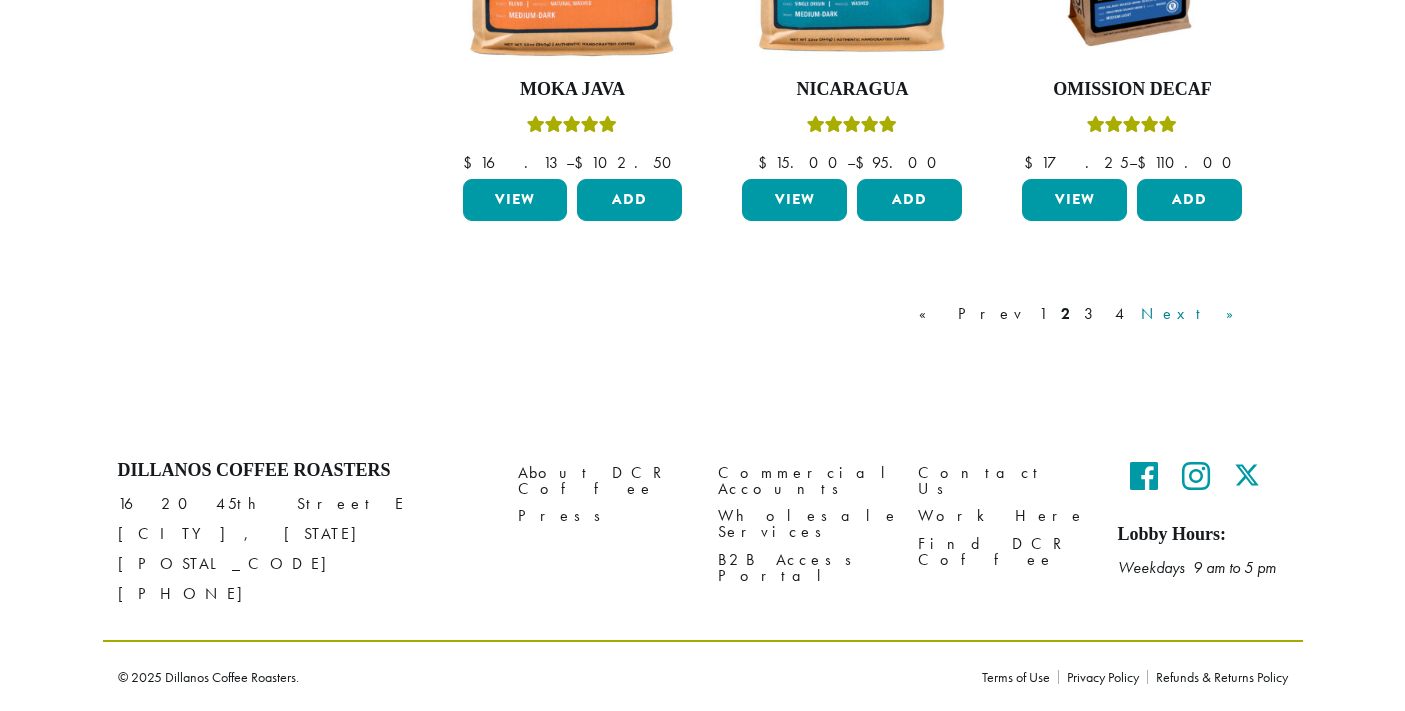 click on "Next »" at bounding box center [1194, 314] 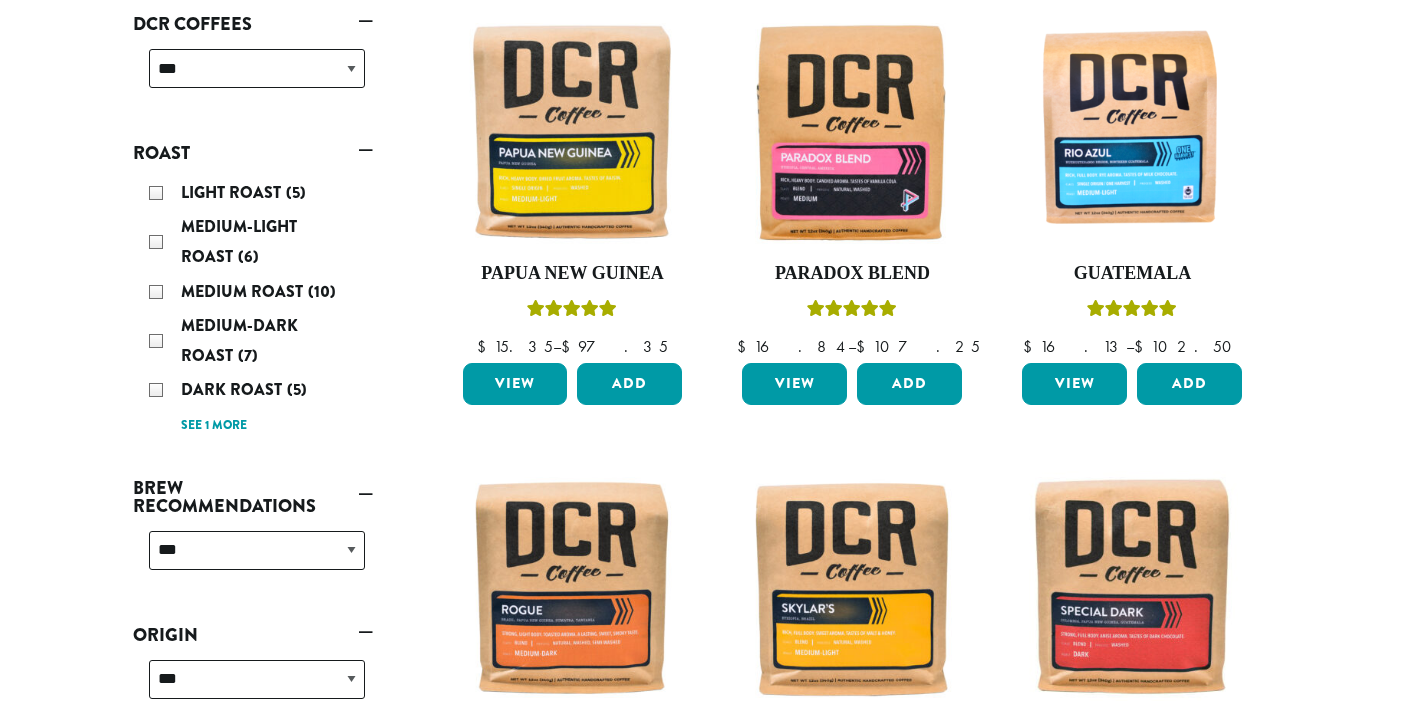 scroll, scrollTop: 330, scrollLeft: 0, axis: vertical 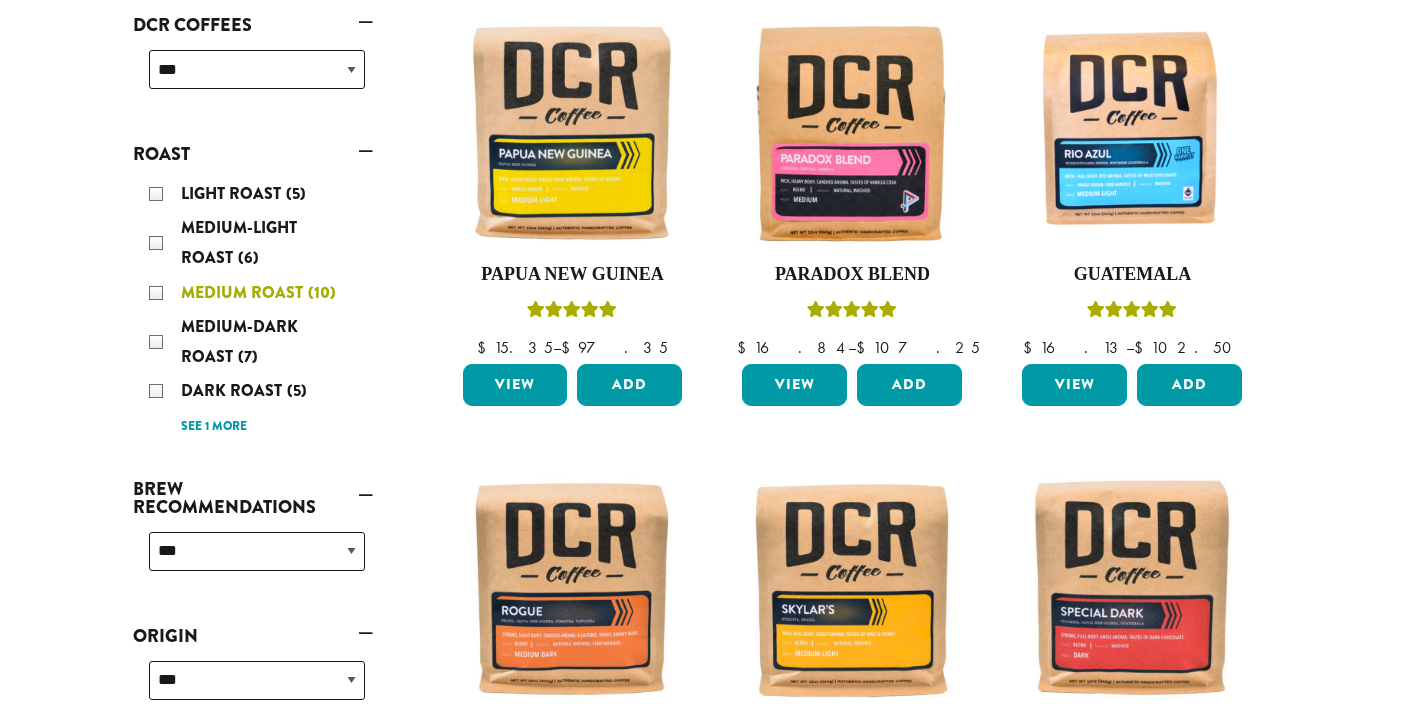 click on "Medium Roast (10)" at bounding box center [257, 293] 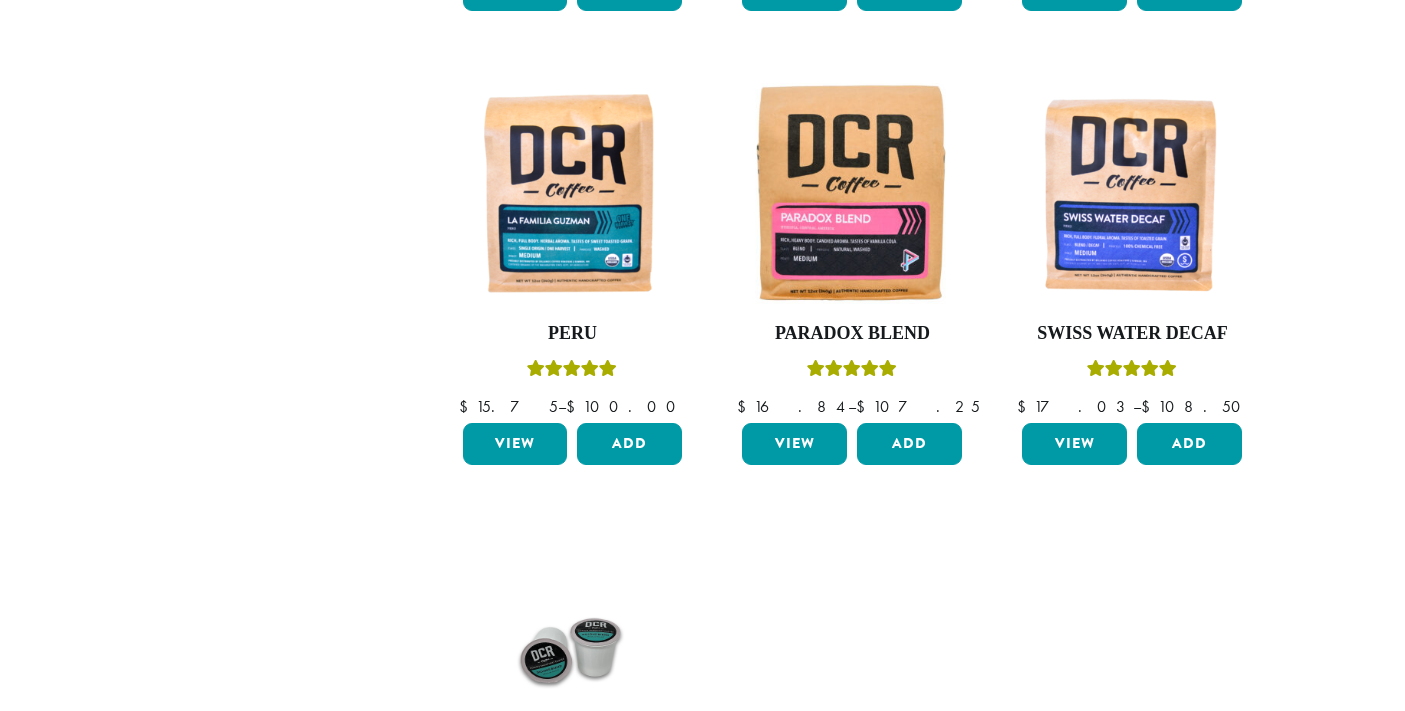 scroll, scrollTop: 1196, scrollLeft: 0, axis: vertical 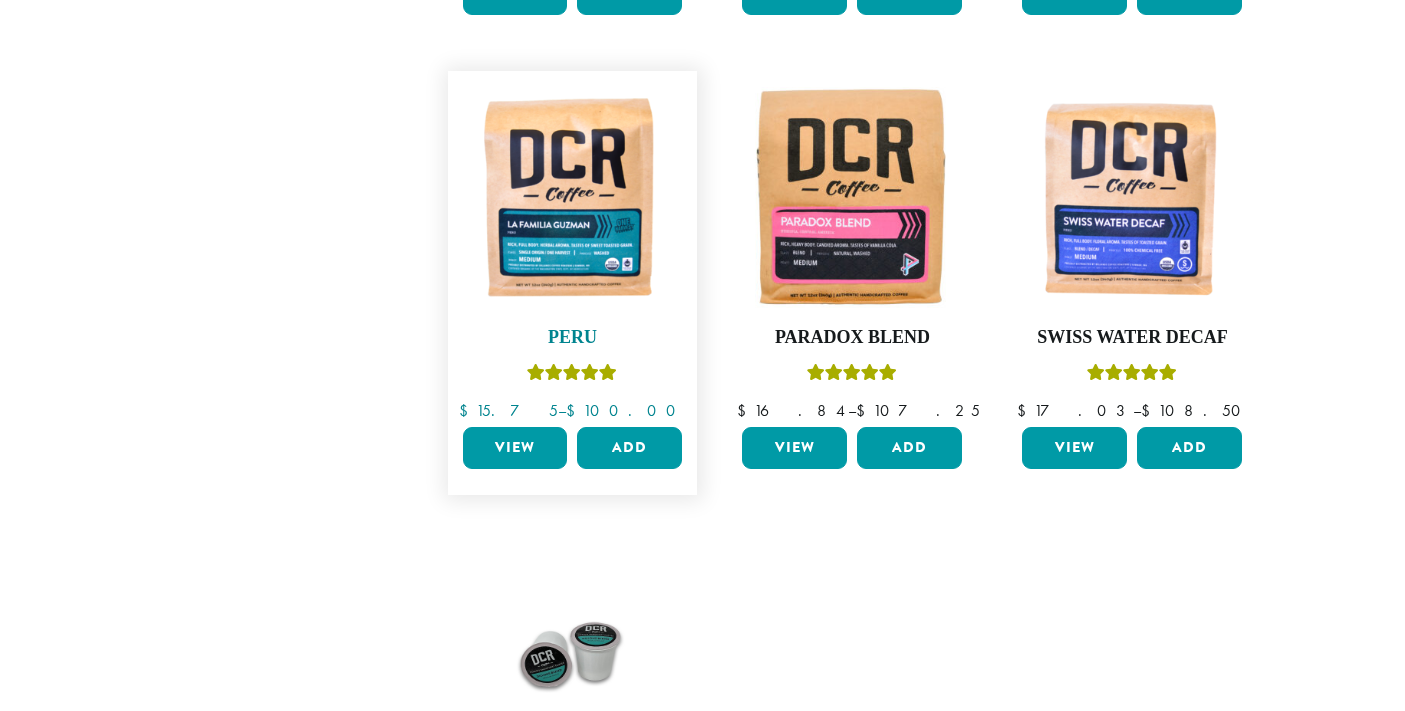 click at bounding box center [572, 196] 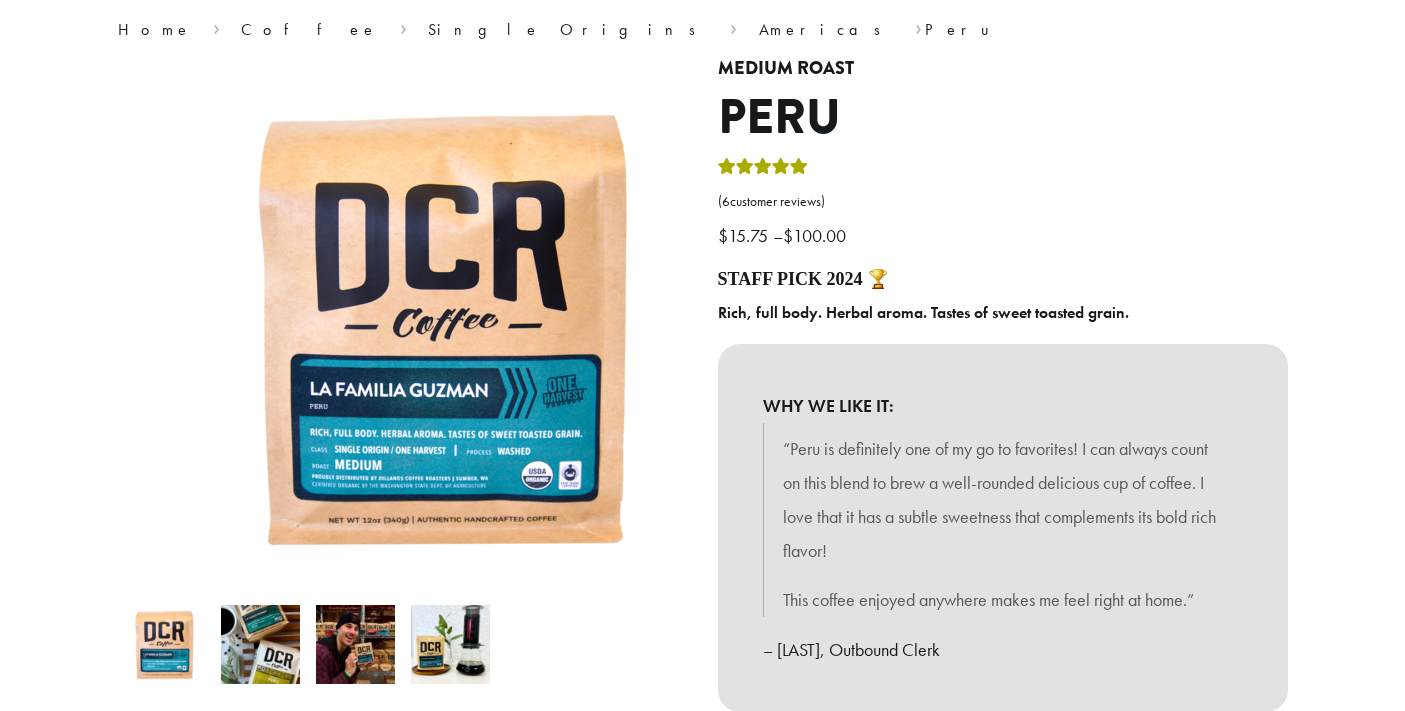 scroll, scrollTop: 0, scrollLeft: 0, axis: both 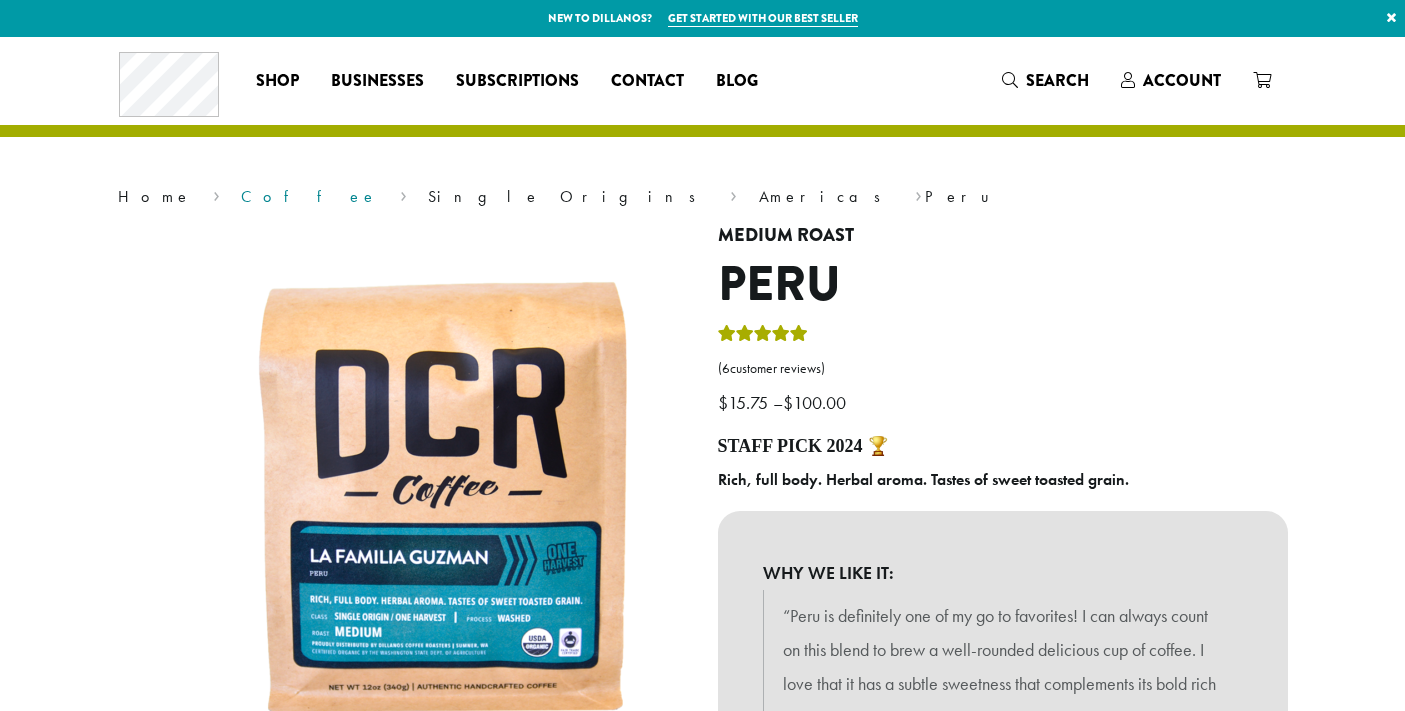 click on "Coffee" at bounding box center (309, 196) 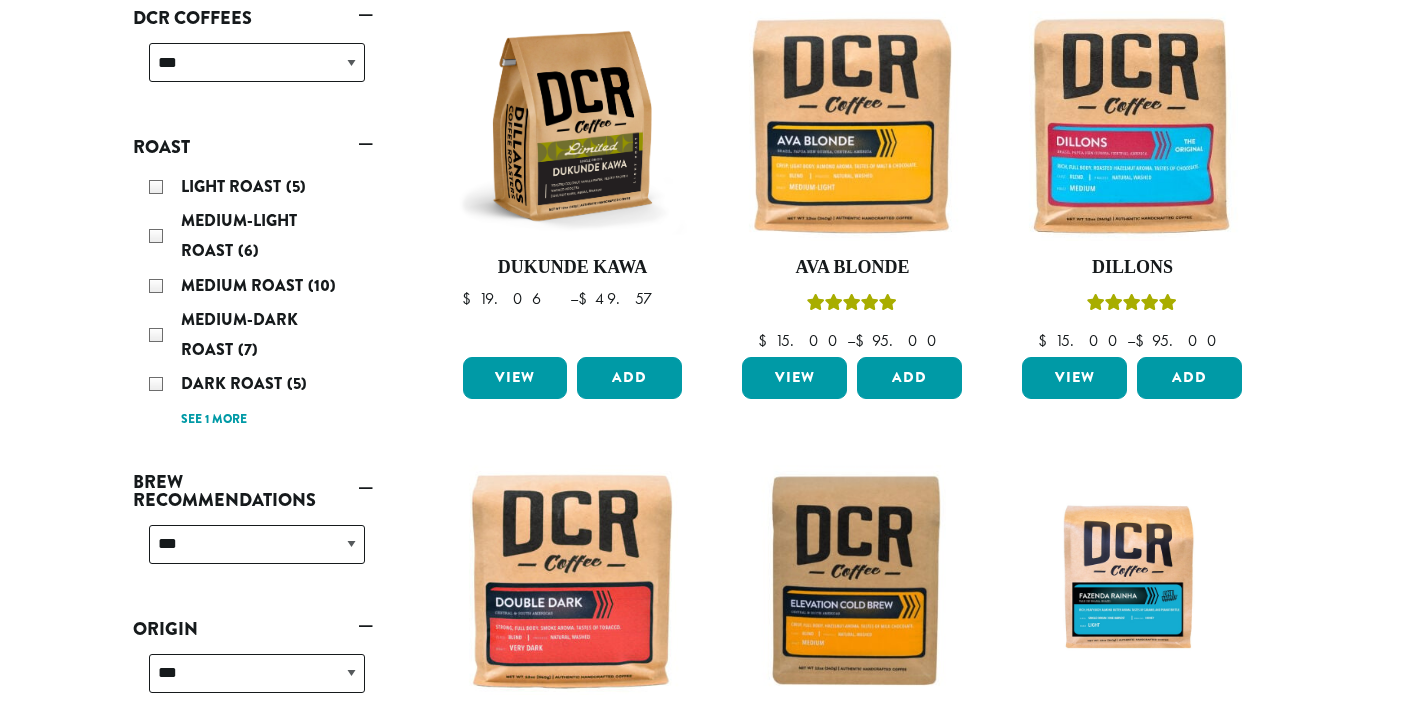 scroll, scrollTop: 357, scrollLeft: 0, axis: vertical 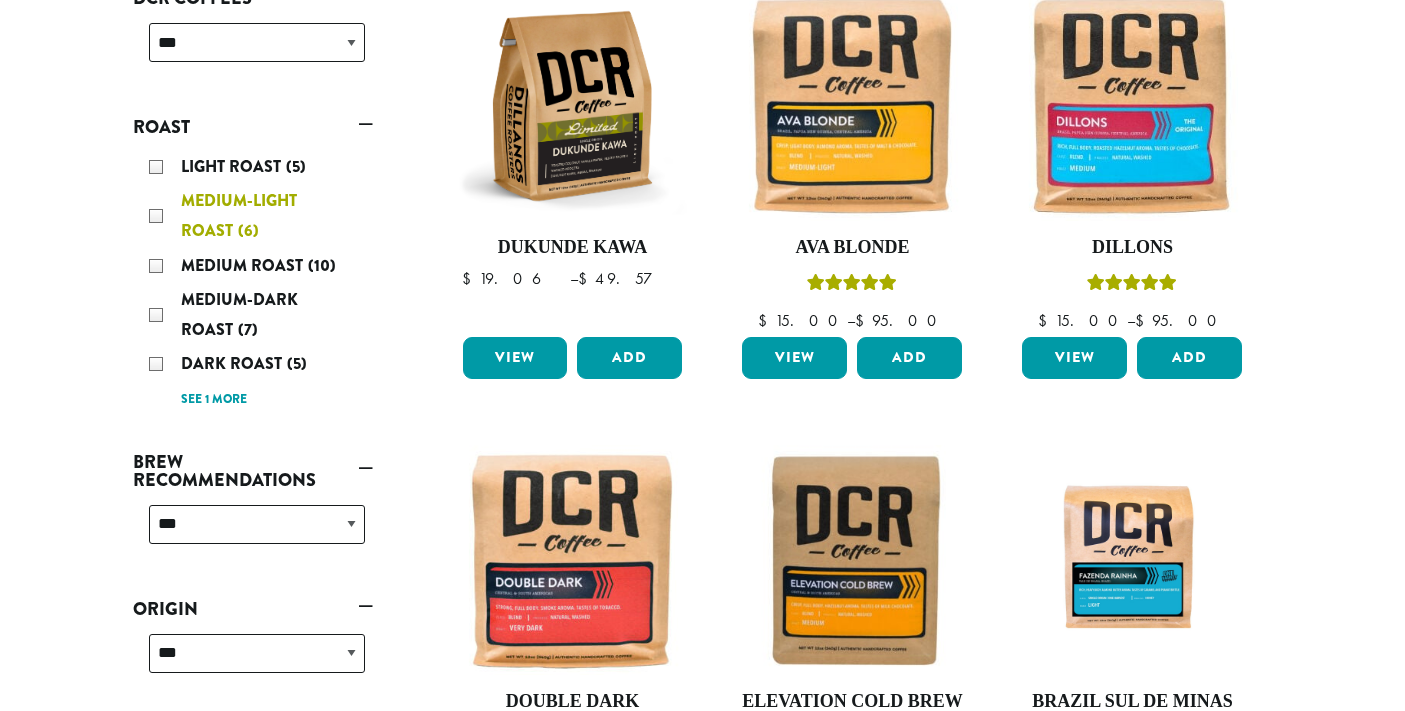 click on "Medium-Light Roast (6)" at bounding box center [257, 216] 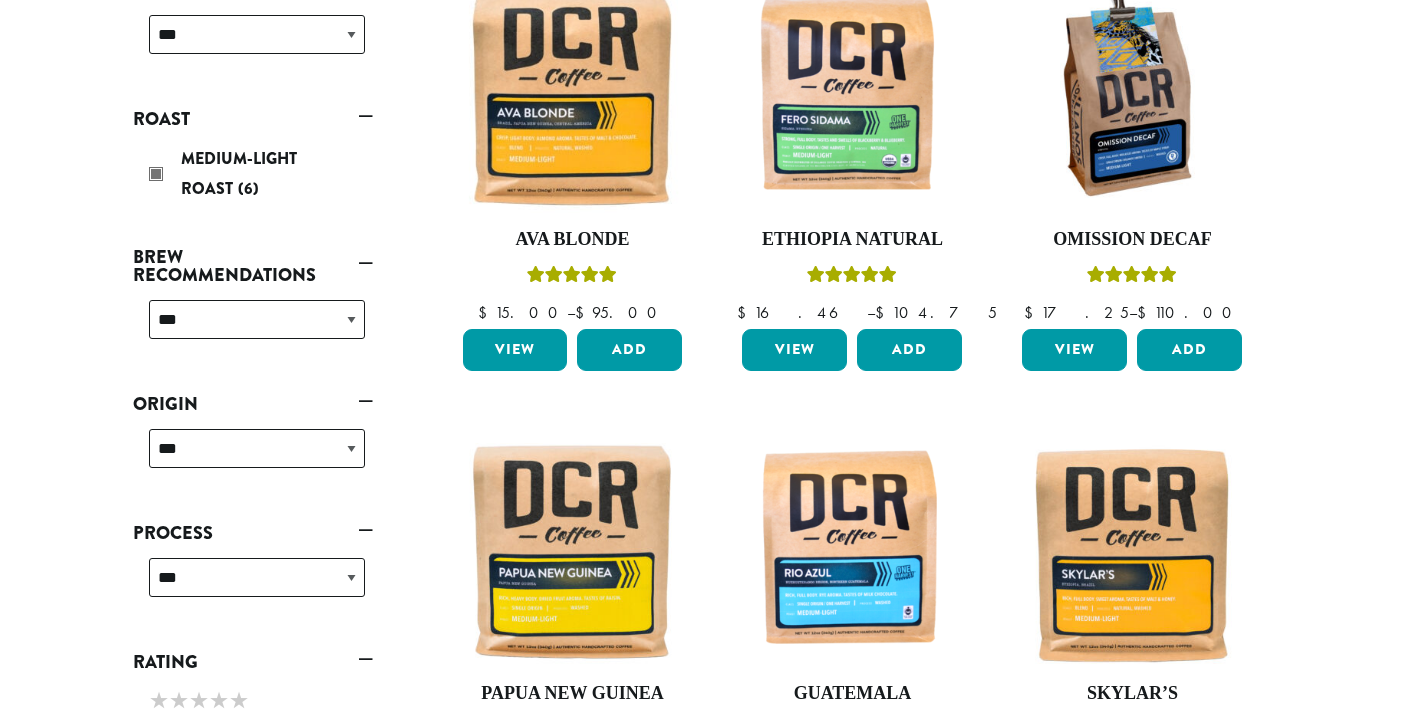 scroll, scrollTop: 299, scrollLeft: 0, axis: vertical 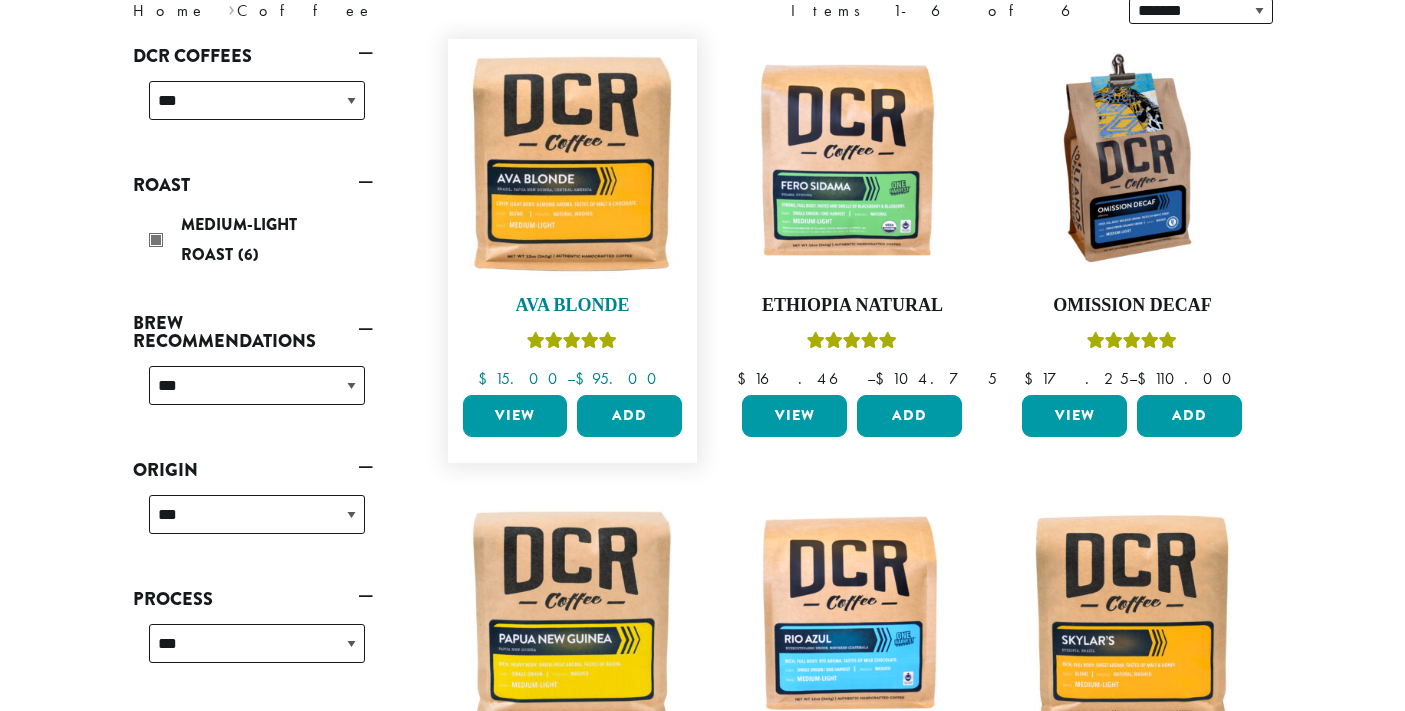 click at bounding box center [572, 164] 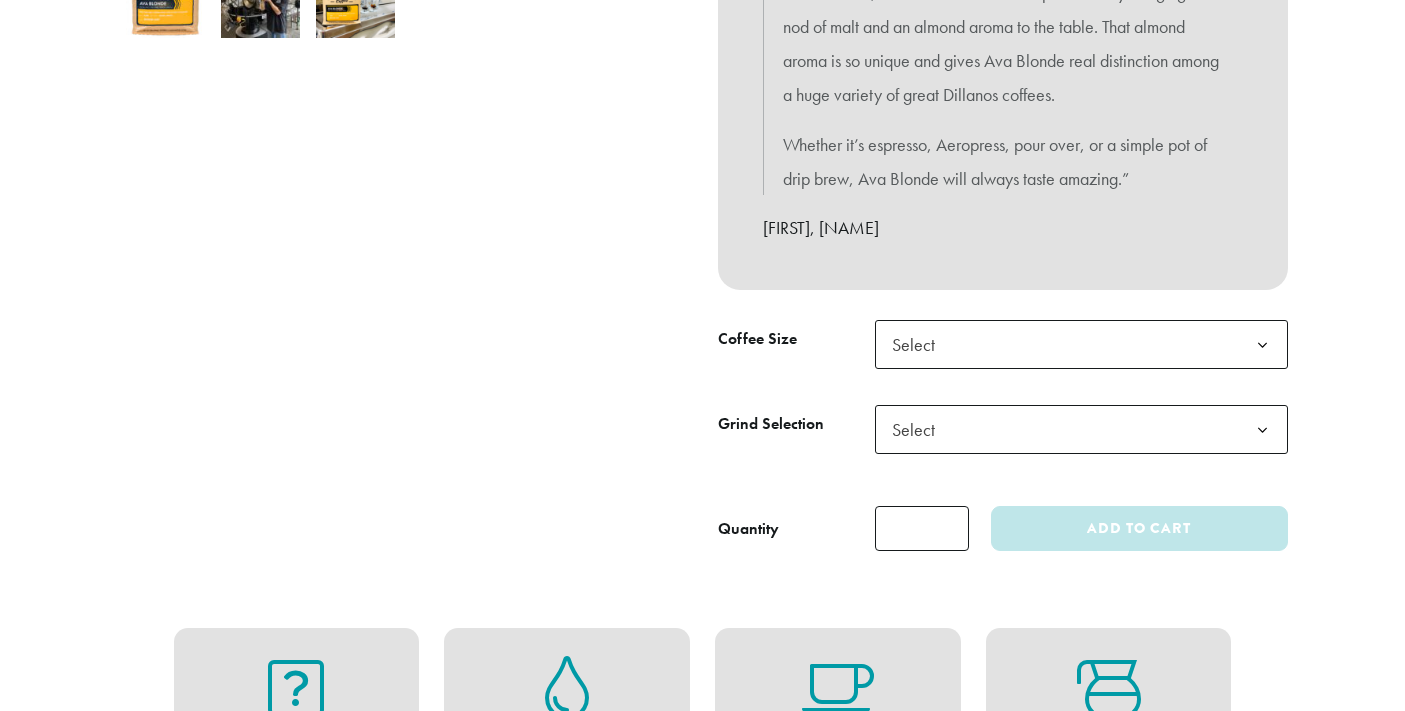 scroll, scrollTop: 787, scrollLeft: 0, axis: vertical 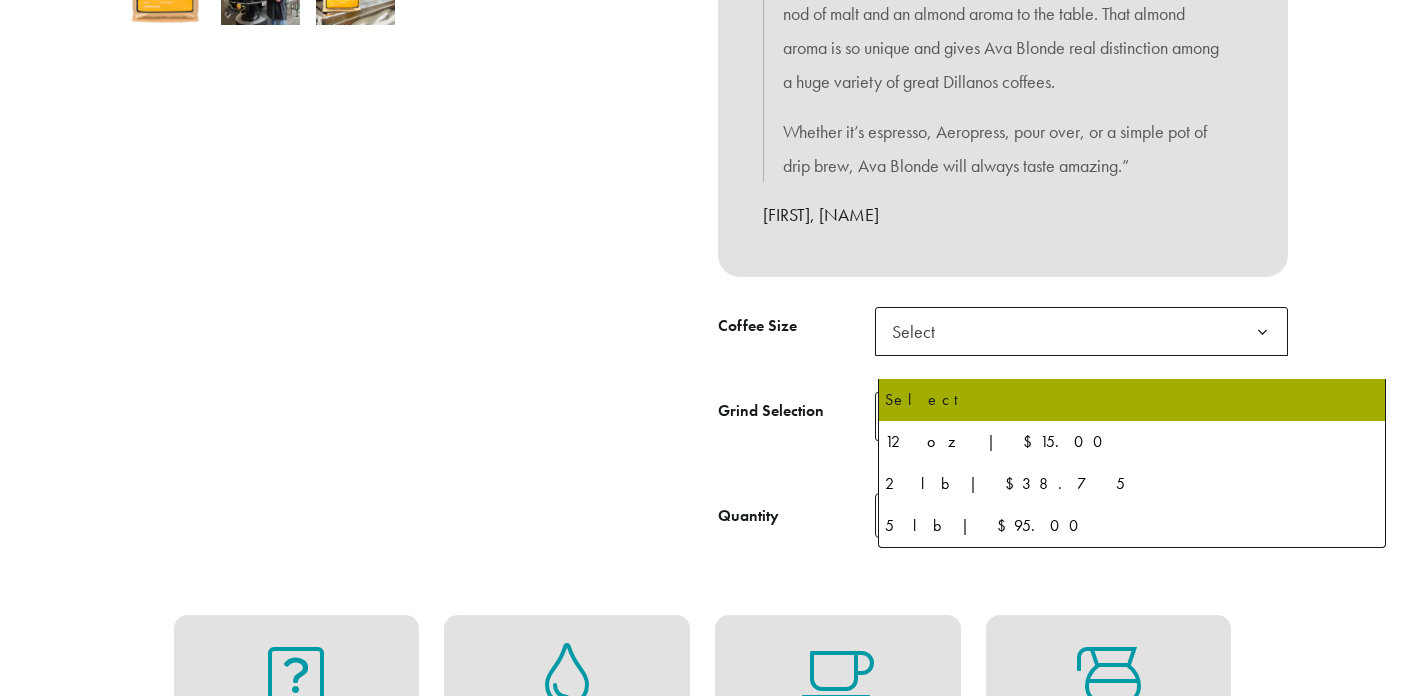click on "Select" 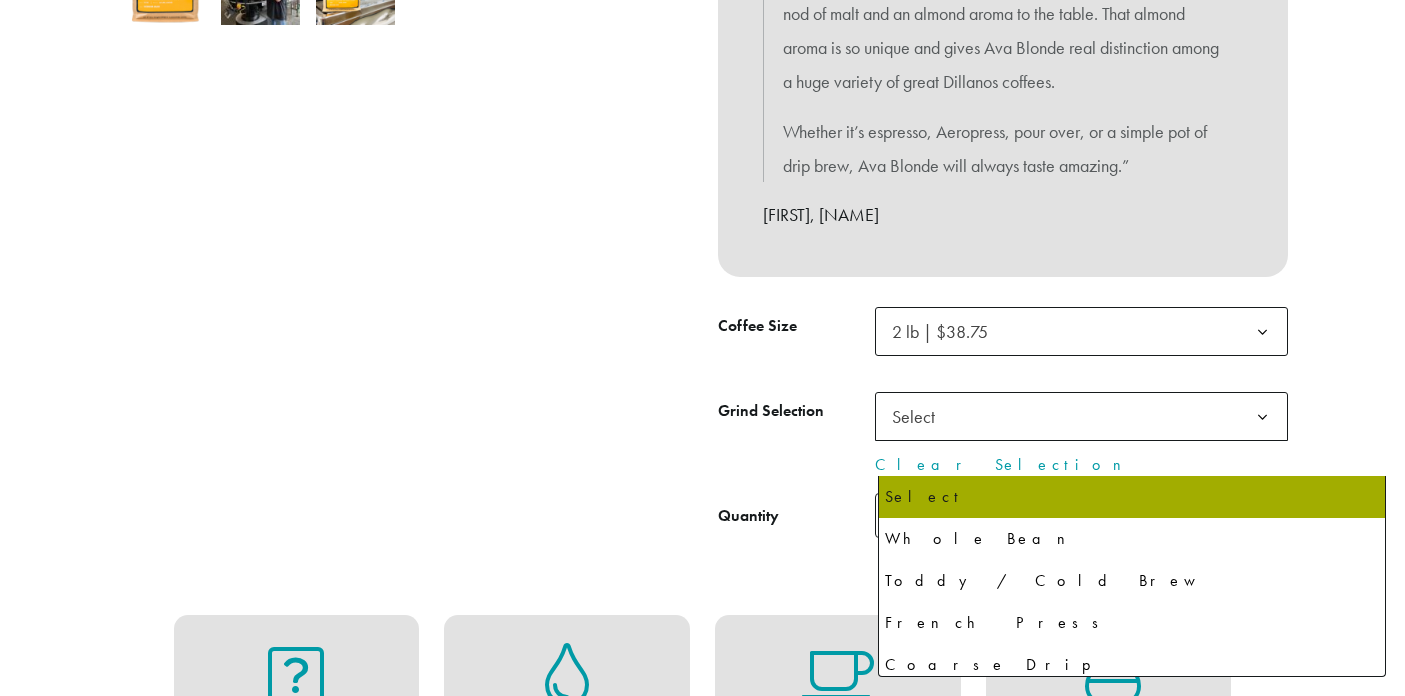 click on "Select" 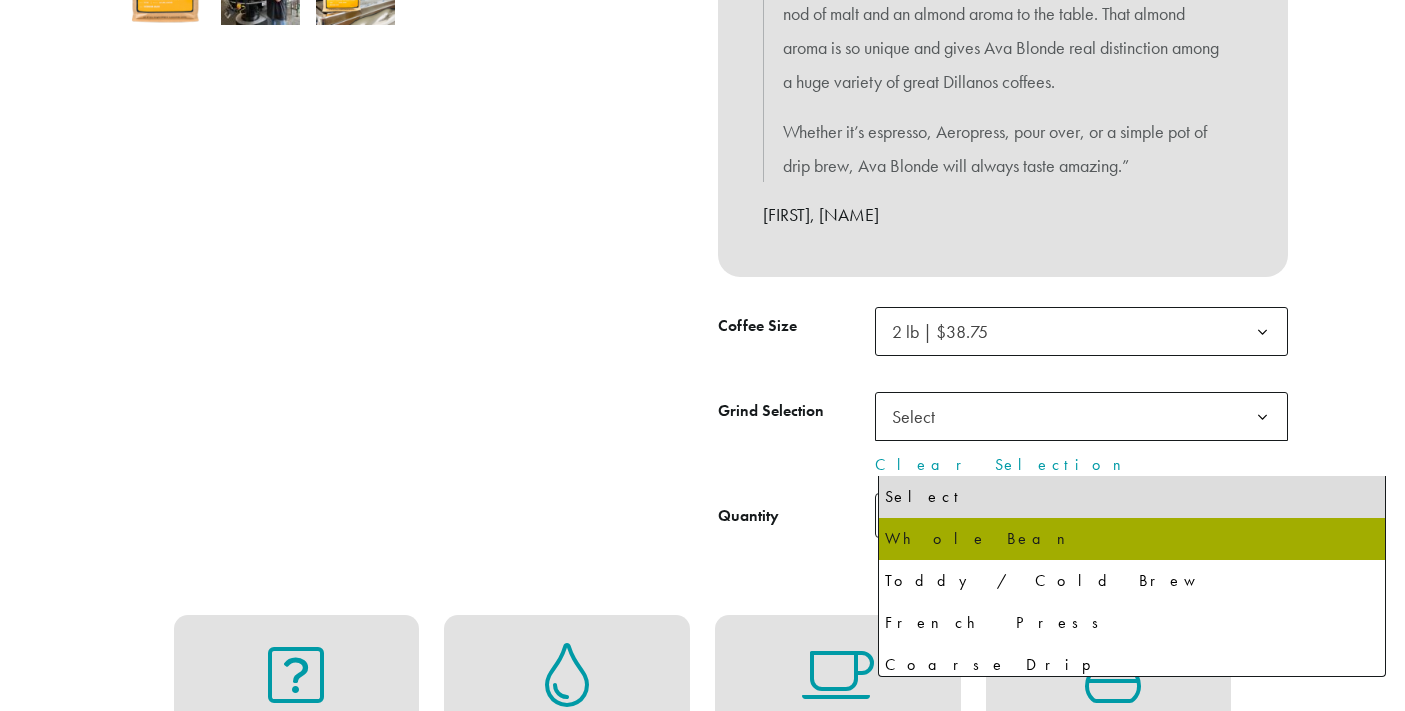 select on "**********" 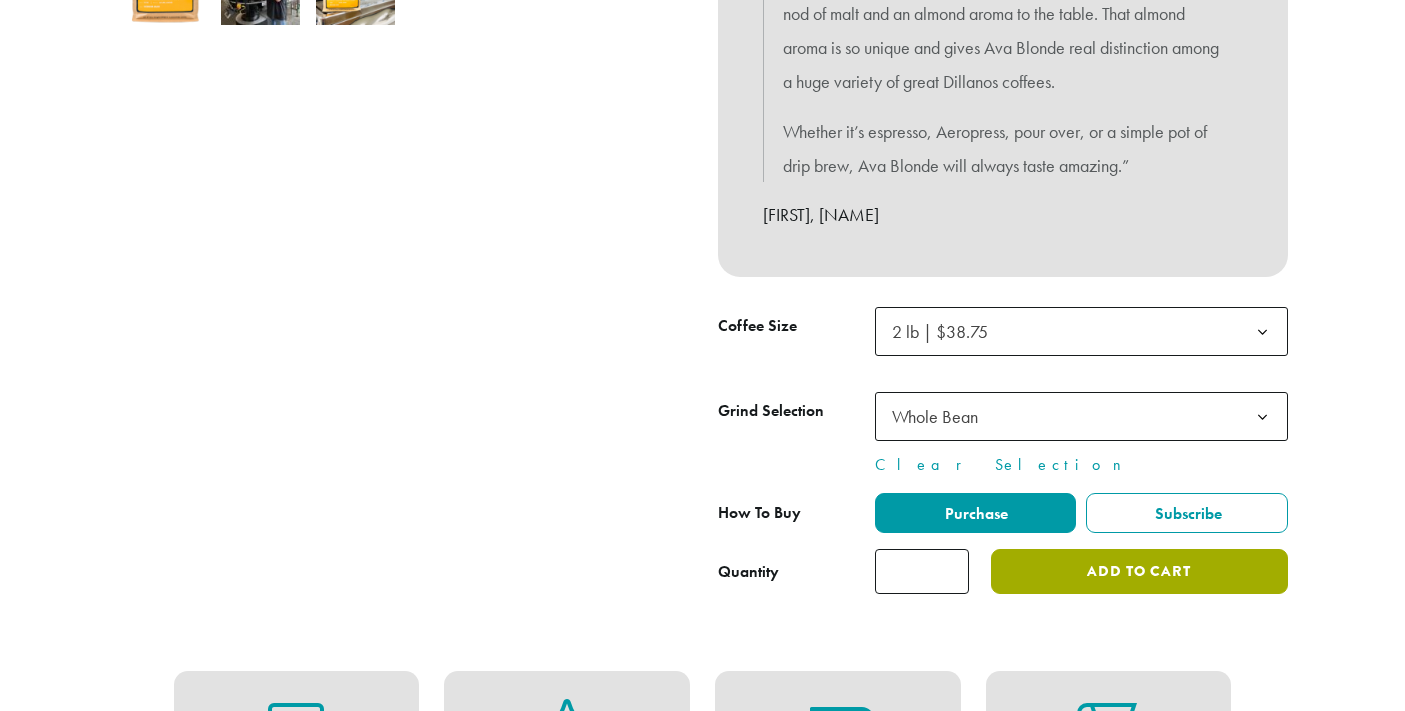click on "Add to cart" 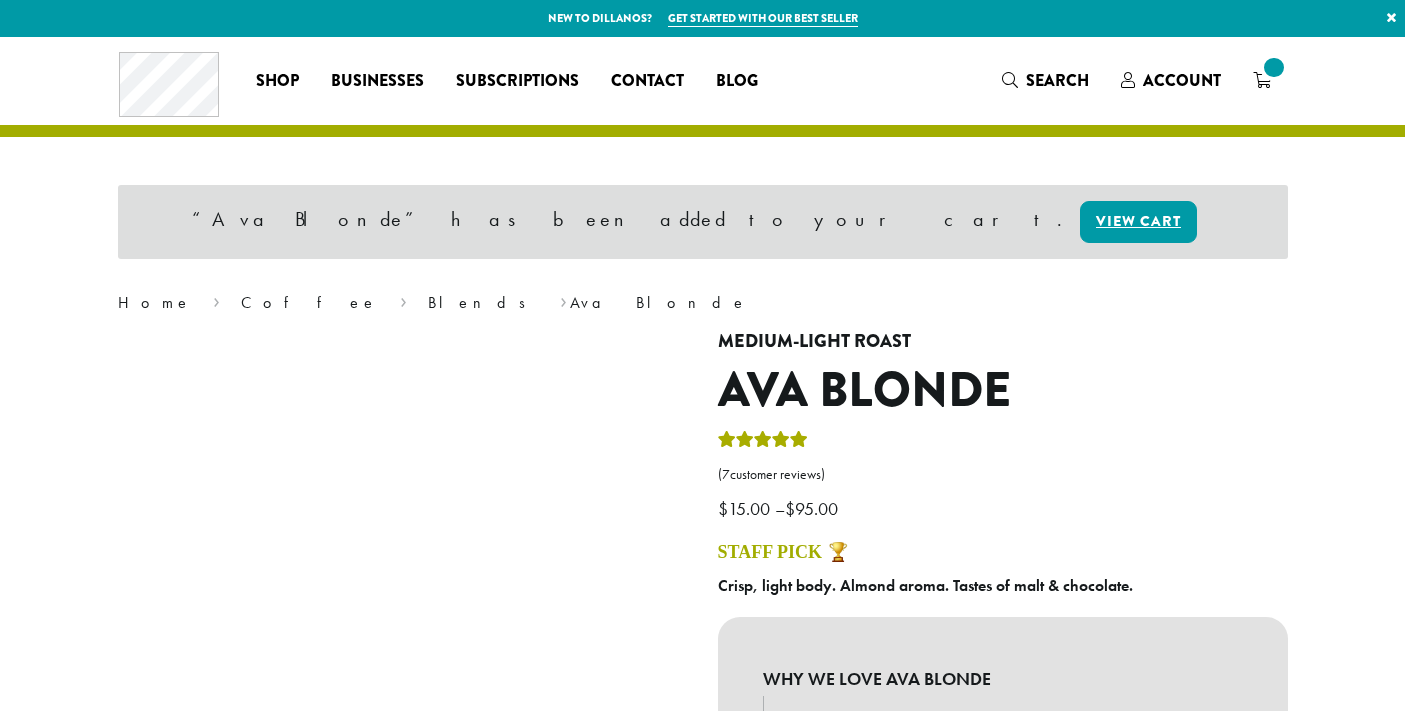 scroll, scrollTop: 0, scrollLeft: 0, axis: both 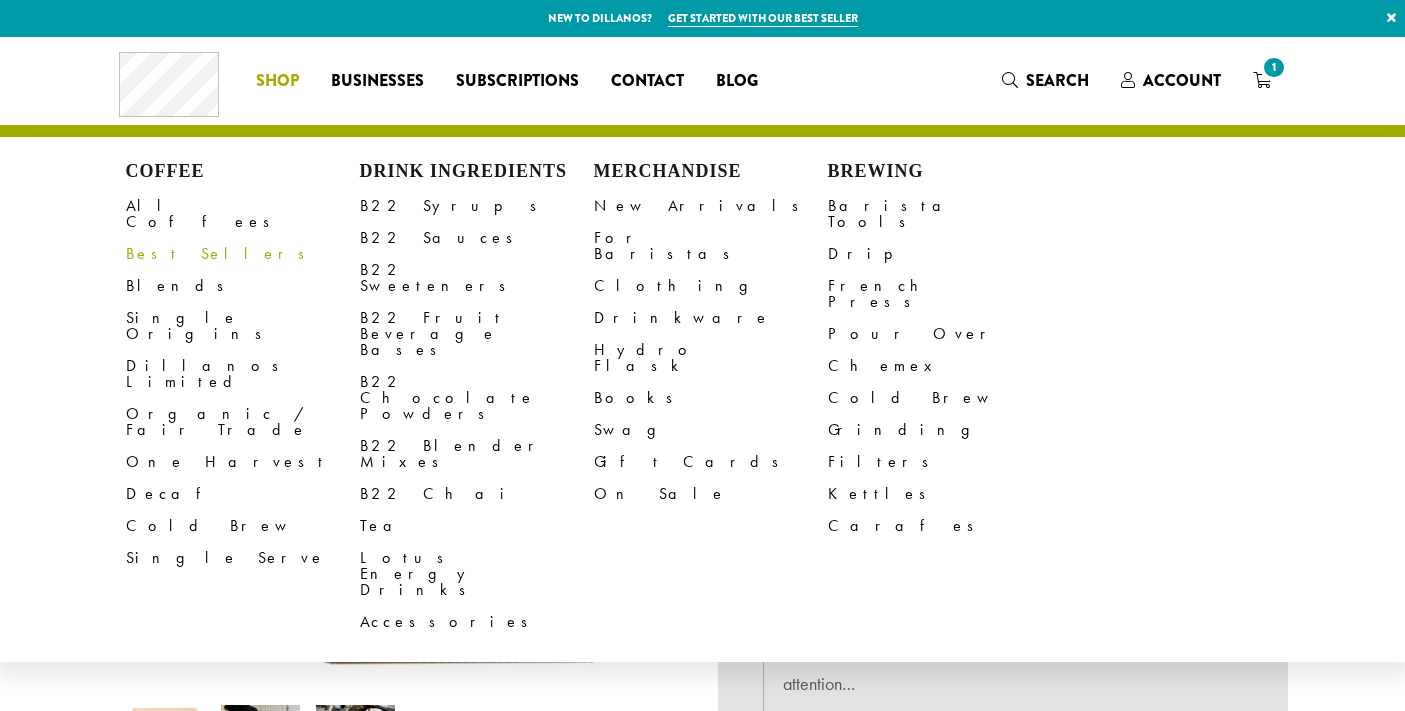 click on "Best Sellers" at bounding box center [243, 254] 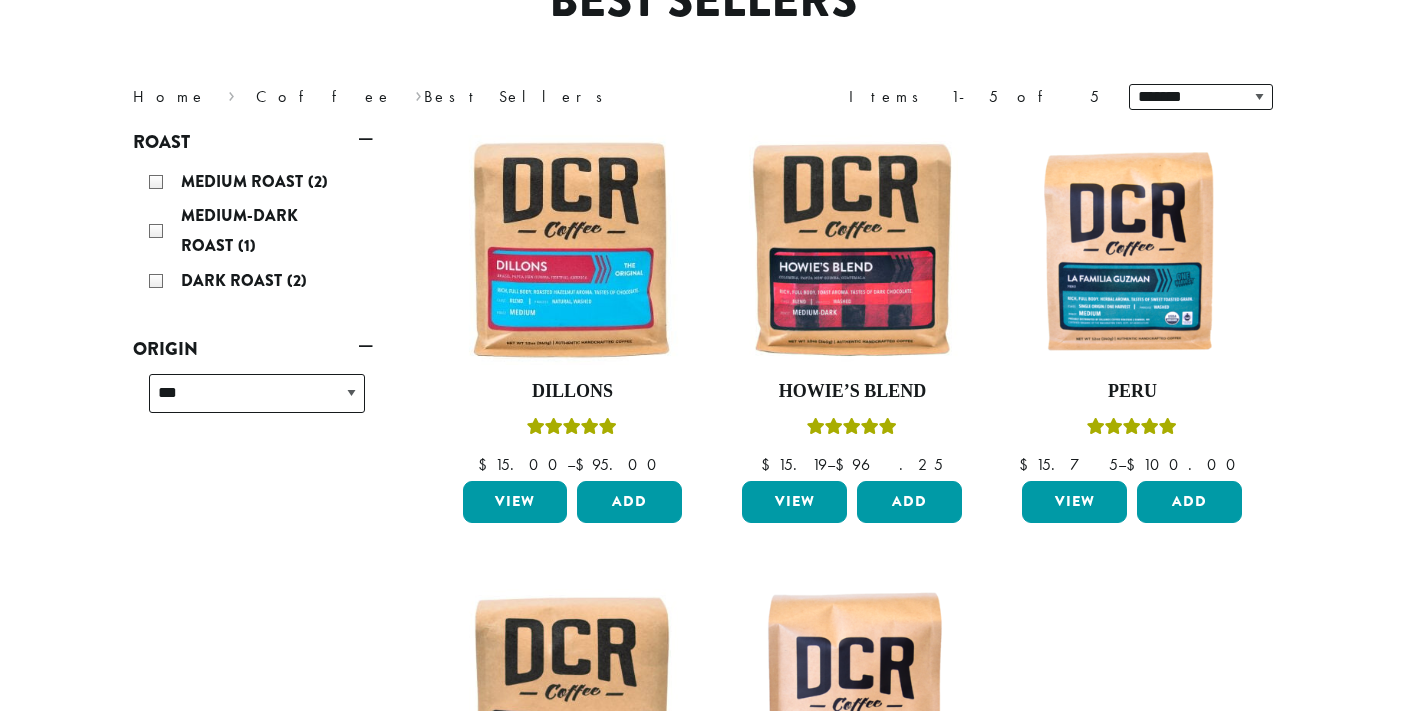 scroll, scrollTop: 212, scrollLeft: 0, axis: vertical 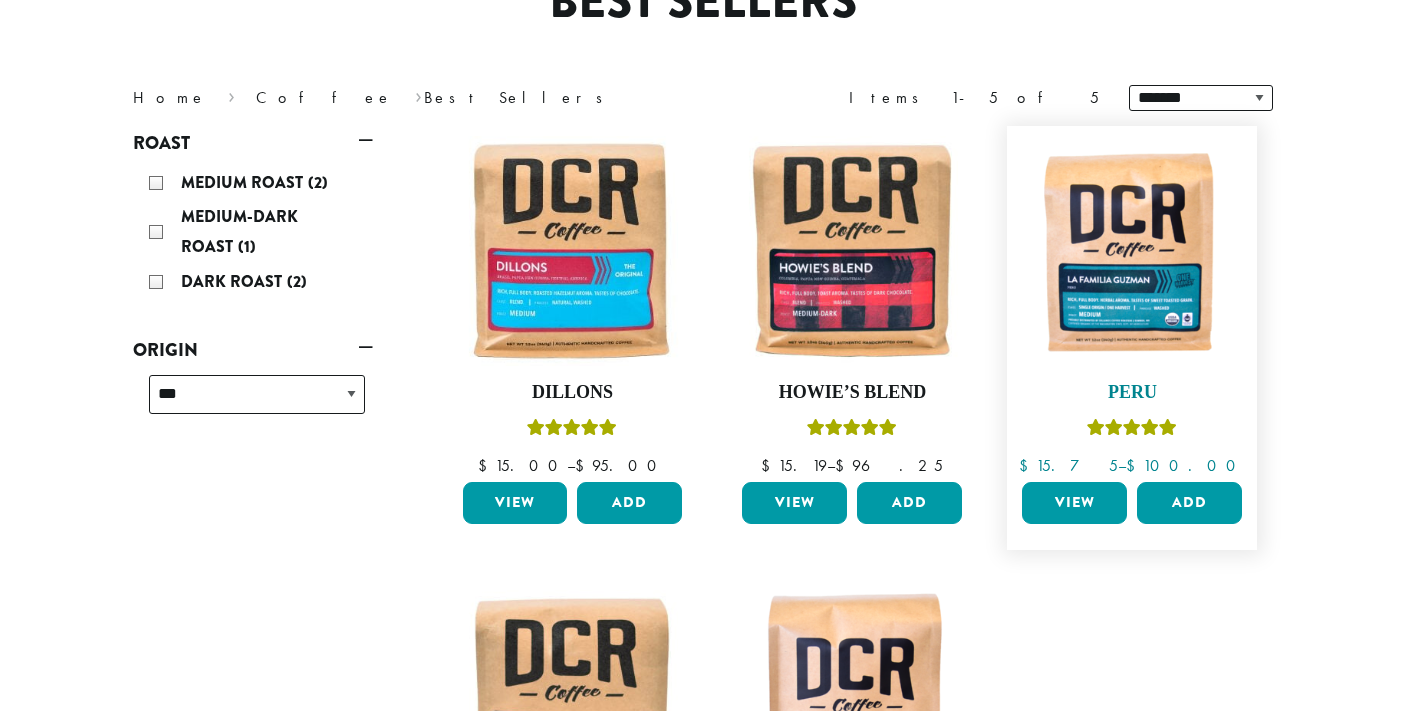 click at bounding box center (1132, 251) 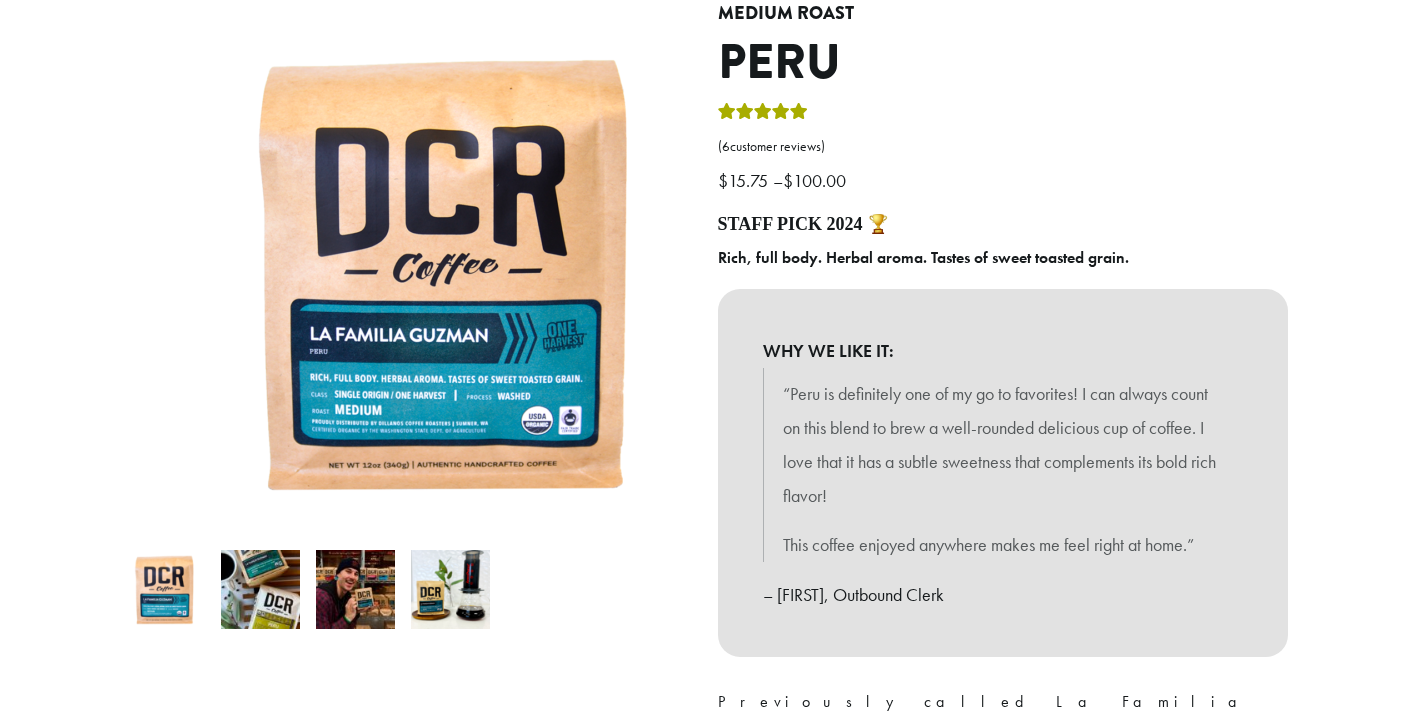 scroll, scrollTop: 0, scrollLeft: 0, axis: both 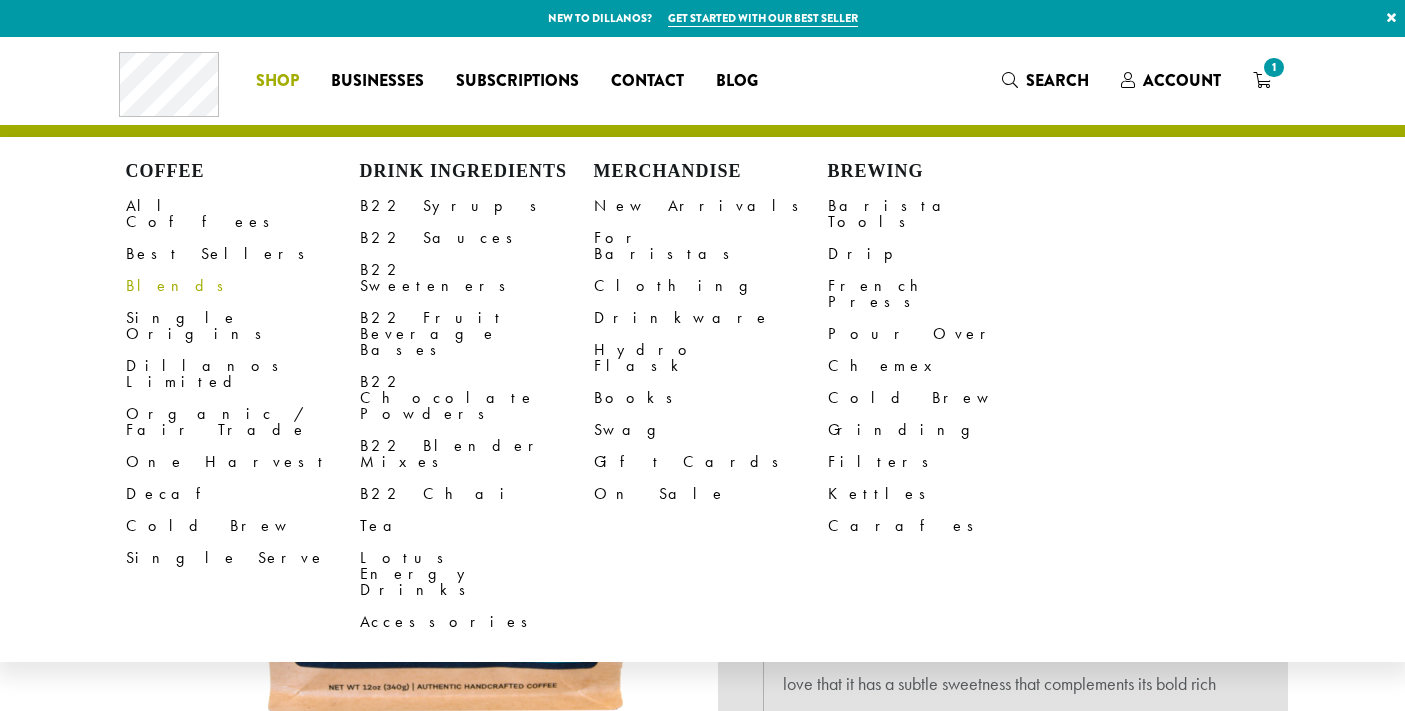 click on "Blends" at bounding box center (243, 286) 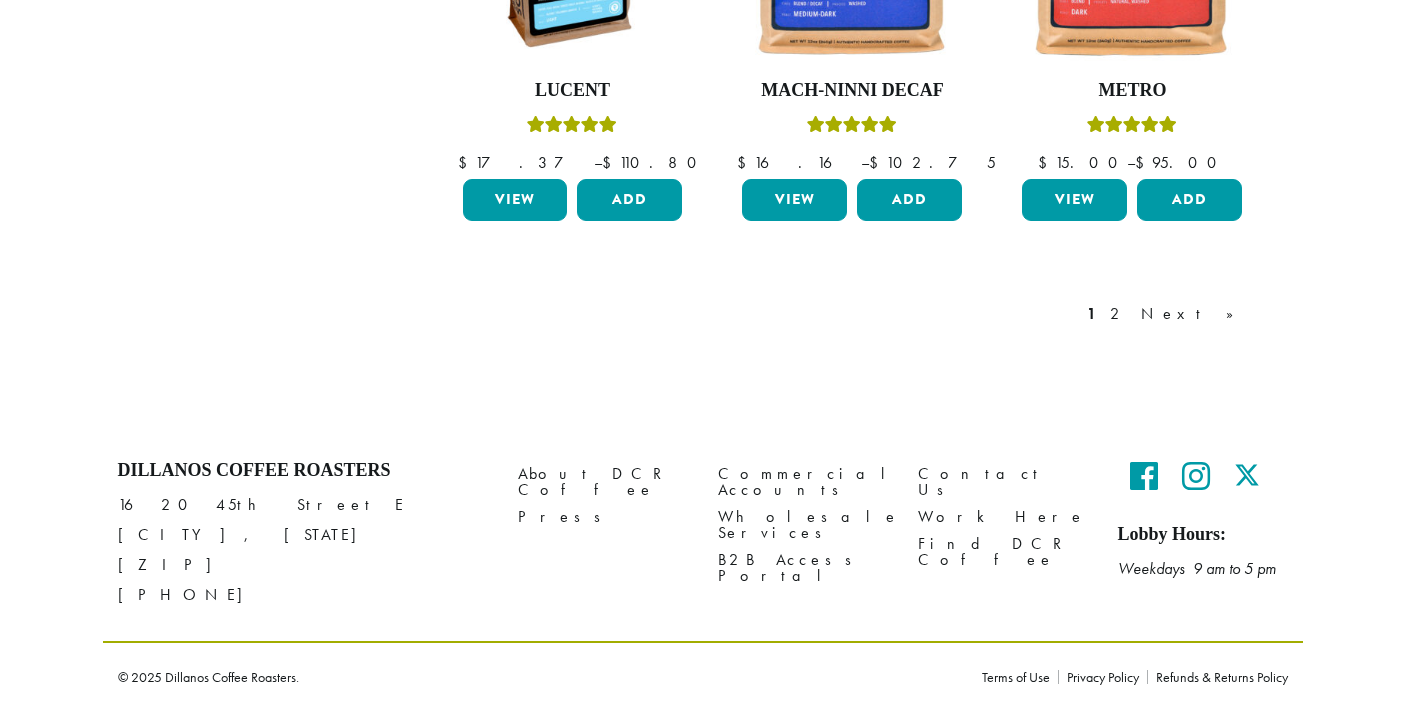 scroll, scrollTop: 1938, scrollLeft: 0, axis: vertical 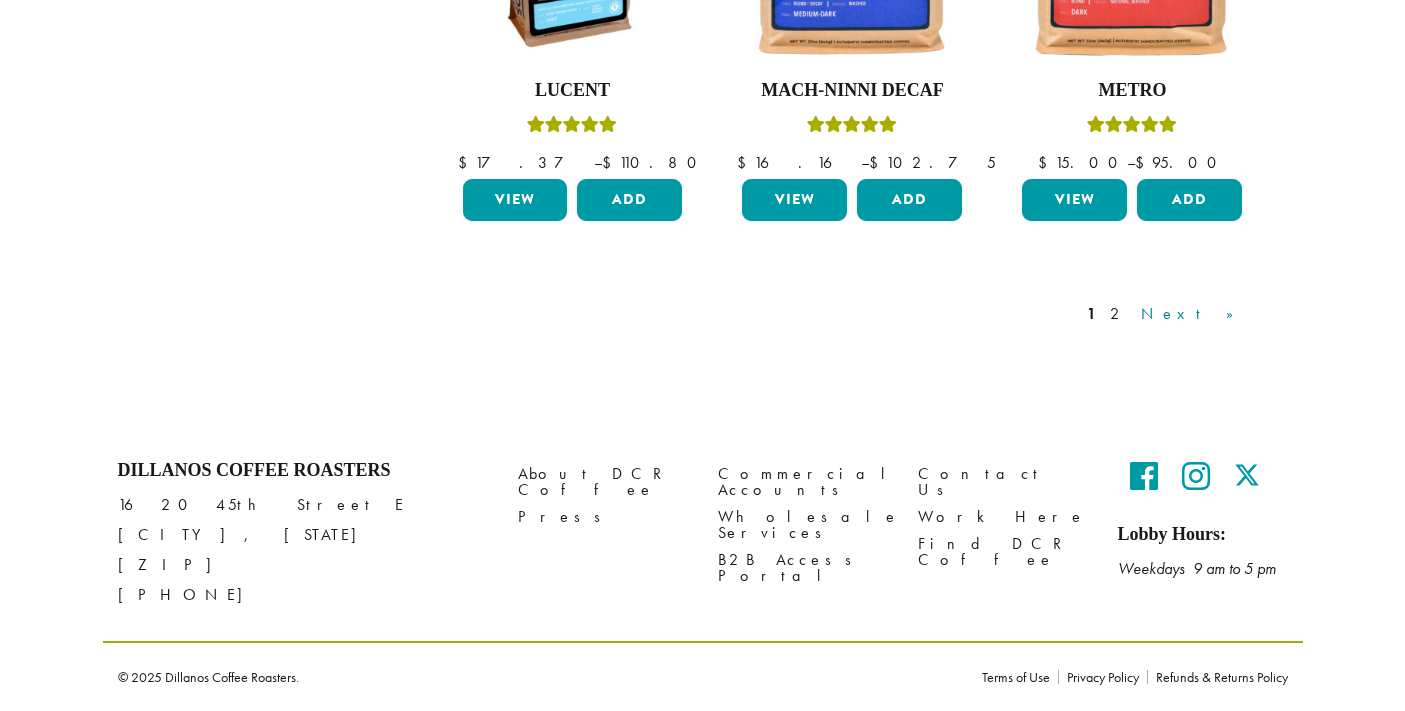click on "Next »" at bounding box center [1194, 314] 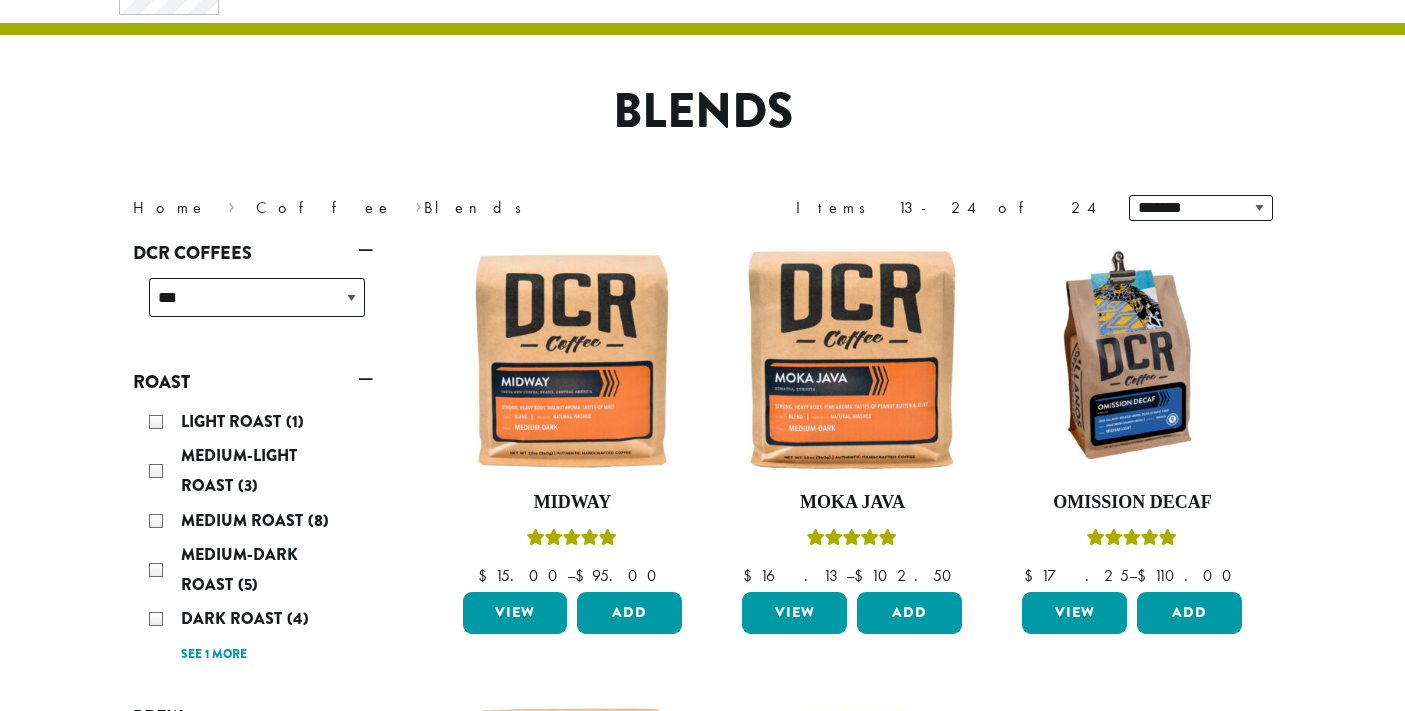 scroll, scrollTop: 0, scrollLeft: 0, axis: both 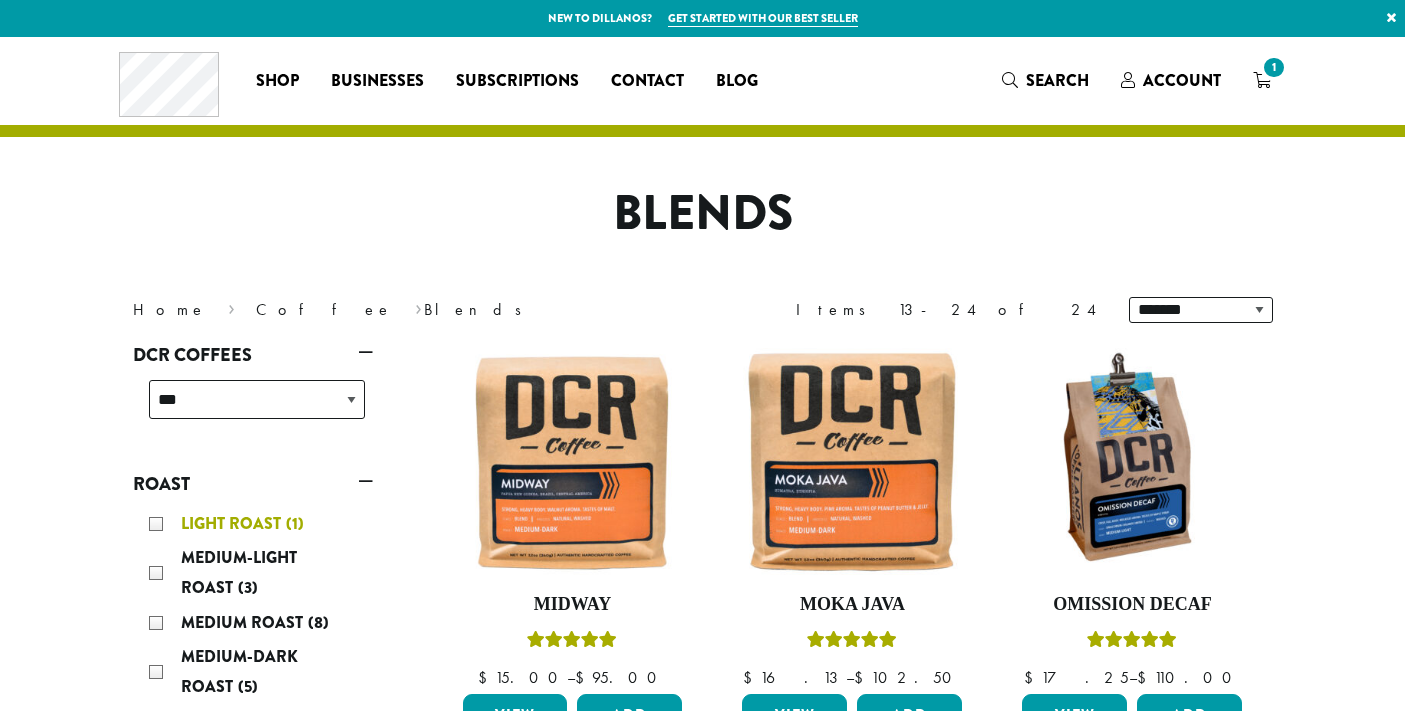 click on "Light Roast (1)" at bounding box center [257, 524] 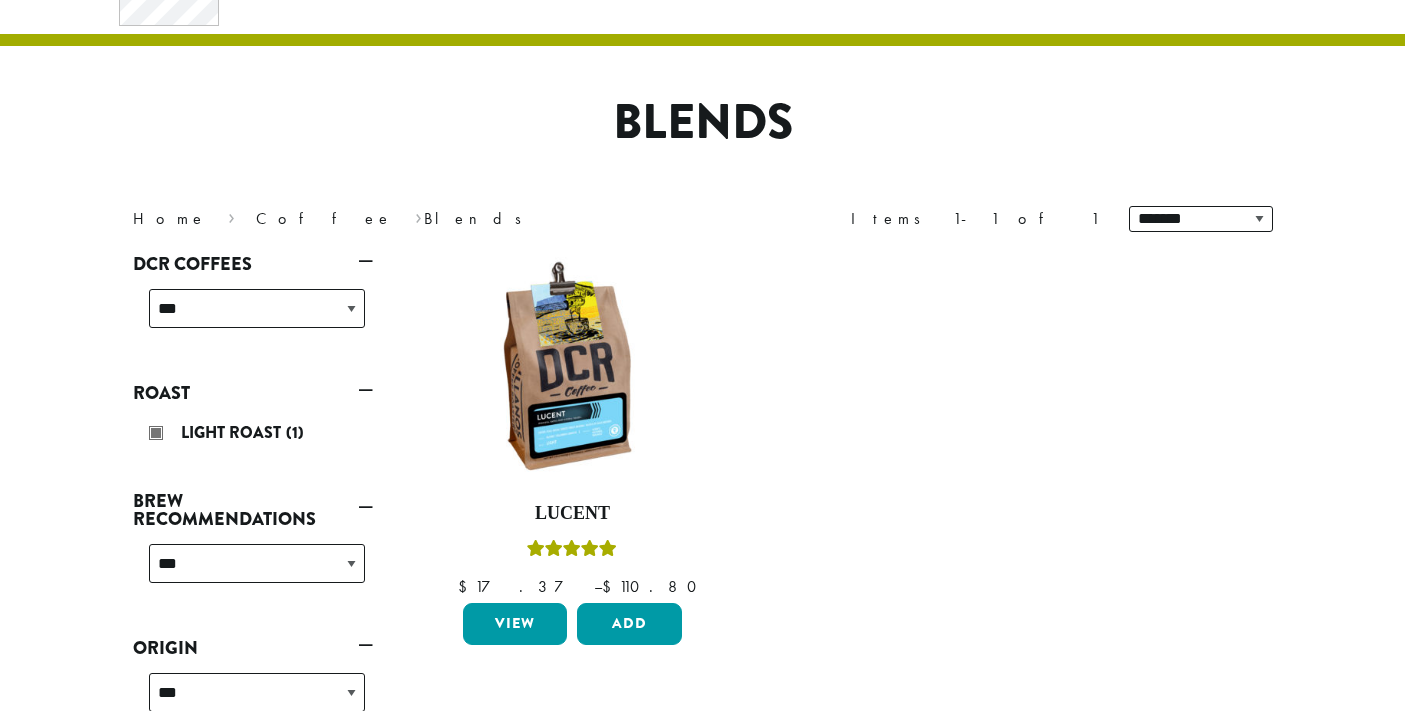 scroll, scrollTop: 163, scrollLeft: 0, axis: vertical 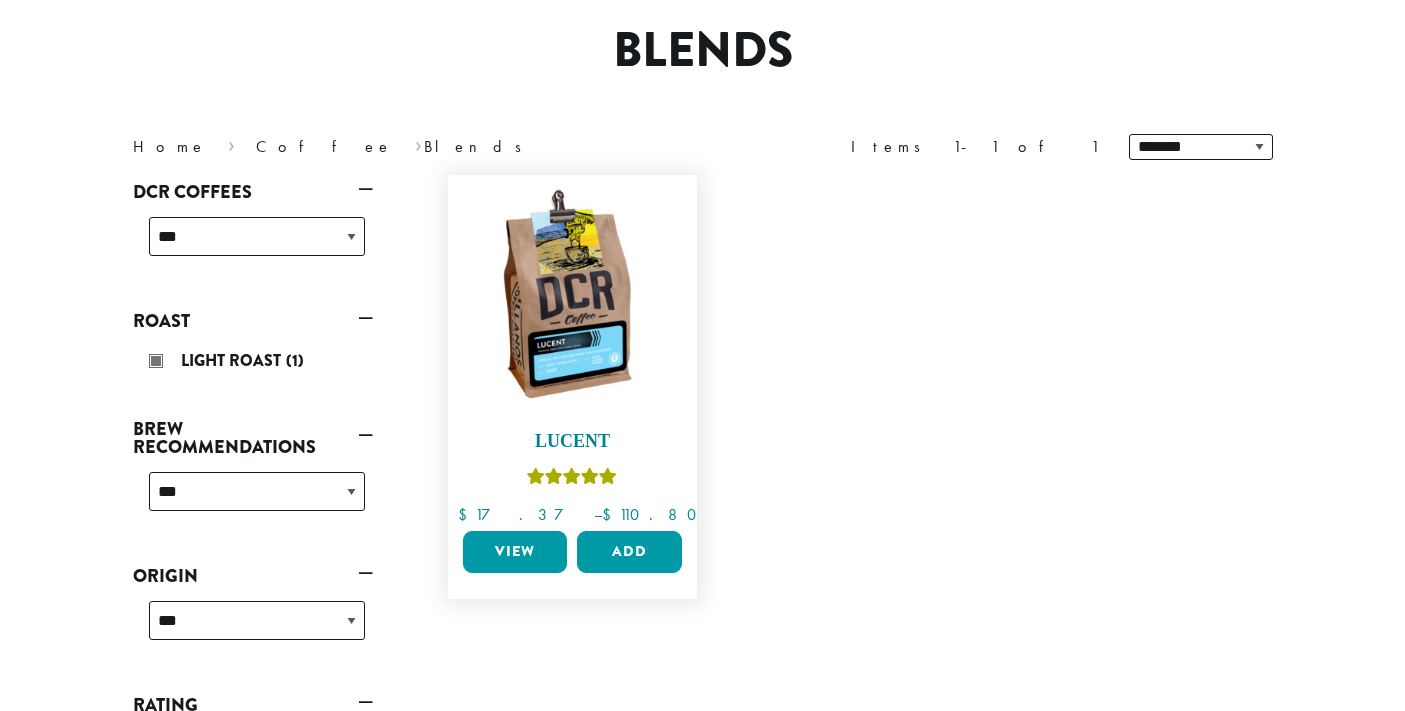 click at bounding box center [572, 300] 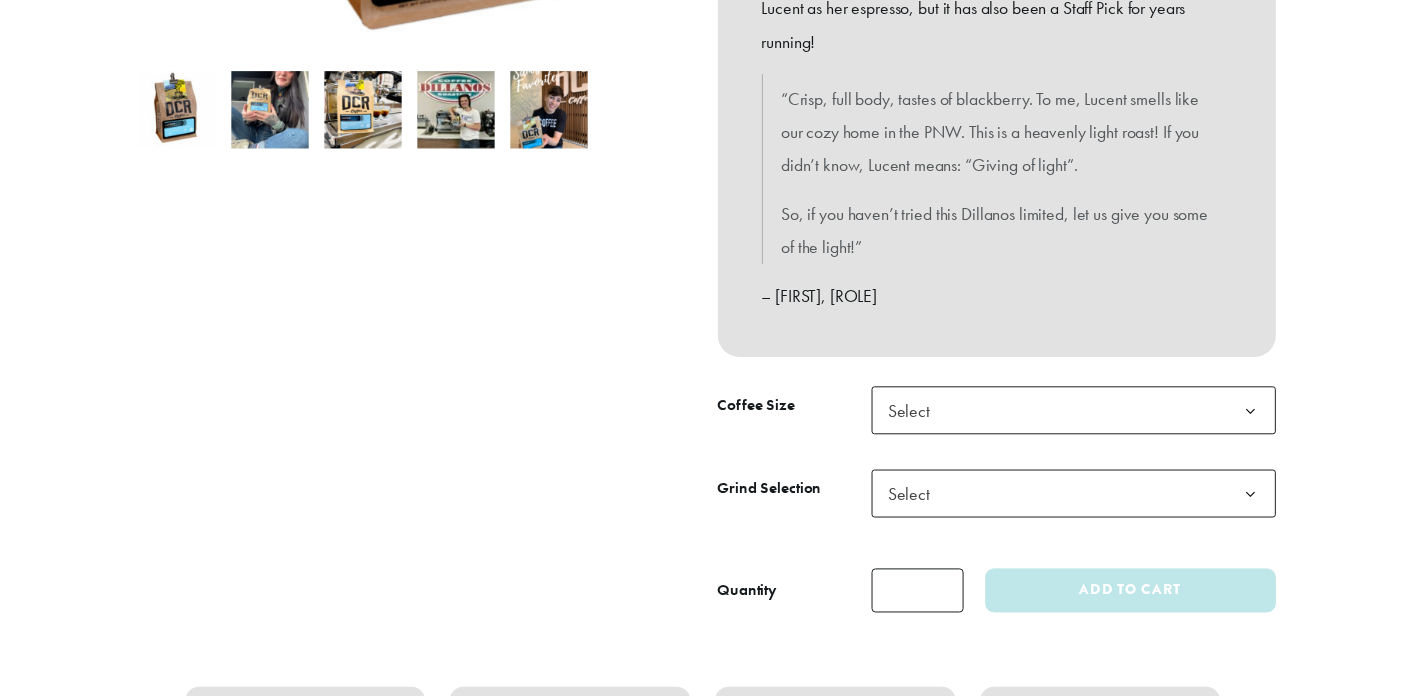 scroll, scrollTop: 631, scrollLeft: 0, axis: vertical 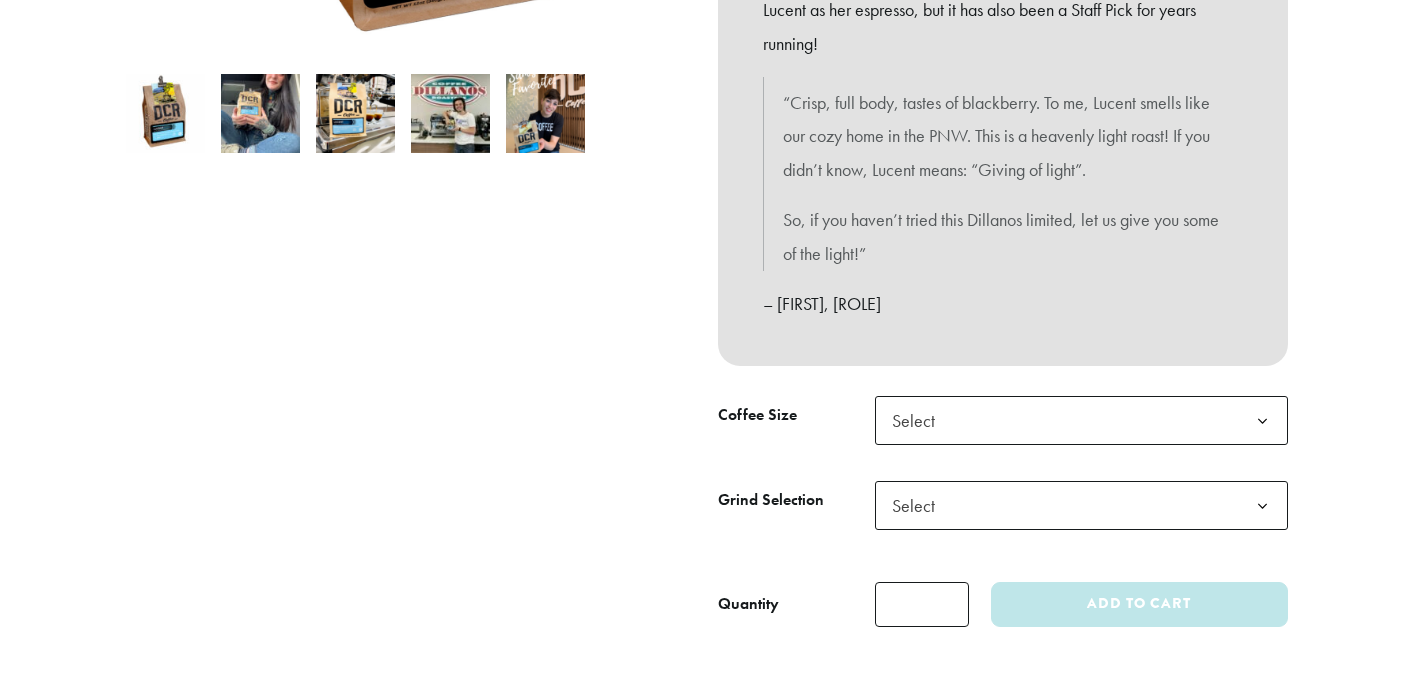 click 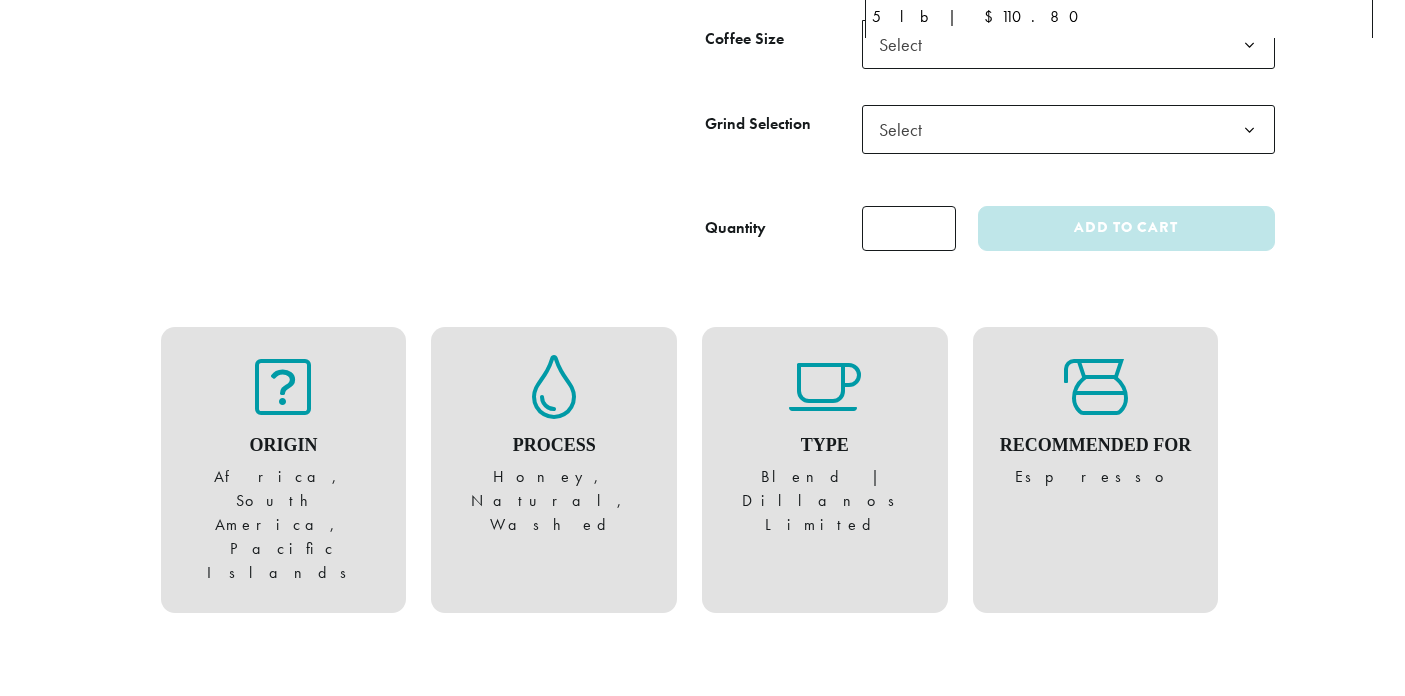 scroll, scrollTop: 0, scrollLeft: 13, axis: horizontal 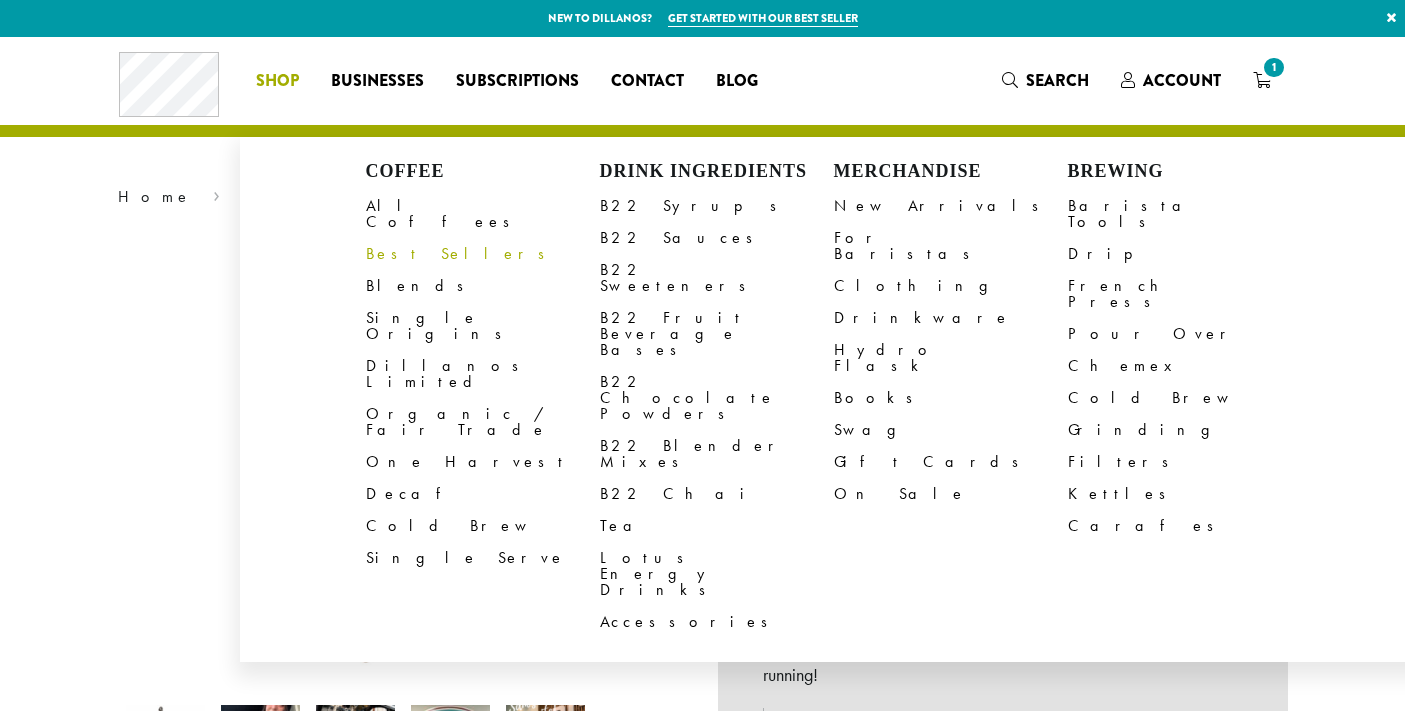 click on "Best Sellers" at bounding box center (483, 254) 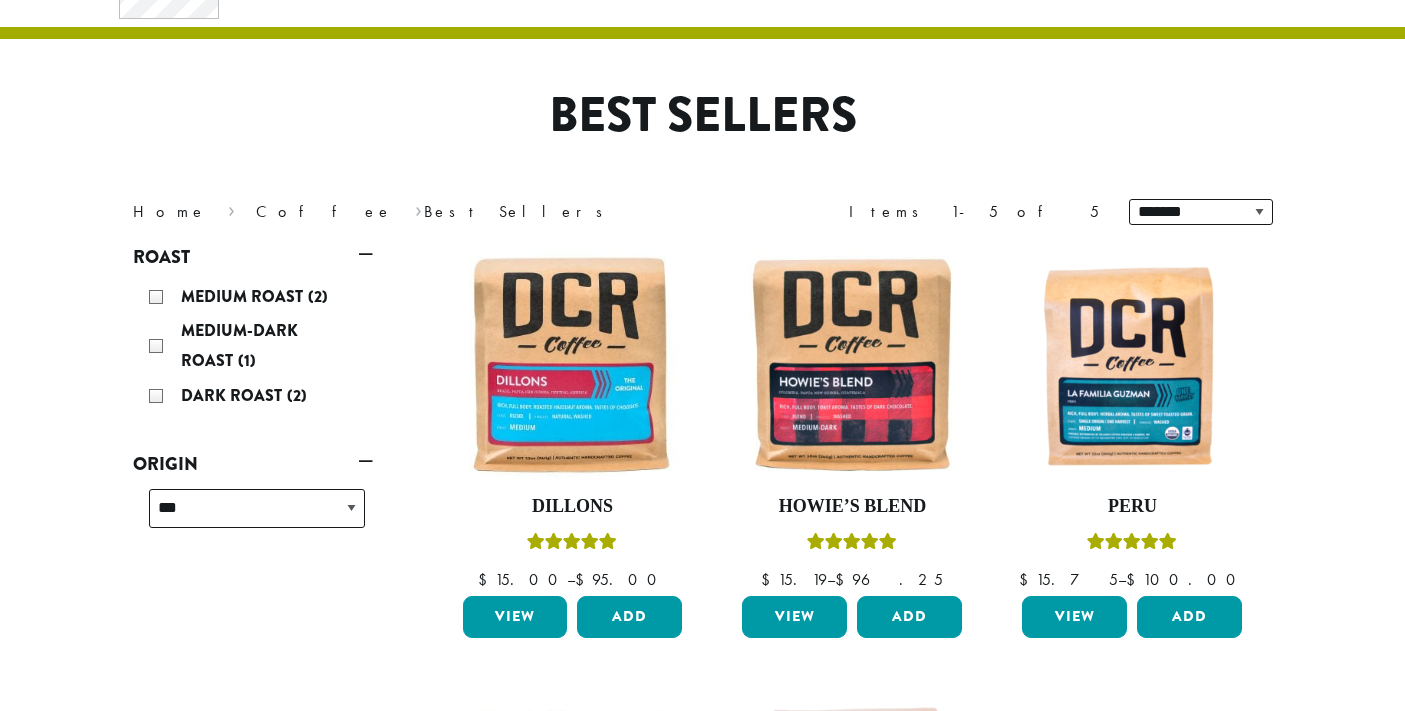 scroll, scrollTop: 0, scrollLeft: 0, axis: both 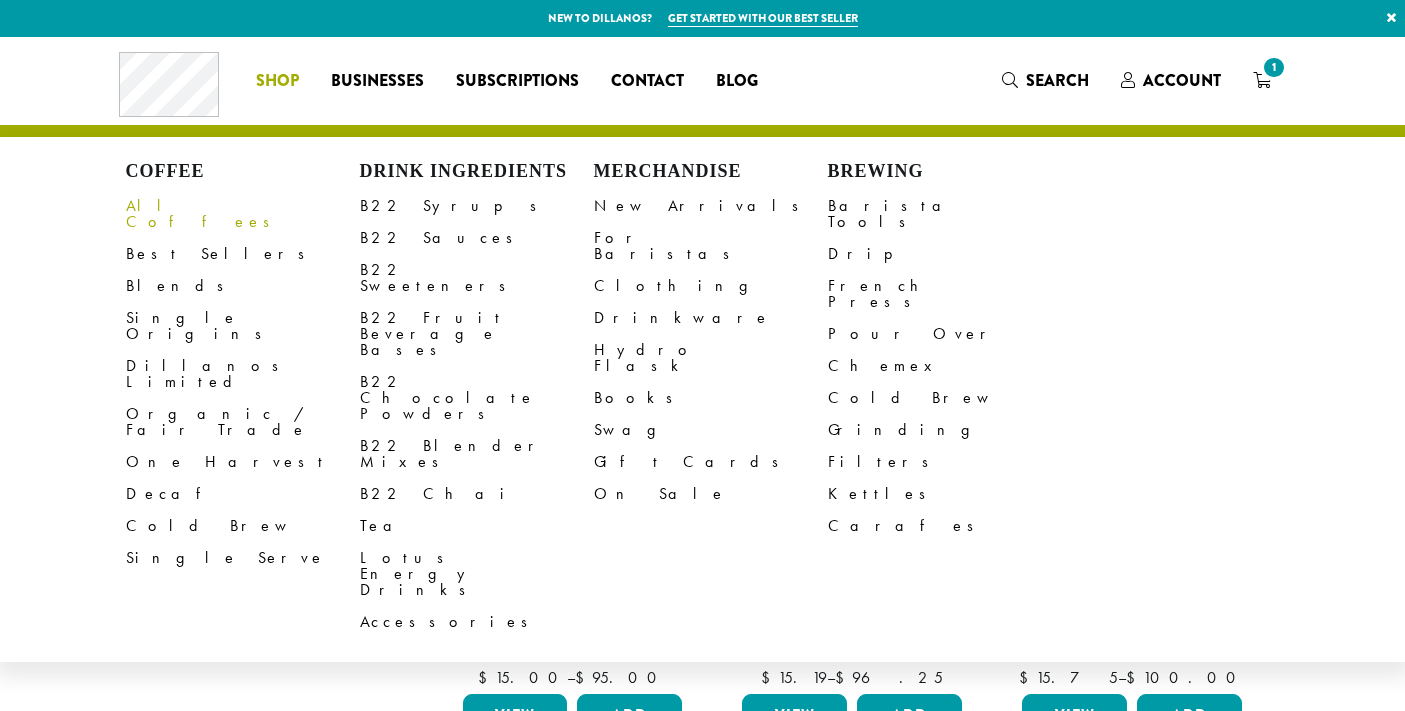 click on "All Coffees" at bounding box center [243, 214] 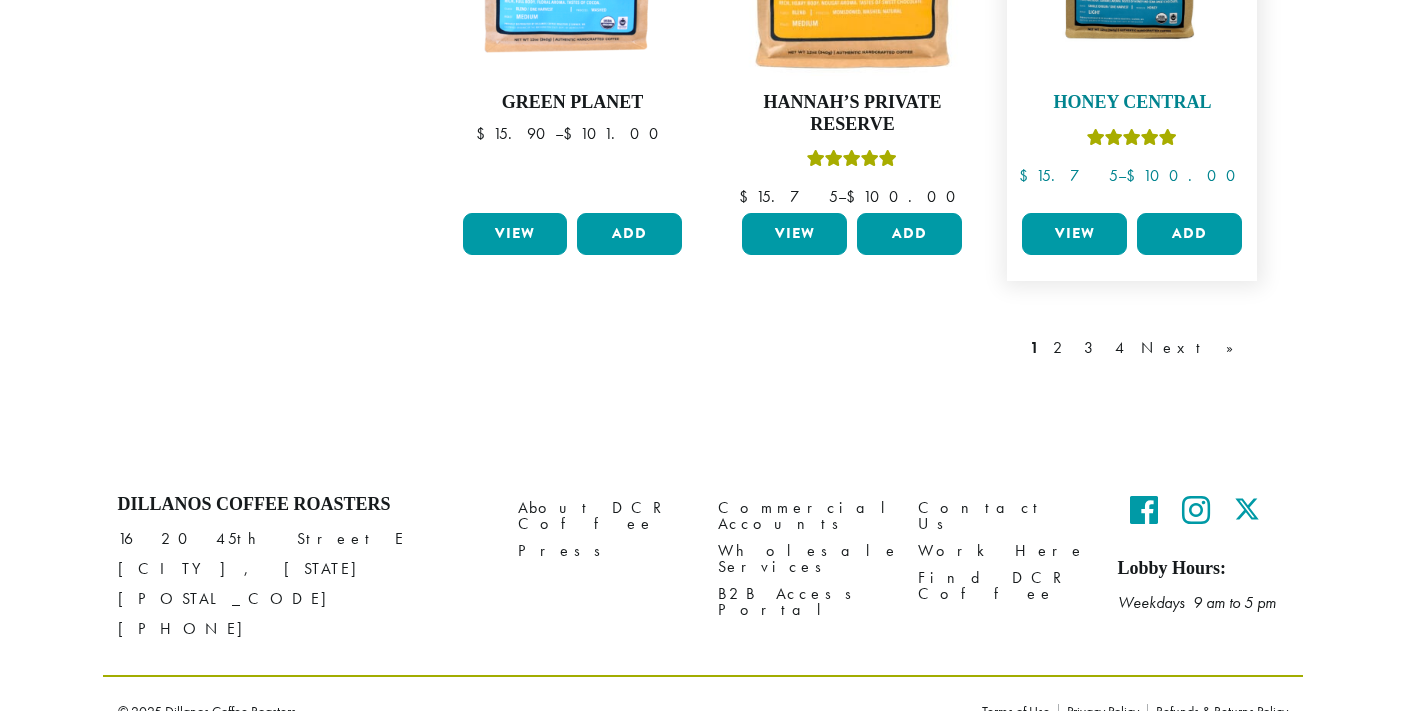 scroll, scrollTop: 1877, scrollLeft: 0, axis: vertical 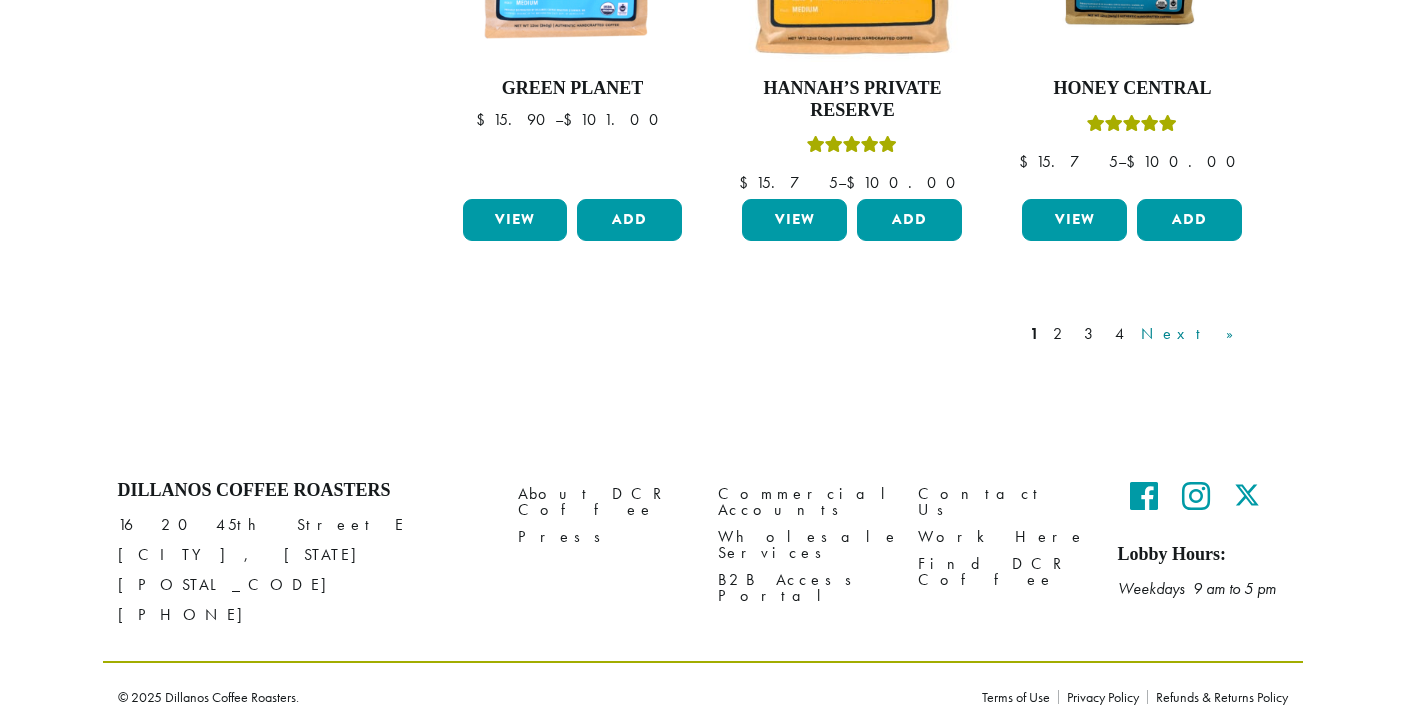 click on "Next »" at bounding box center (1194, 334) 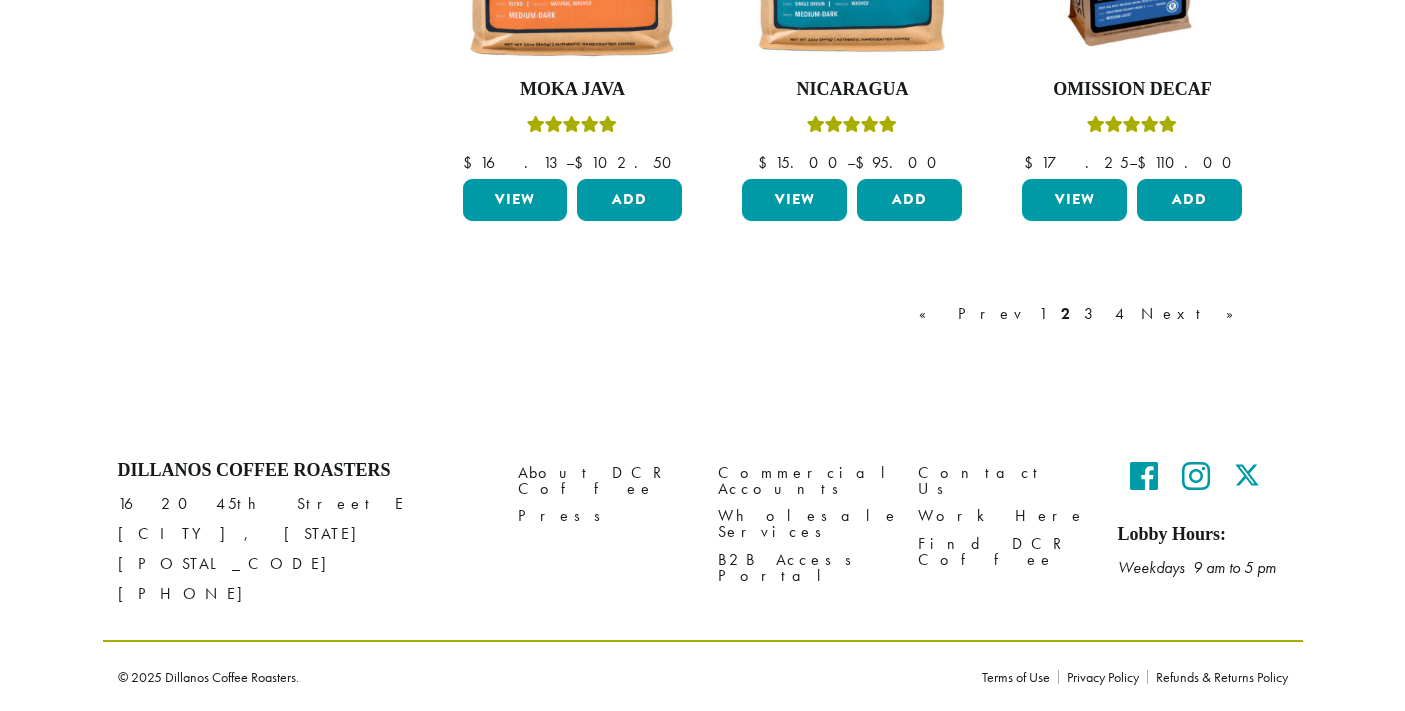 scroll, scrollTop: 2071, scrollLeft: 0, axis: vertical 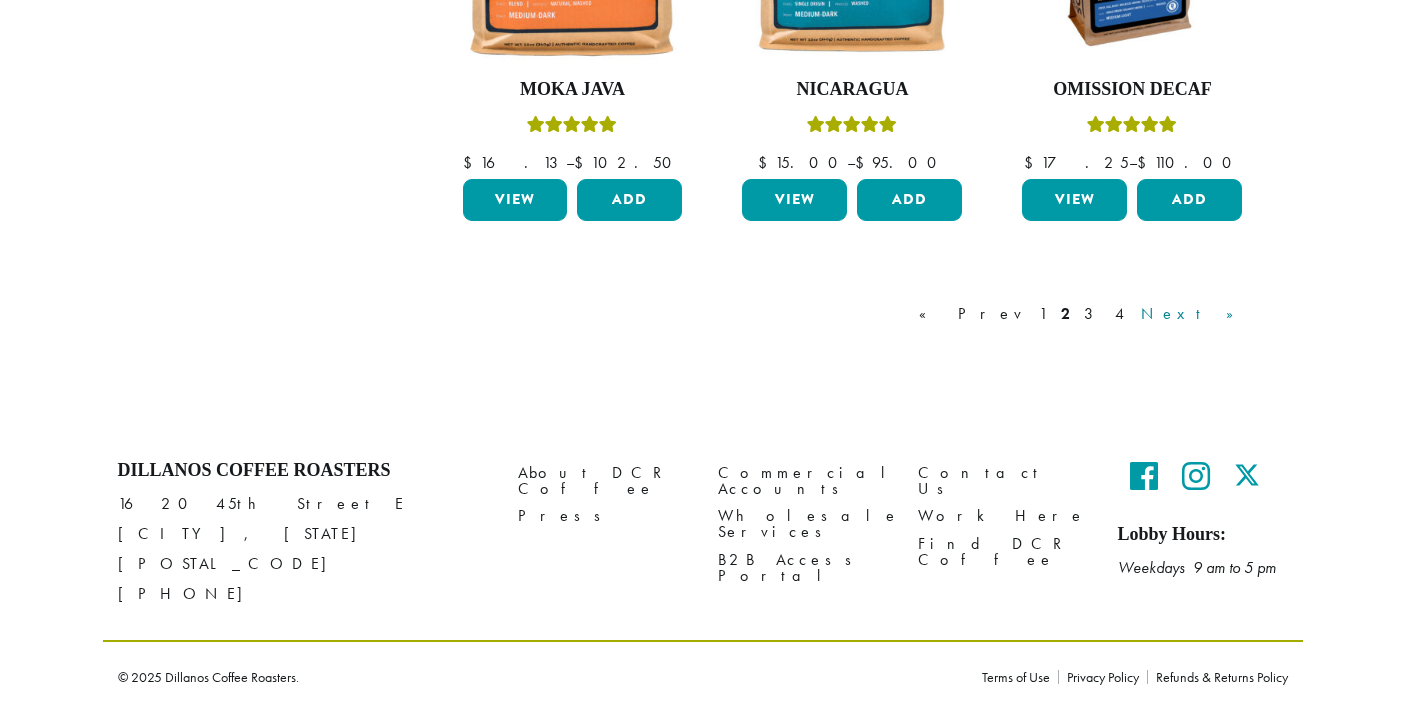 click on "Next »" at bounding box center [1194, 314] 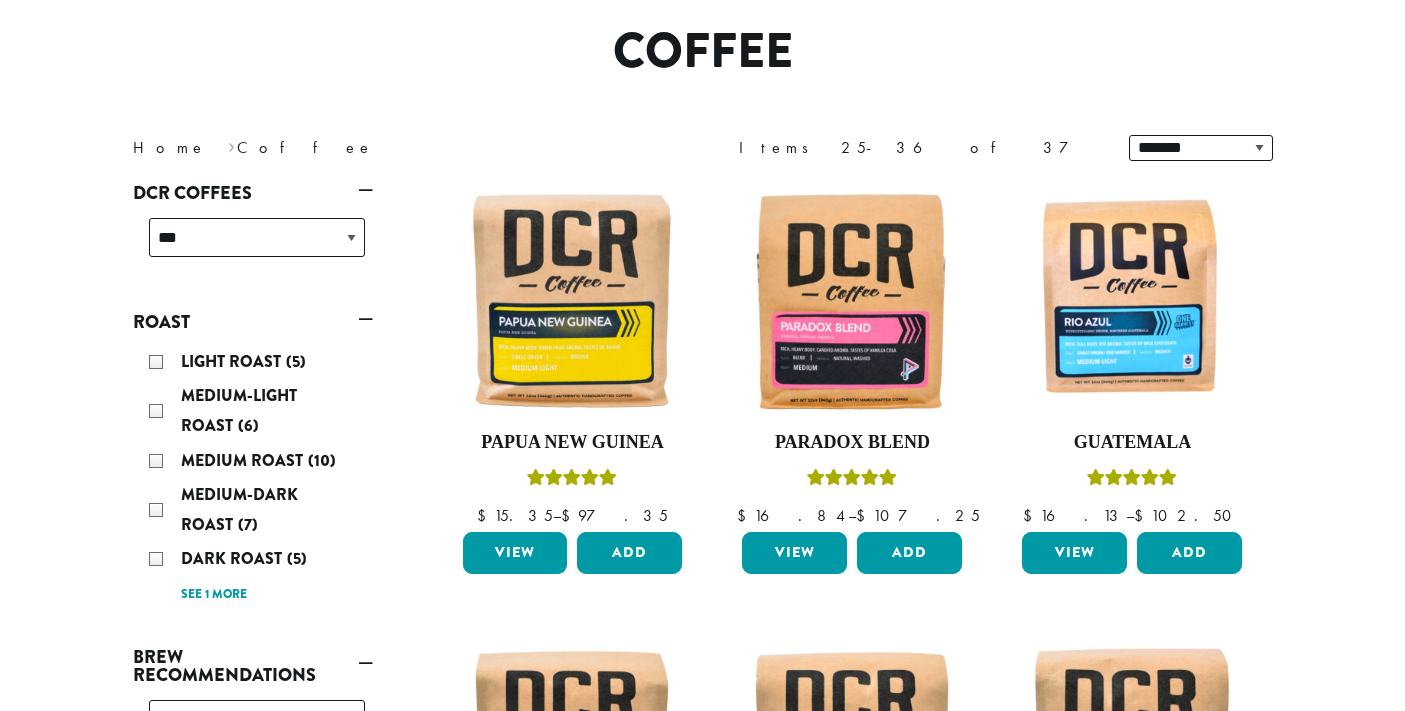 scroll, scrollTop: 149, scrollLeft: 0, axis: vertical 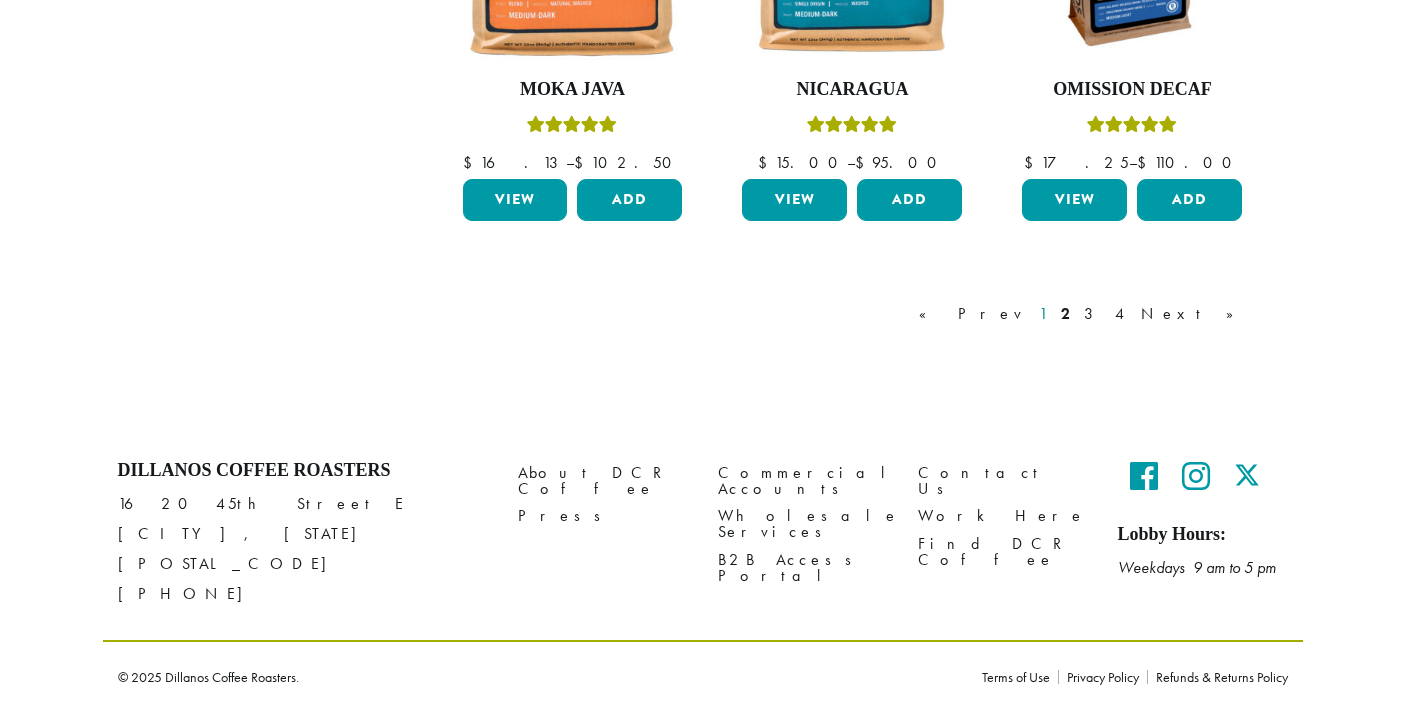 click on "1" at bounding box center [1043, 314] 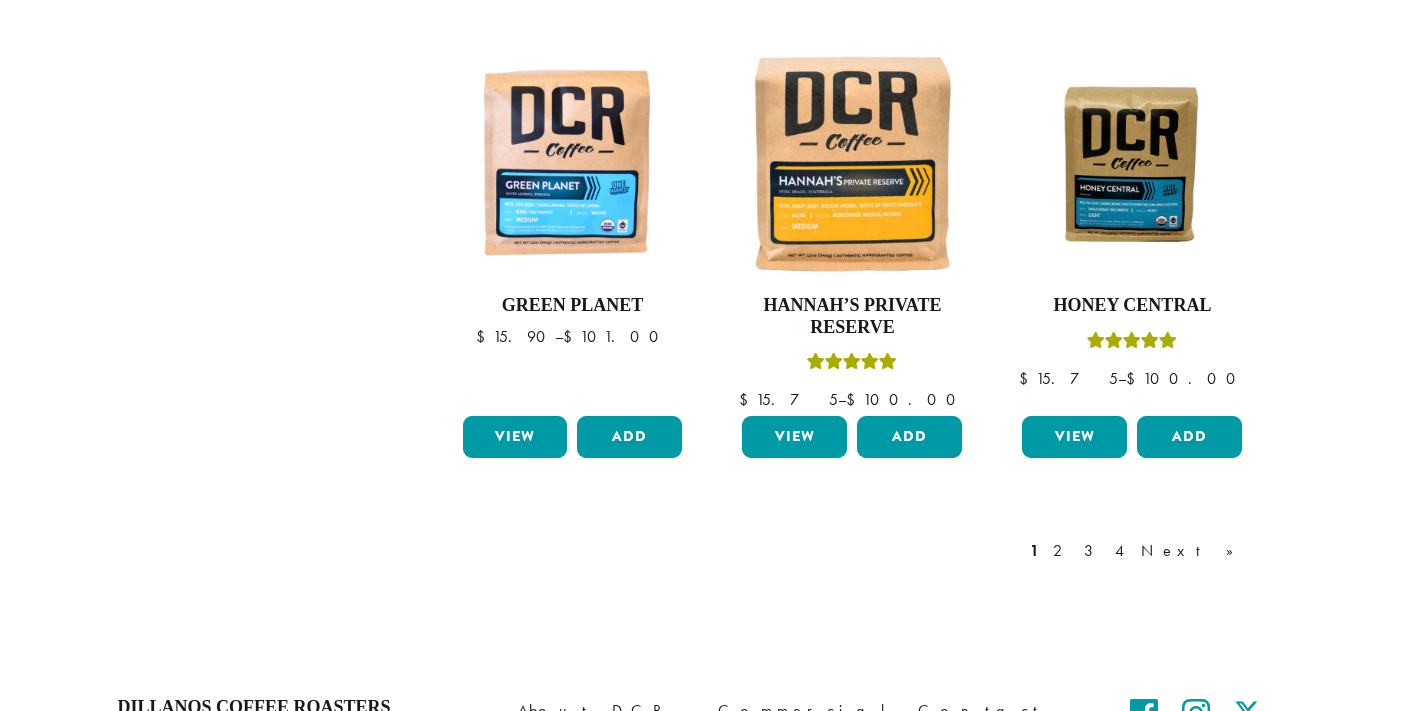 scroll, scrollTop: 1691, scrollLeft: 0, axis: vertical 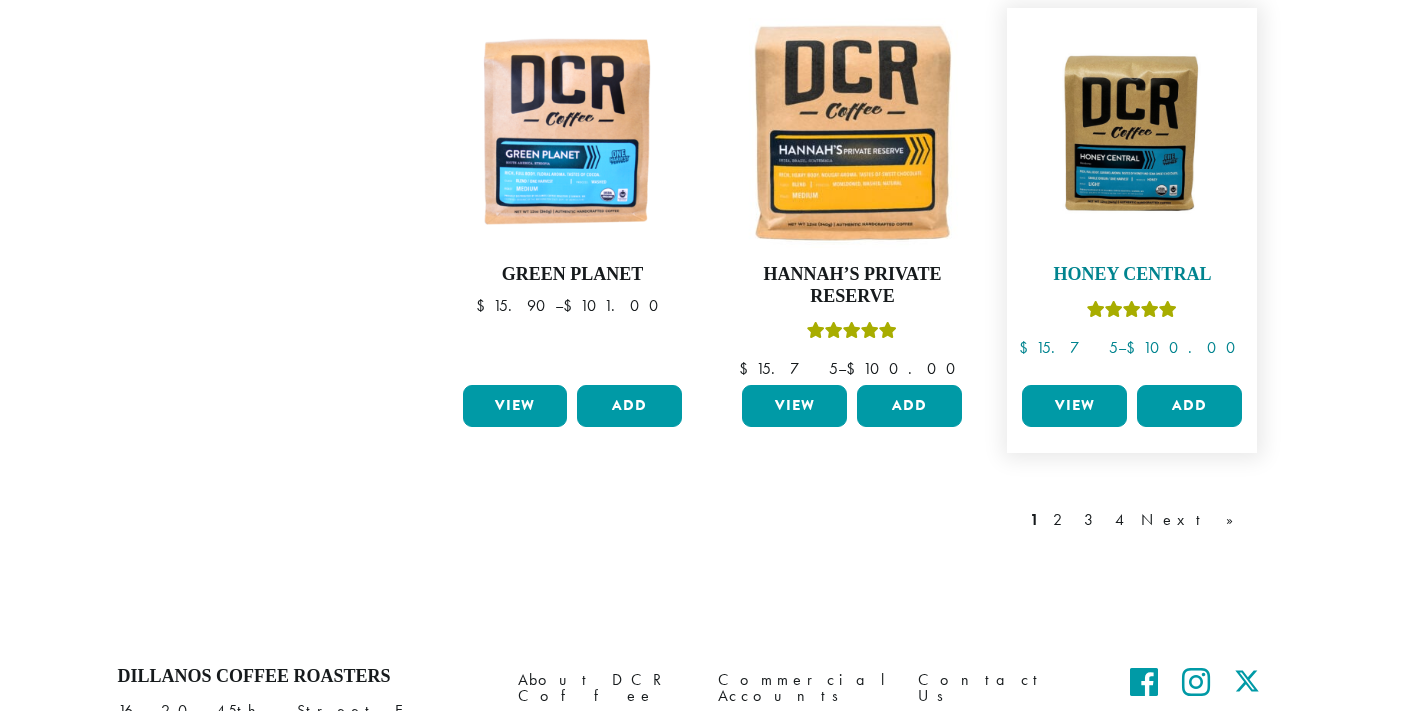 click at bounding box center [1132, 133] 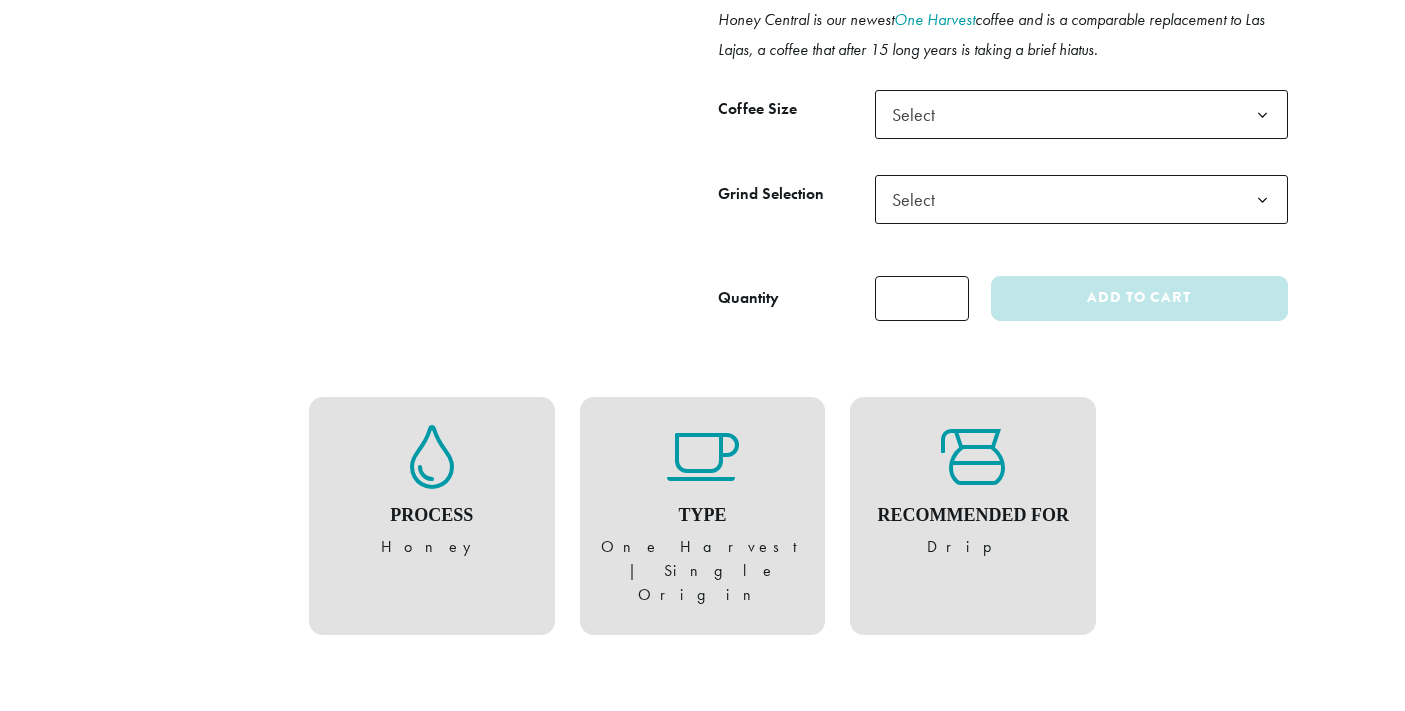 scroll, scrollTop: 864, scrollLeft: 0, axis: vertical 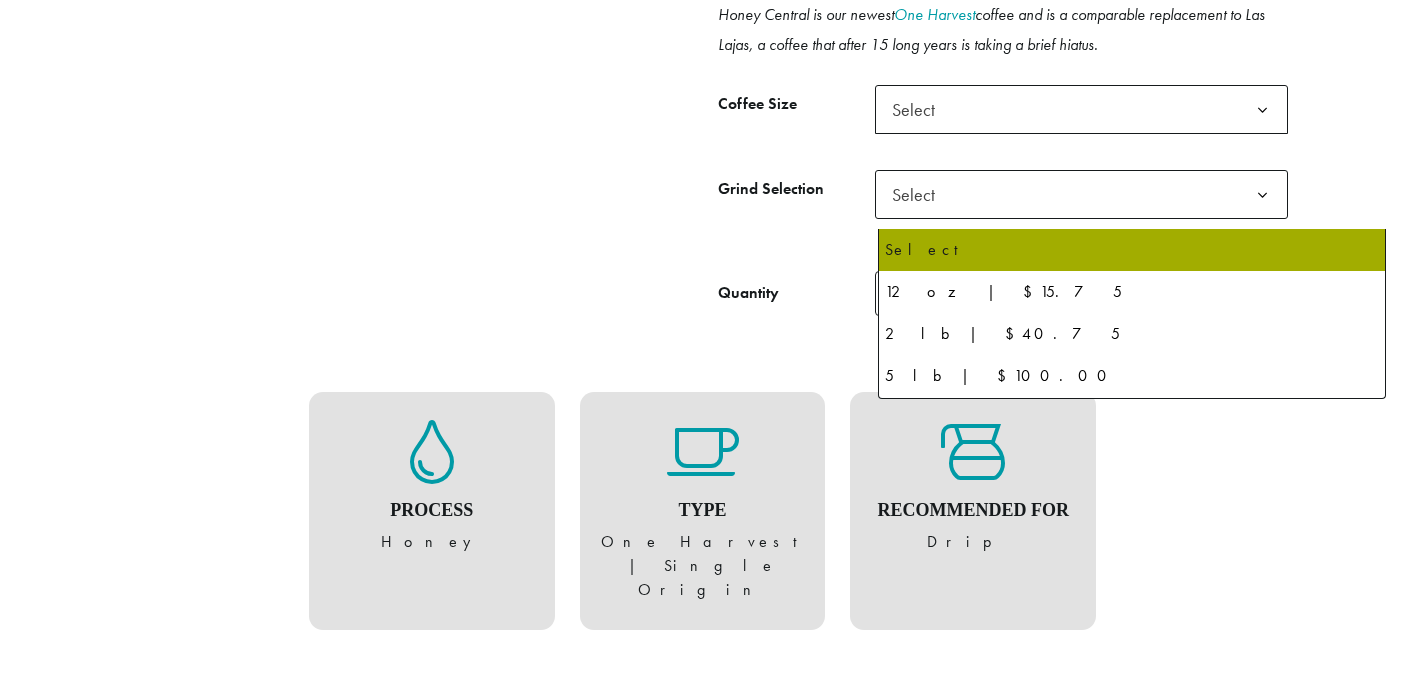 click 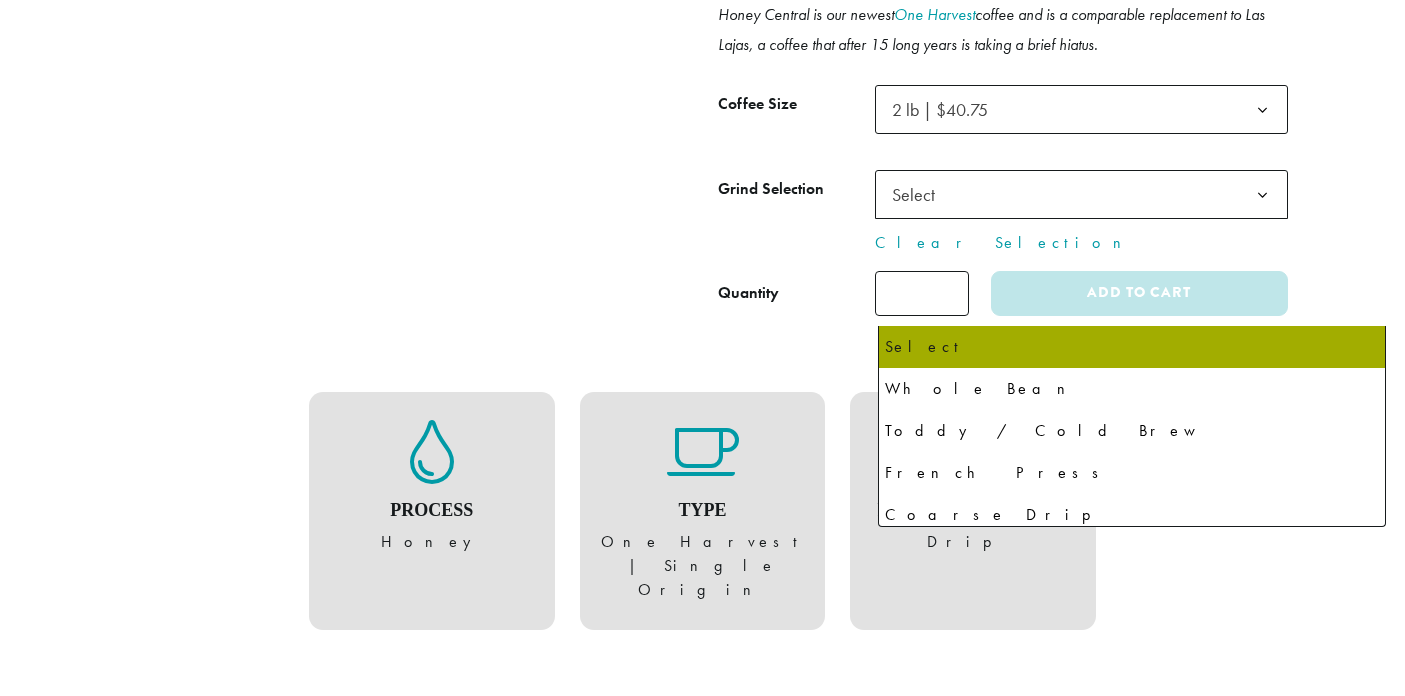 click on "Select" 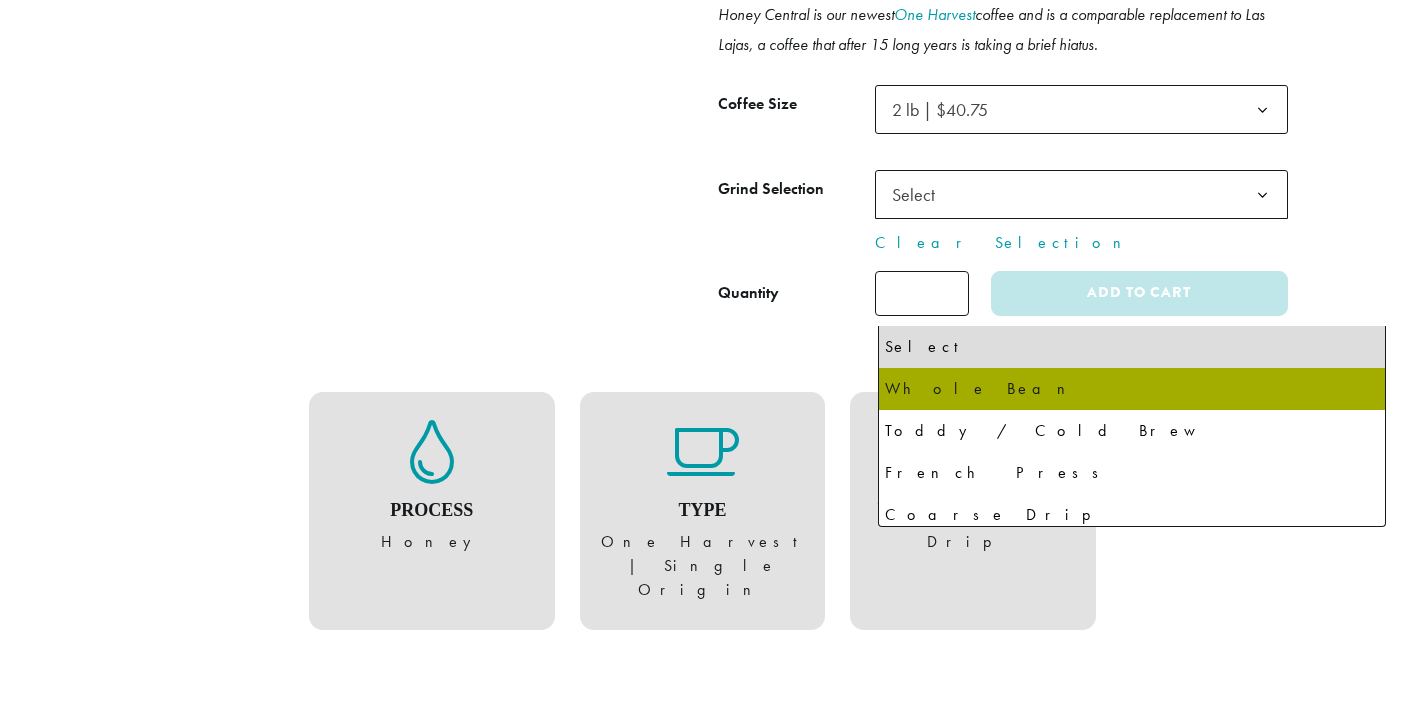 select on "**********" 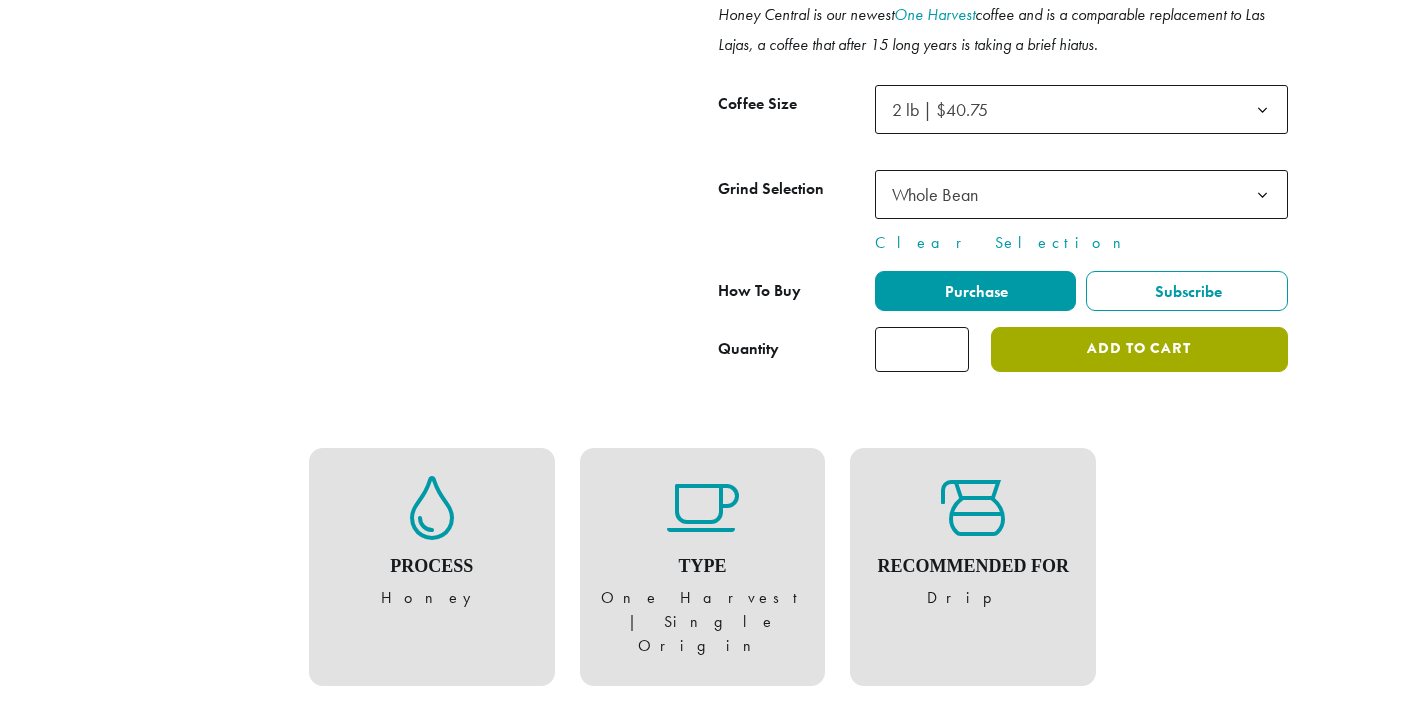 click on "Add to cart" 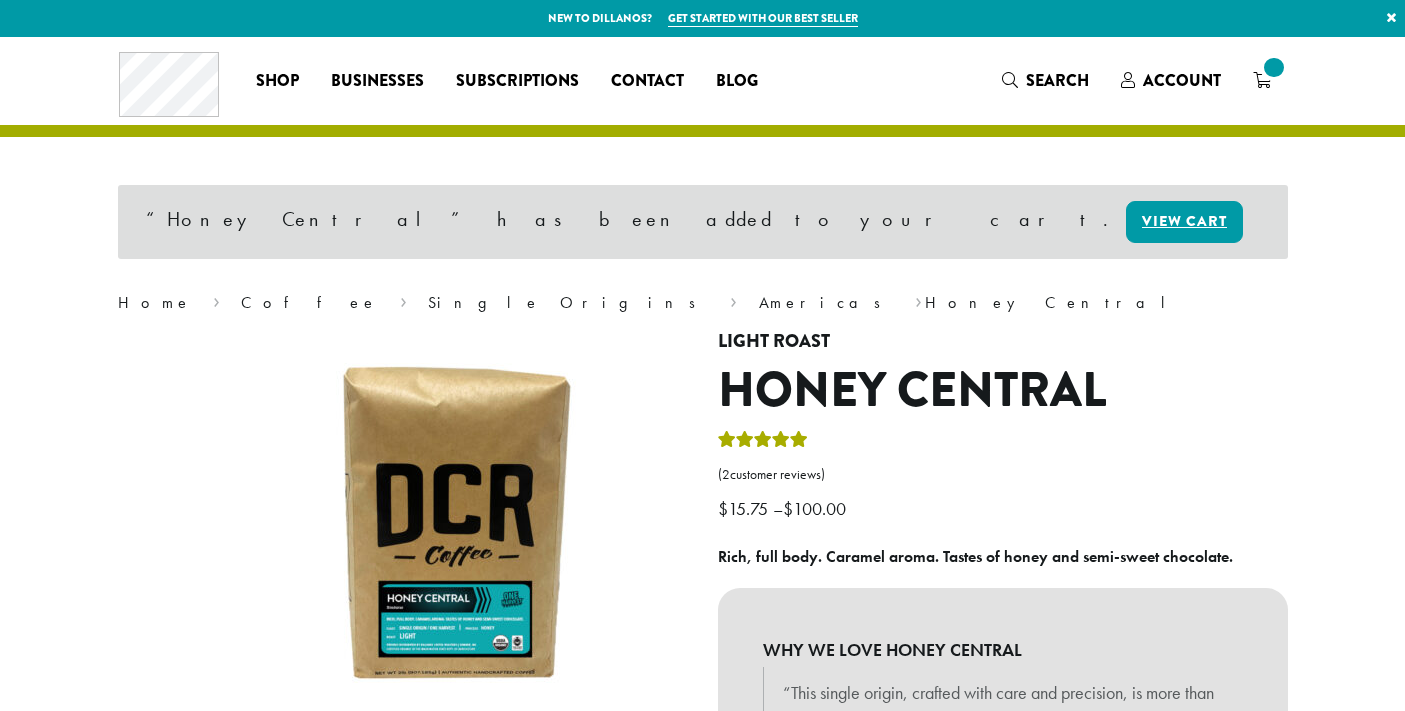 scroll, scrollTop: 0, scrollLeft: 0, axis: both 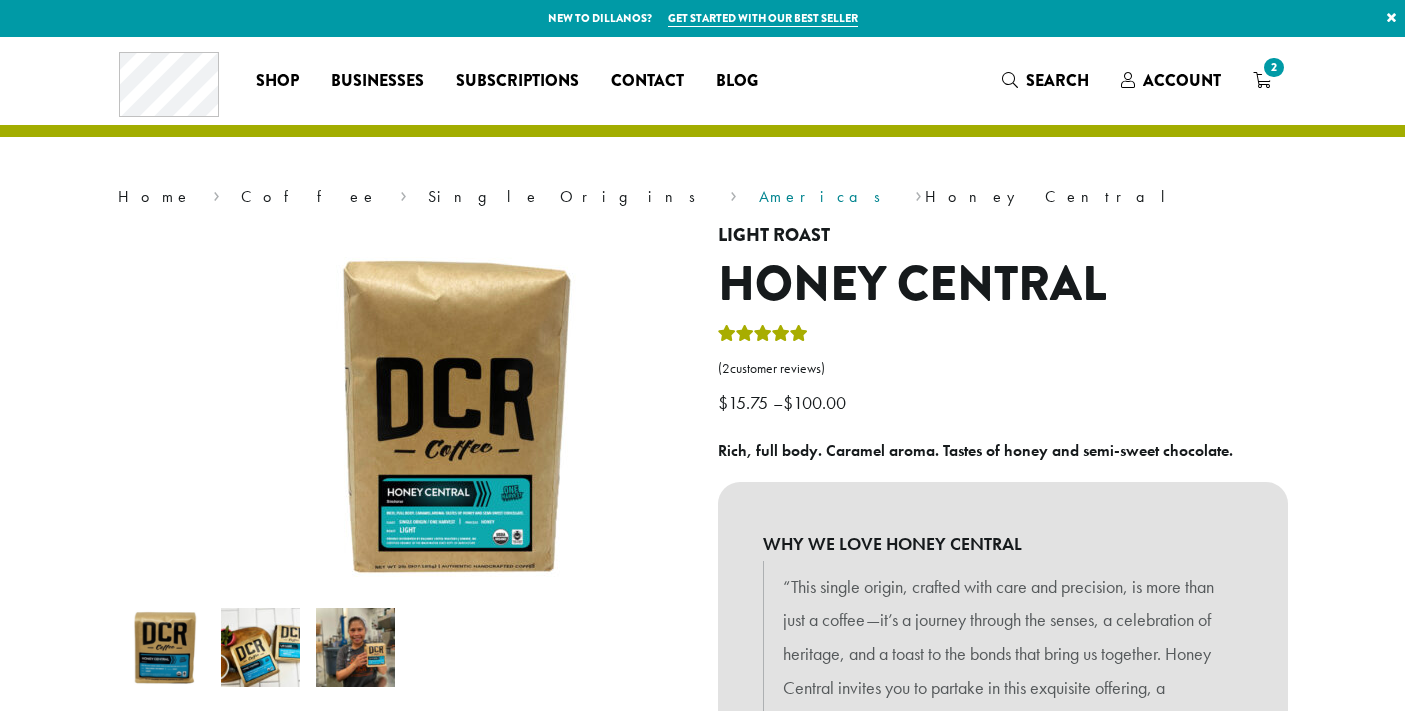click on "Americas" at bounding box center [826, 196] 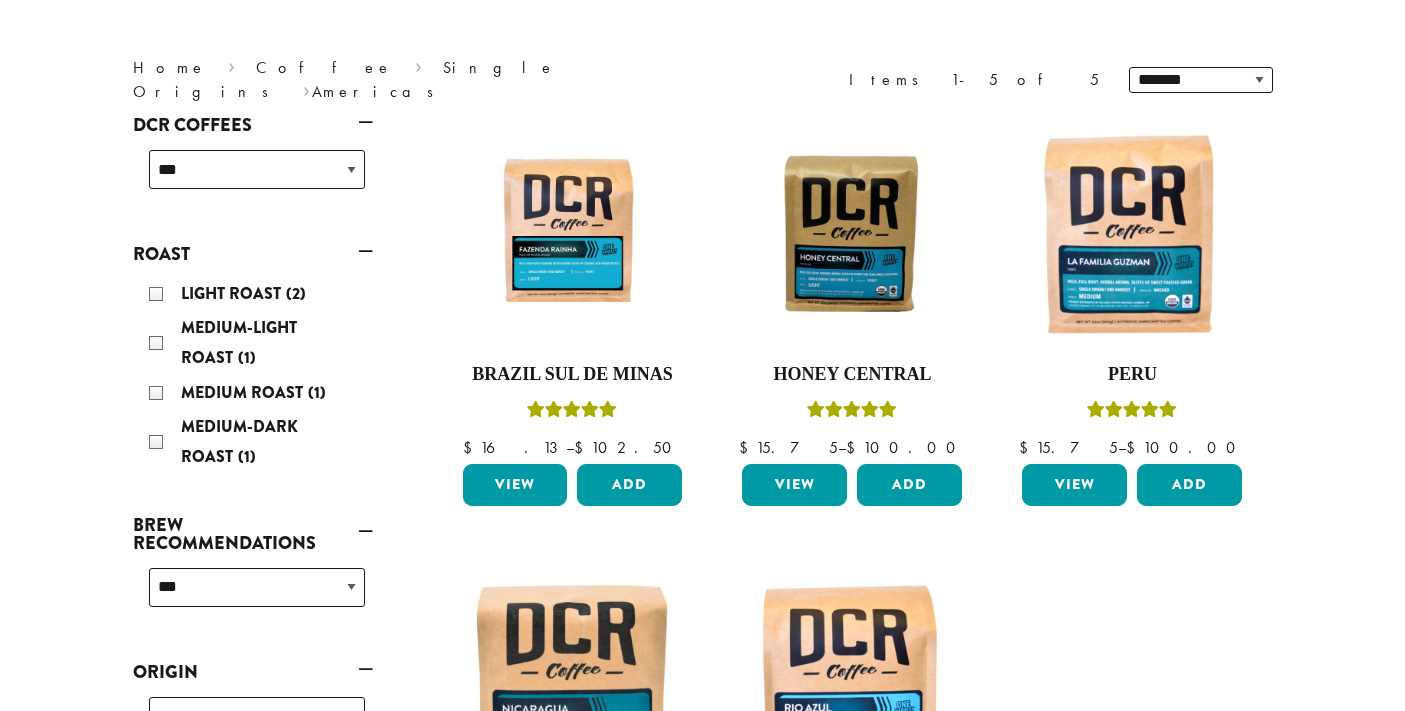scroll, scrollTop: 191, scrollLeft: 0, axis: vertical 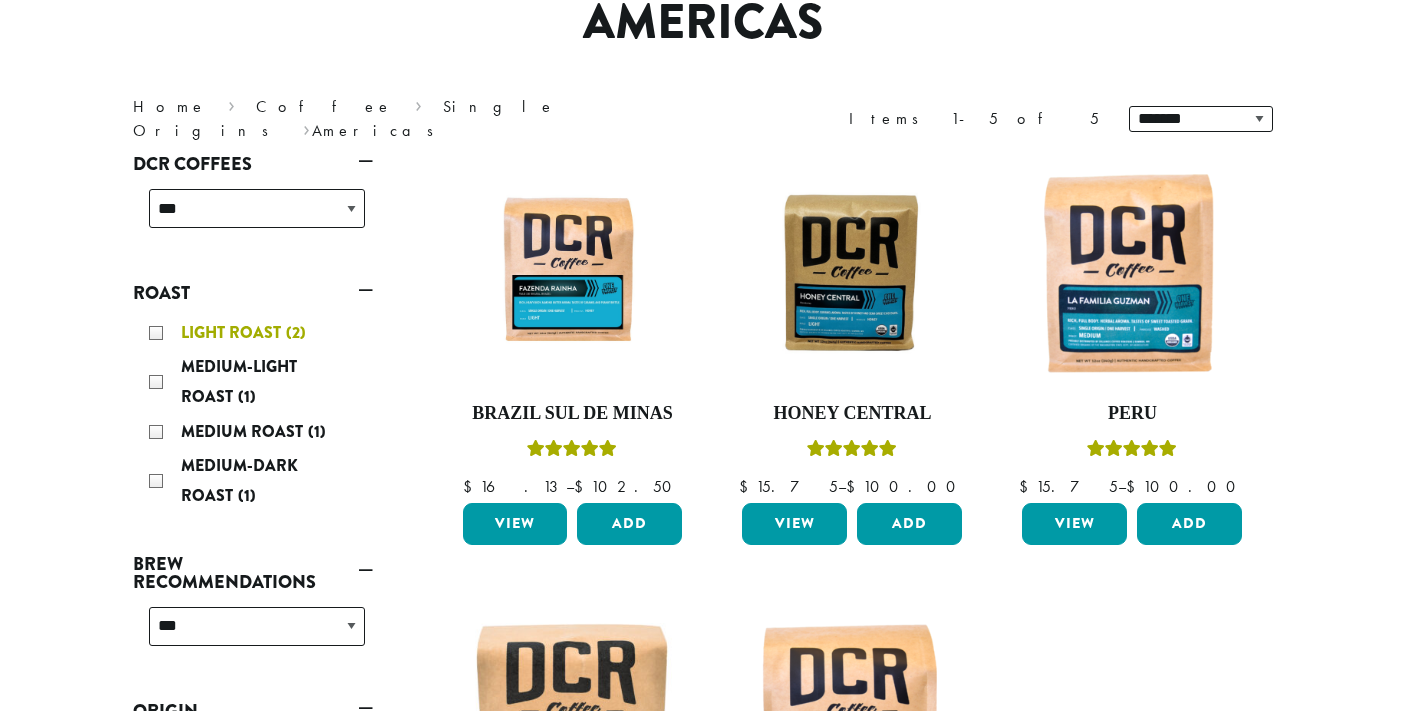 click on "Light Roast (2)" at bounding box center (257, 333) 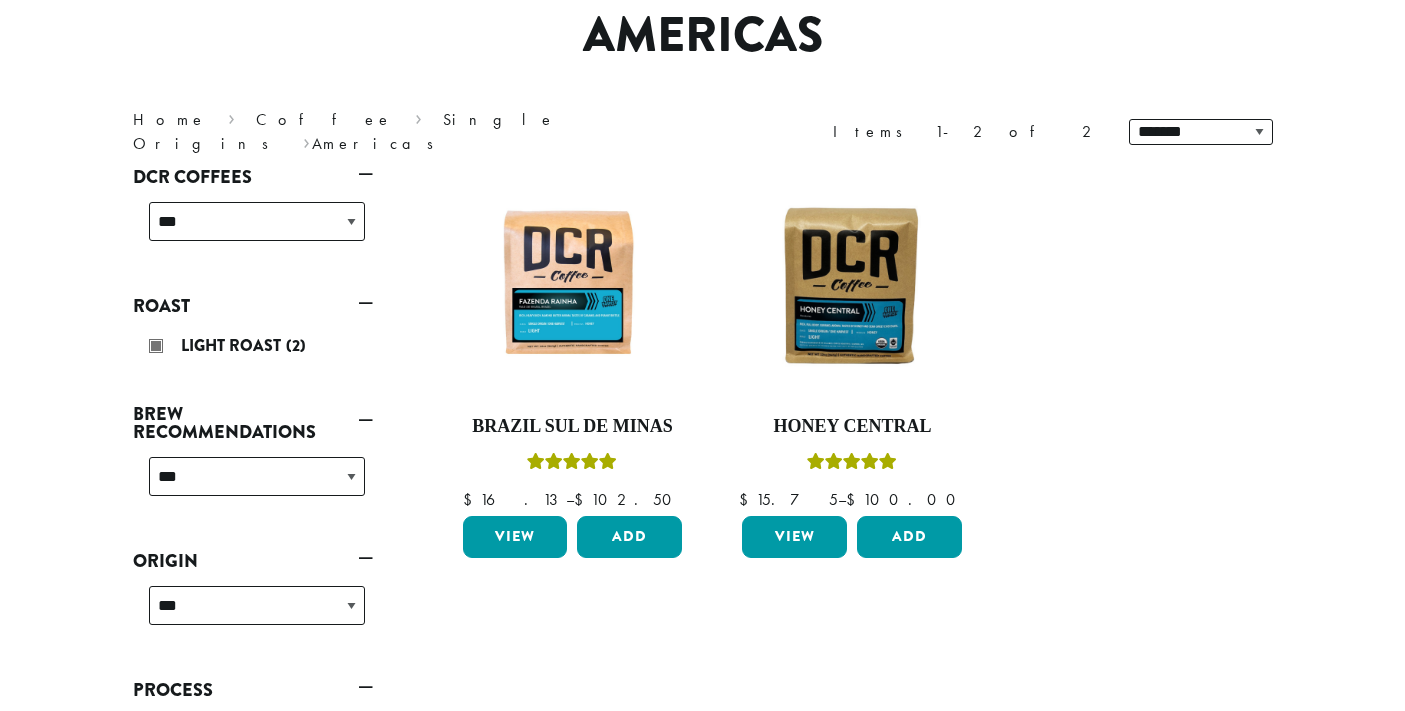 scroll, scrollTop: 163, scrollLeft: 0, axis: vertical 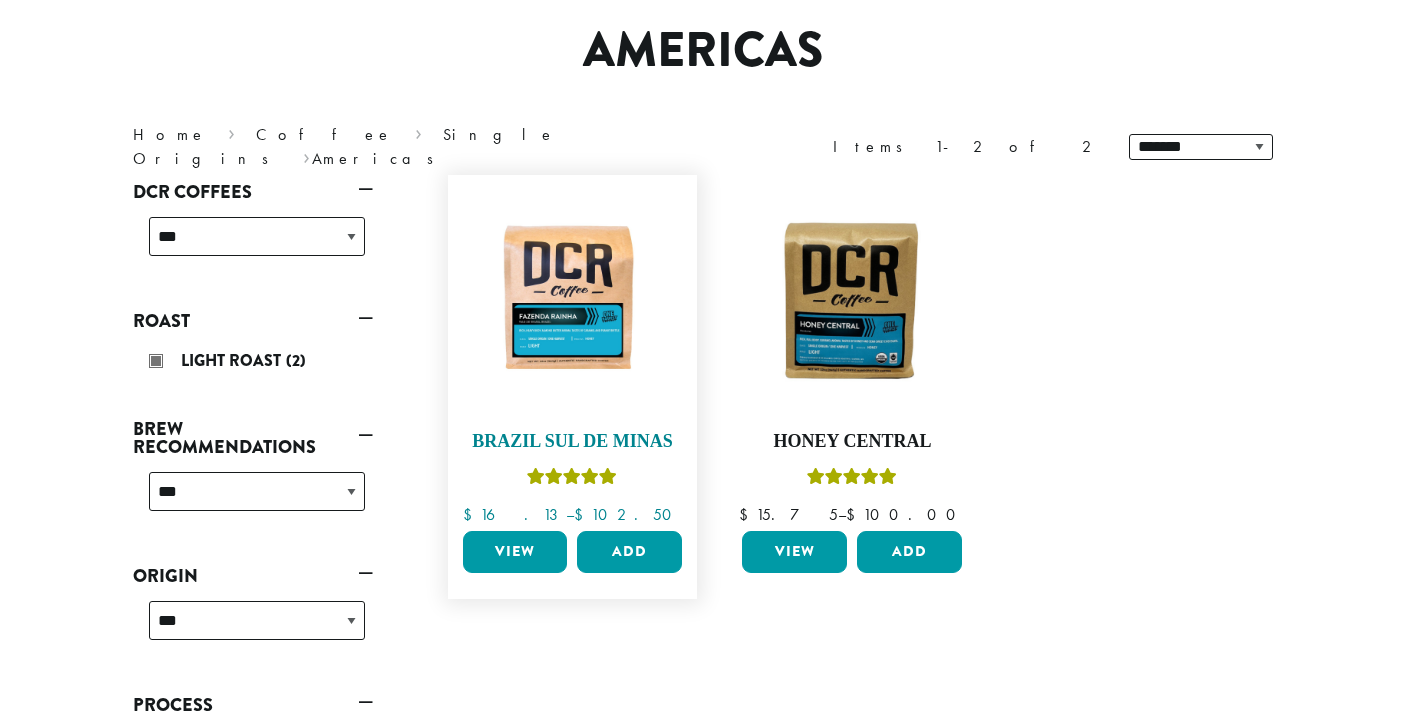 click at bounding box center [572, 300] 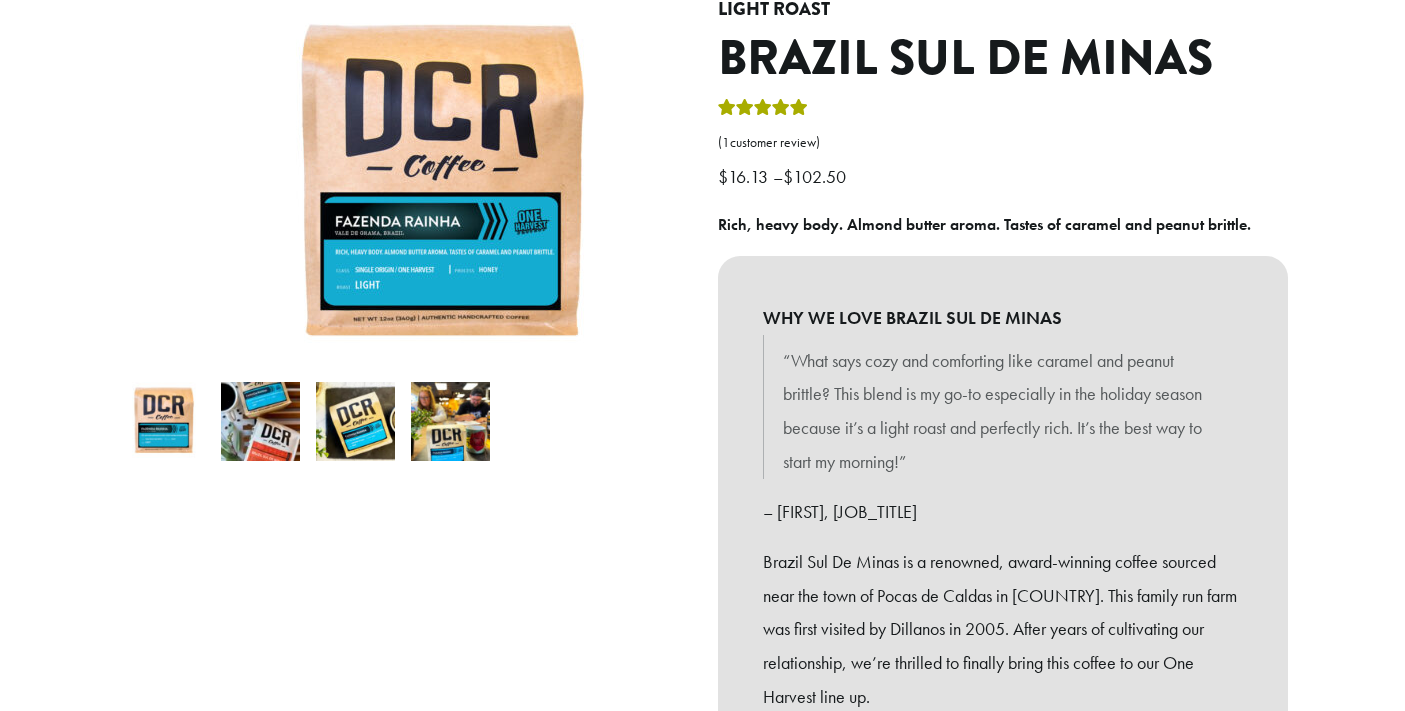 scroll, scrollTop: 0, scrollLeft: 0, axis: both 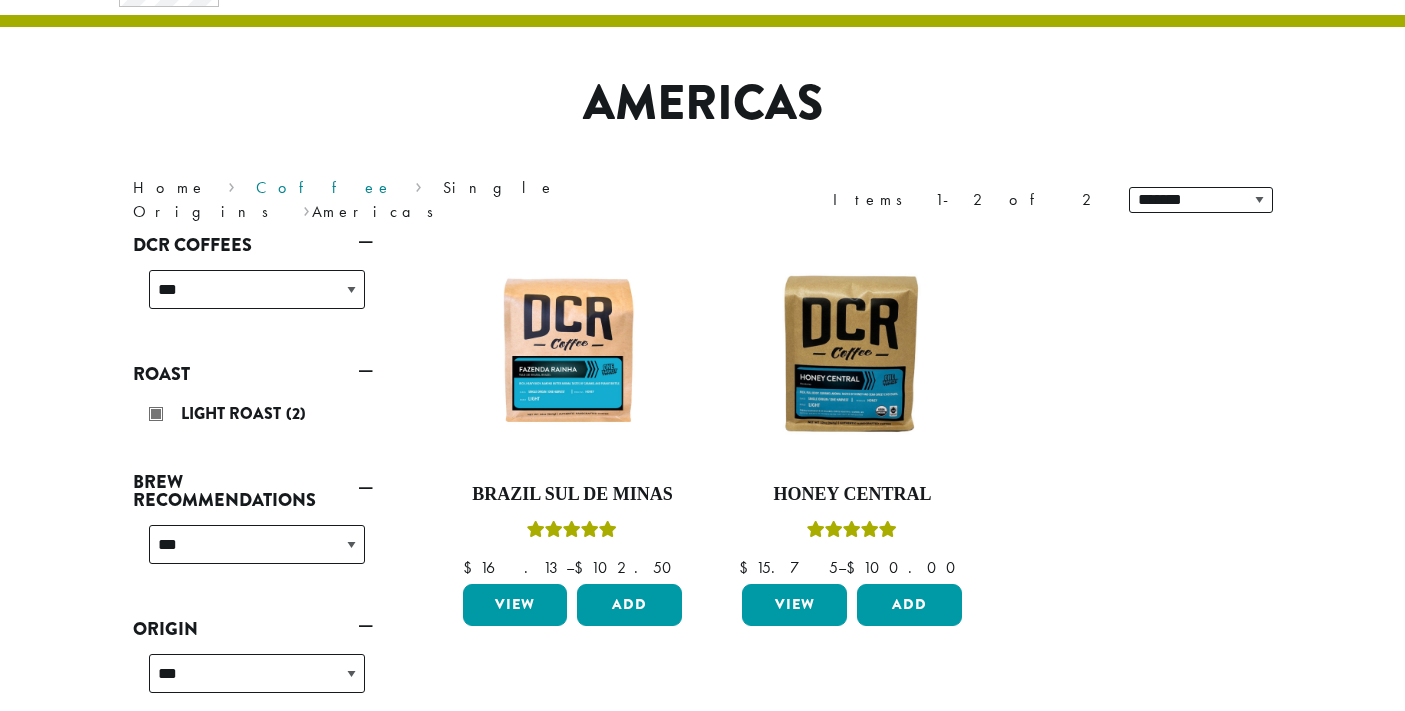click on "Coffee" at bounding box center [324, 187] 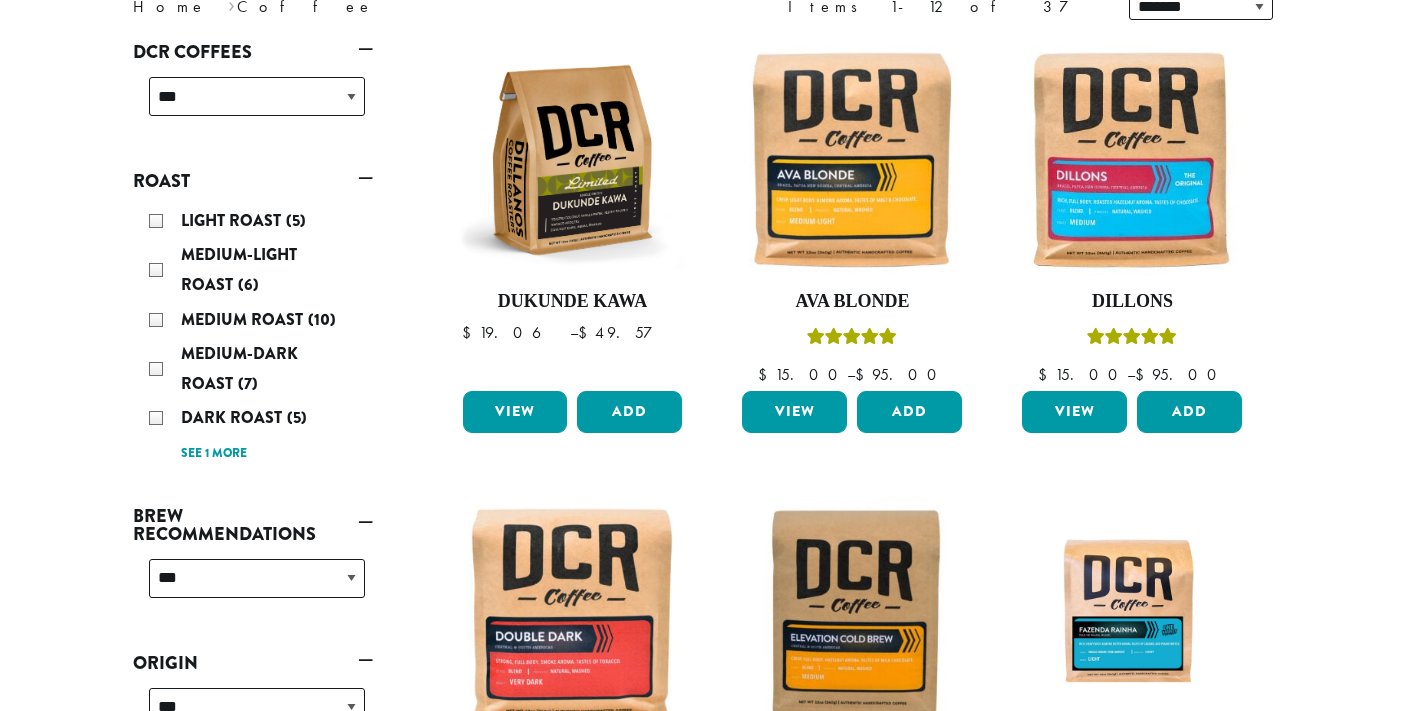scroll, scrollTop: 313, scrollLeft: 0, axis: vertical 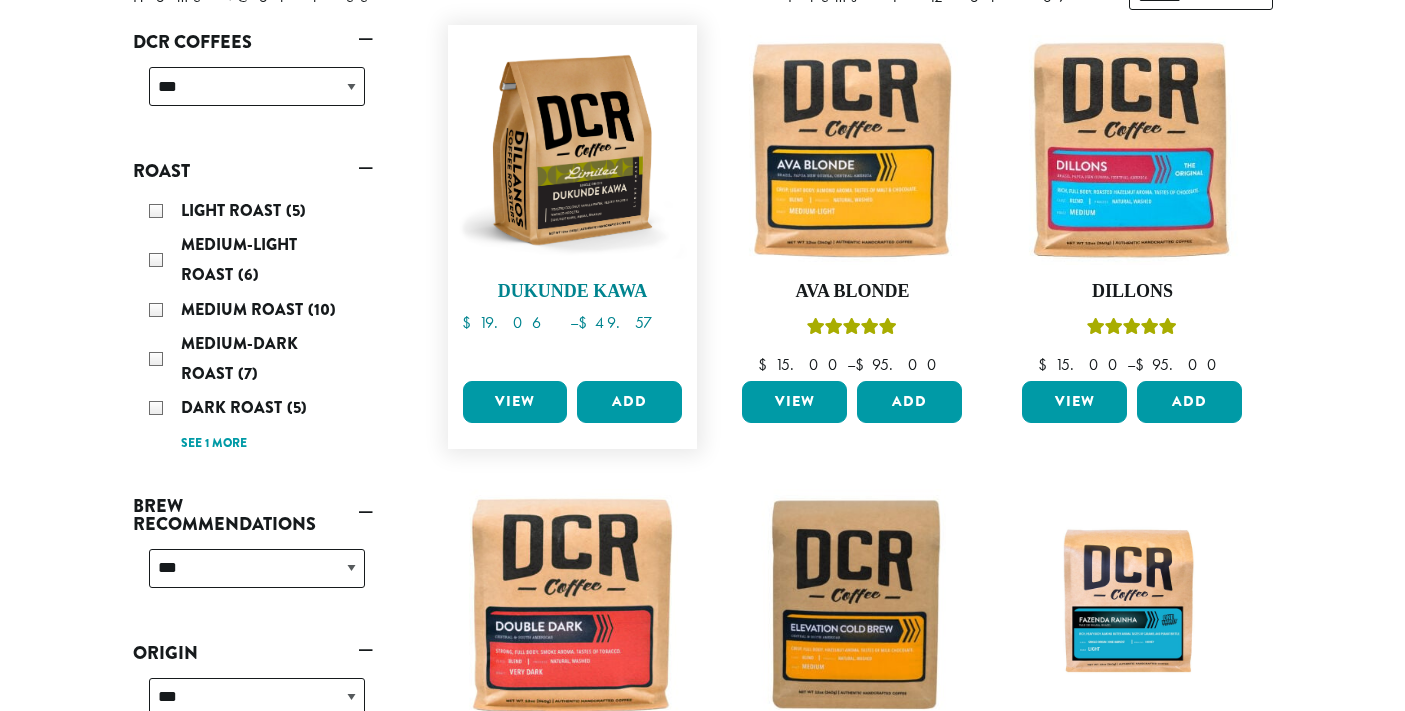 click at bounding box center (572, 150) 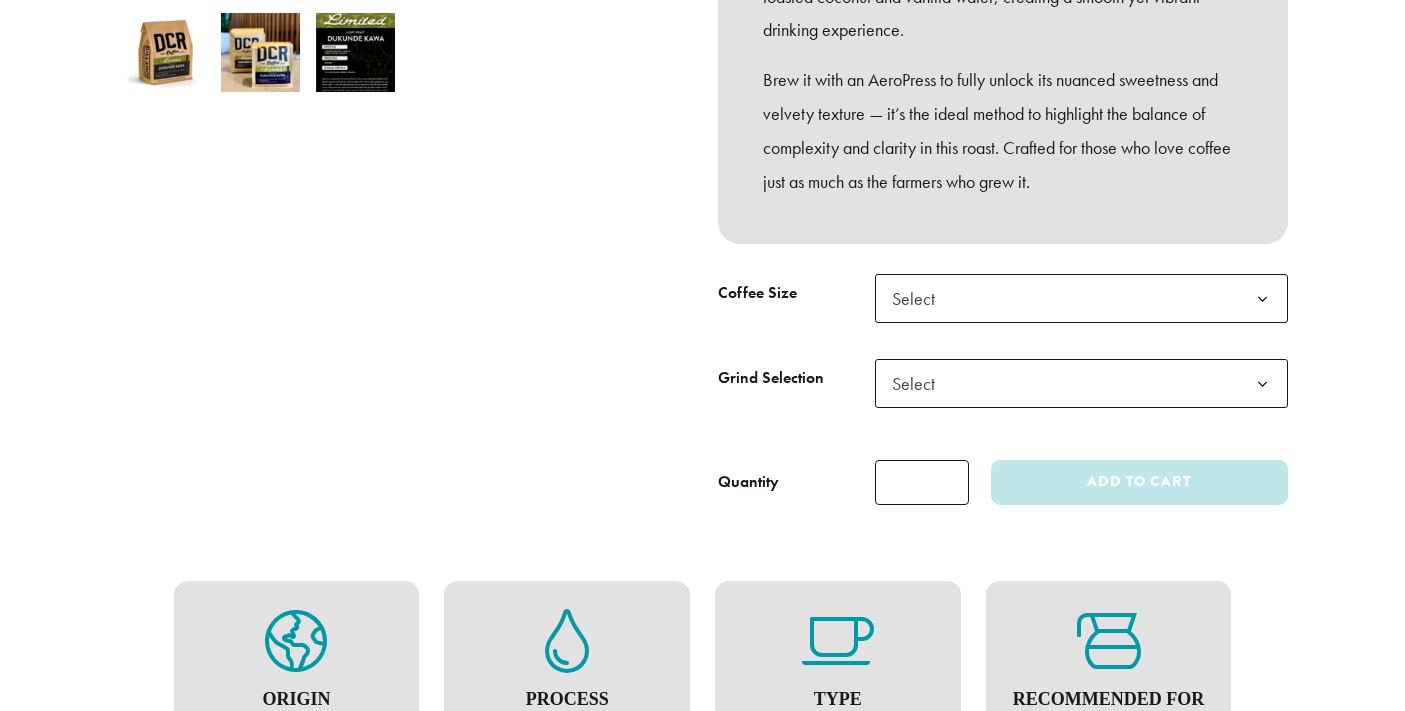 scroll, scrollTop: 716, scrollLeft: 0, axis: vertical 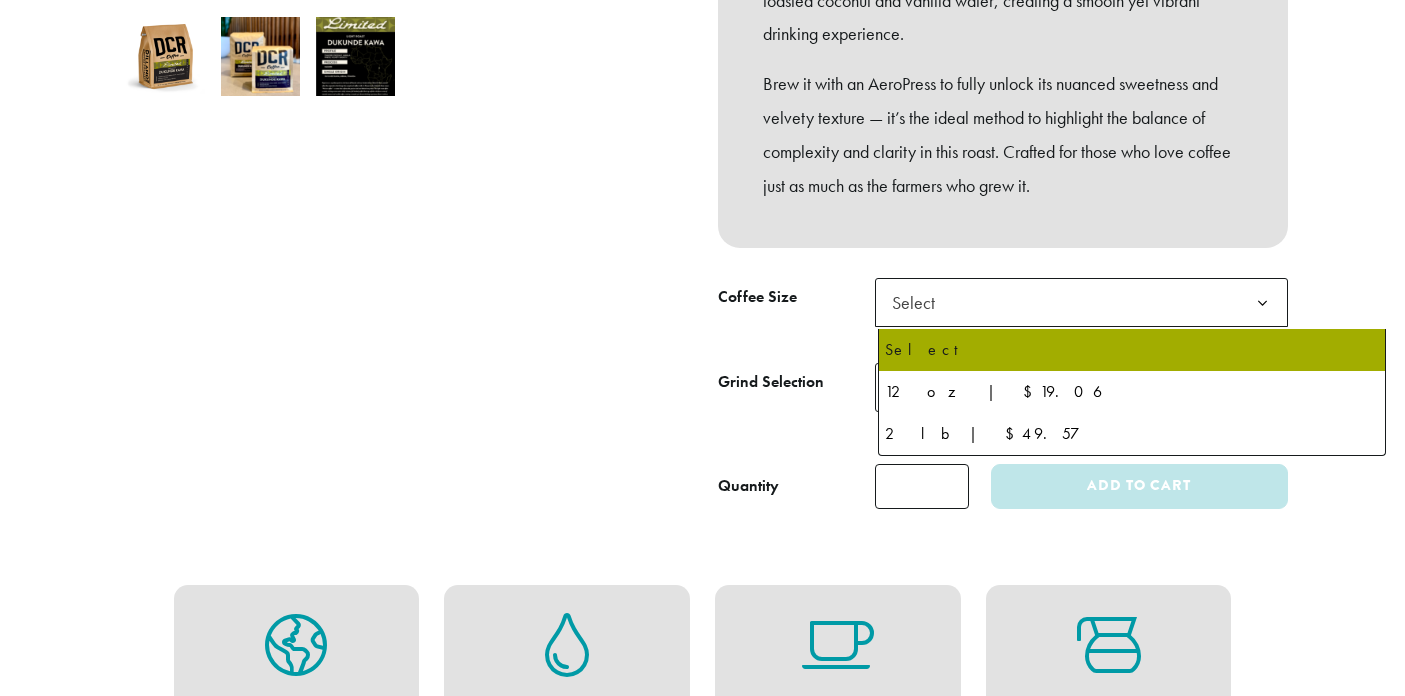click on "Select" 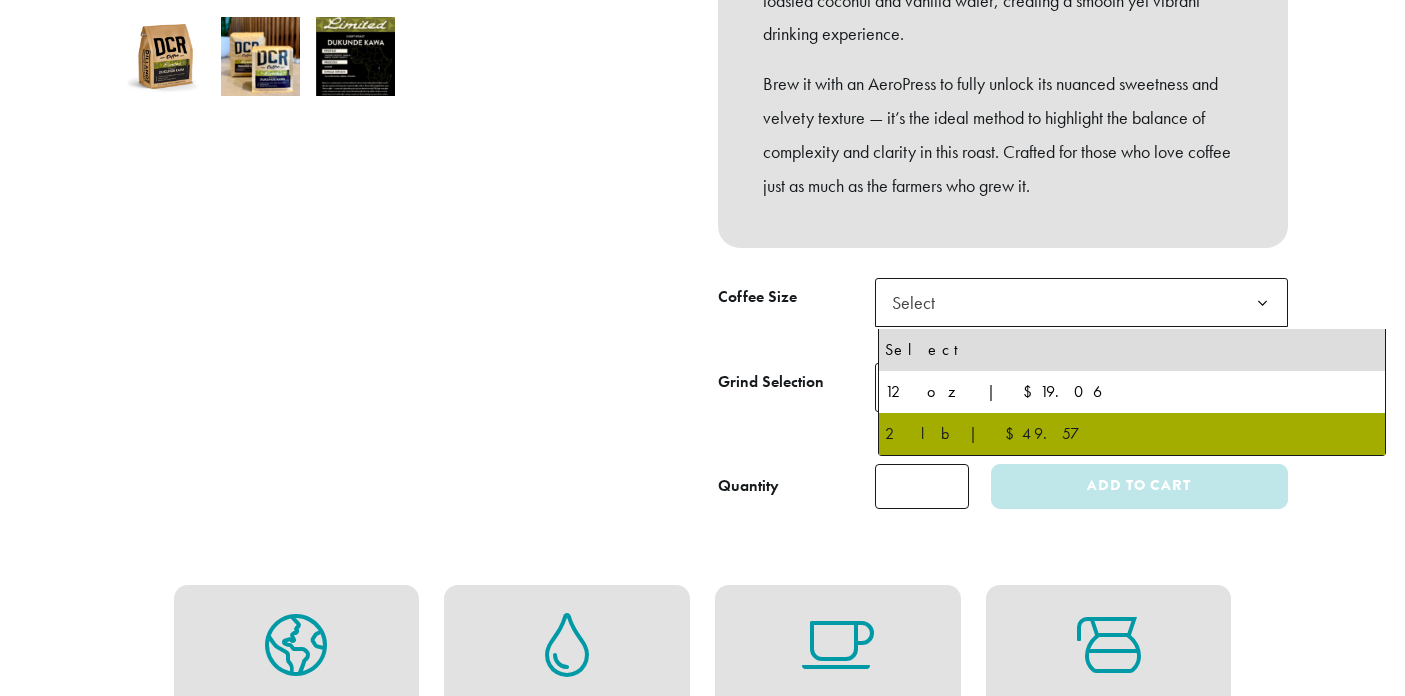 select on "**********" 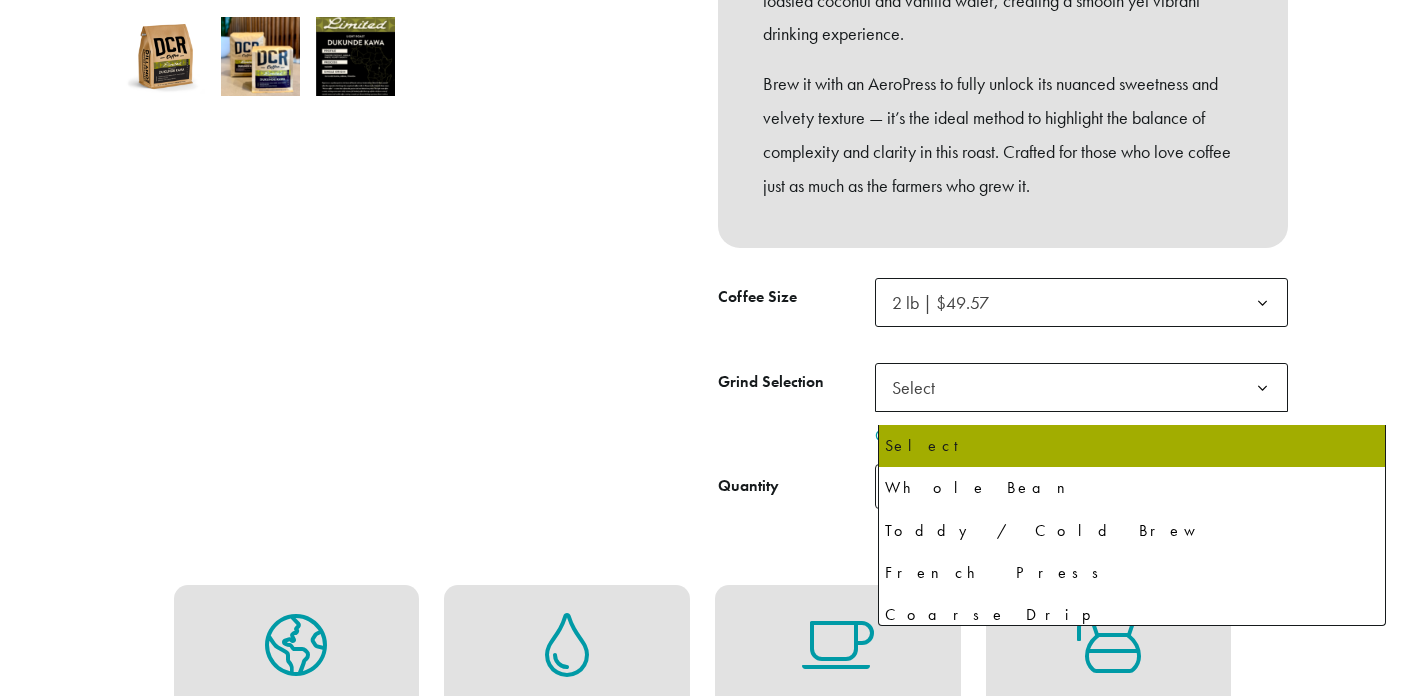 click on "Select" 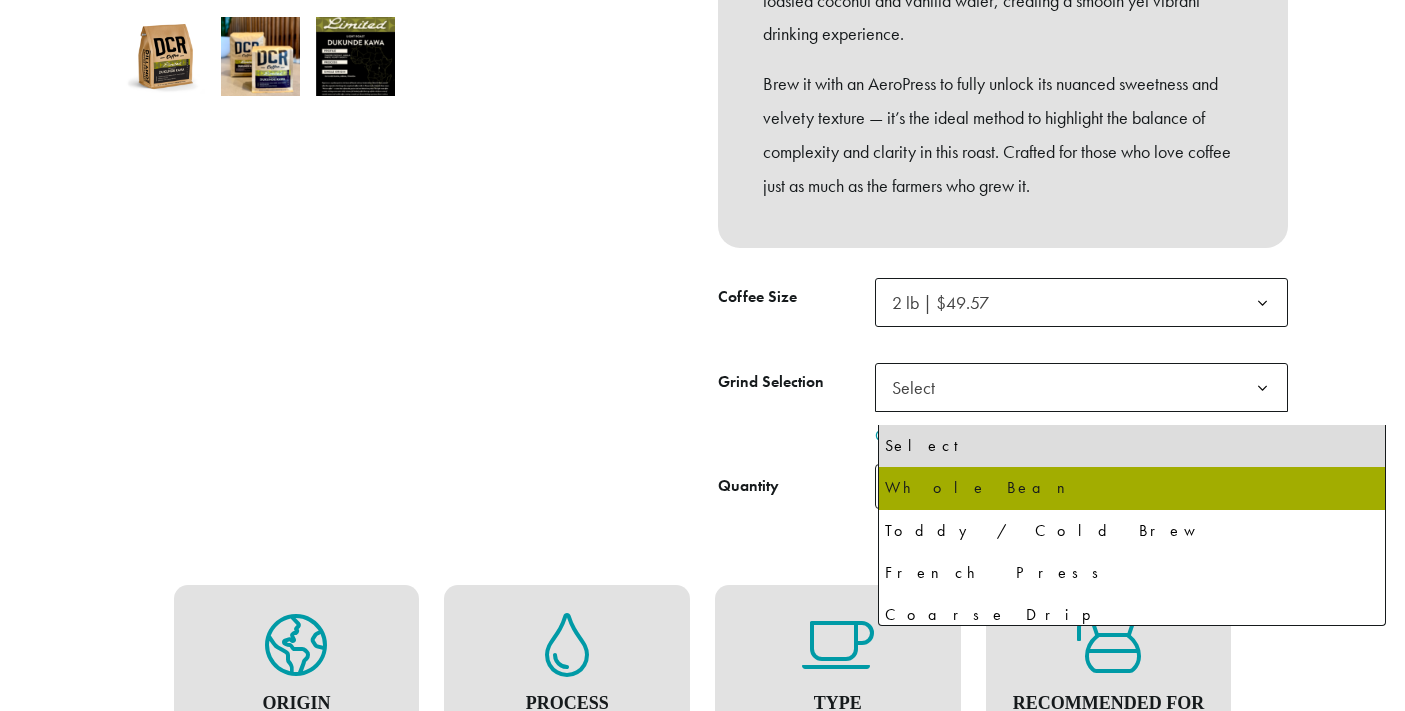 select on "**********" 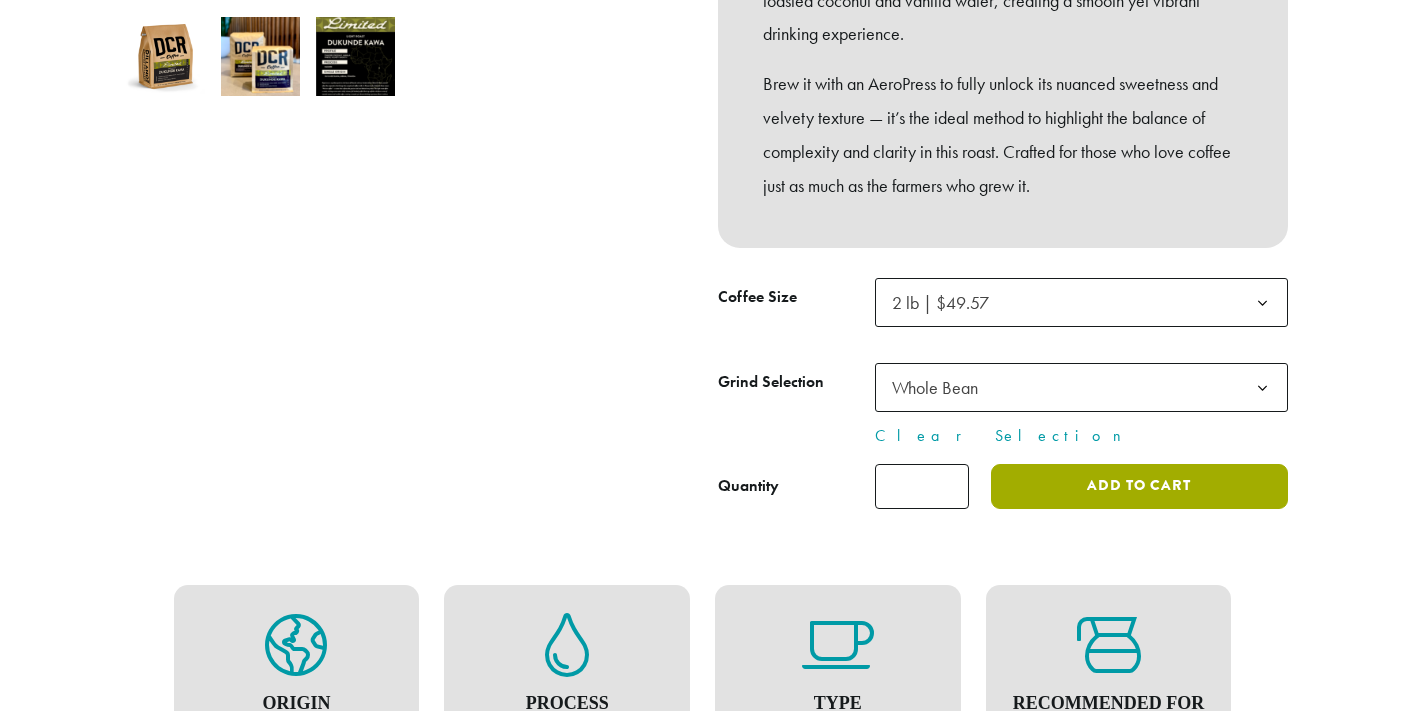 click on "Add to cart" 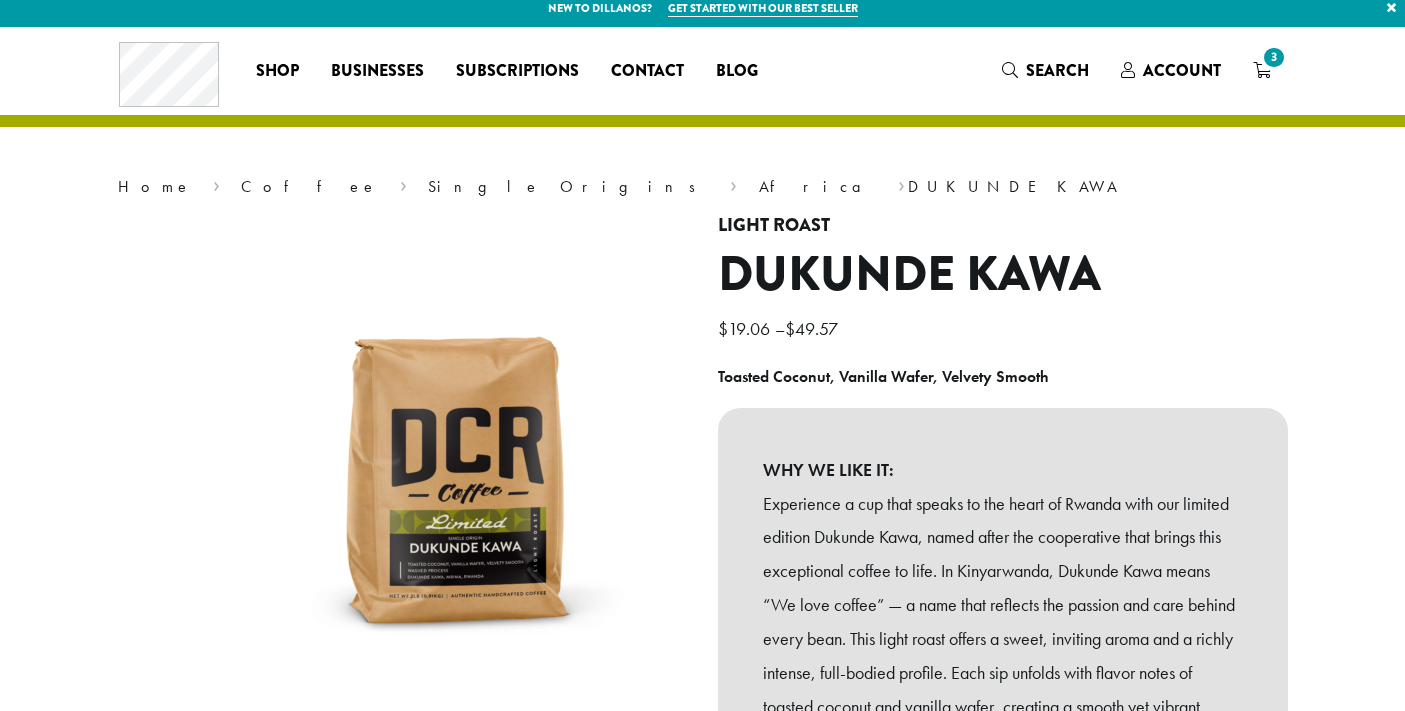 scroll, scrollTop: 0, scrollLeft: 0, axis: both 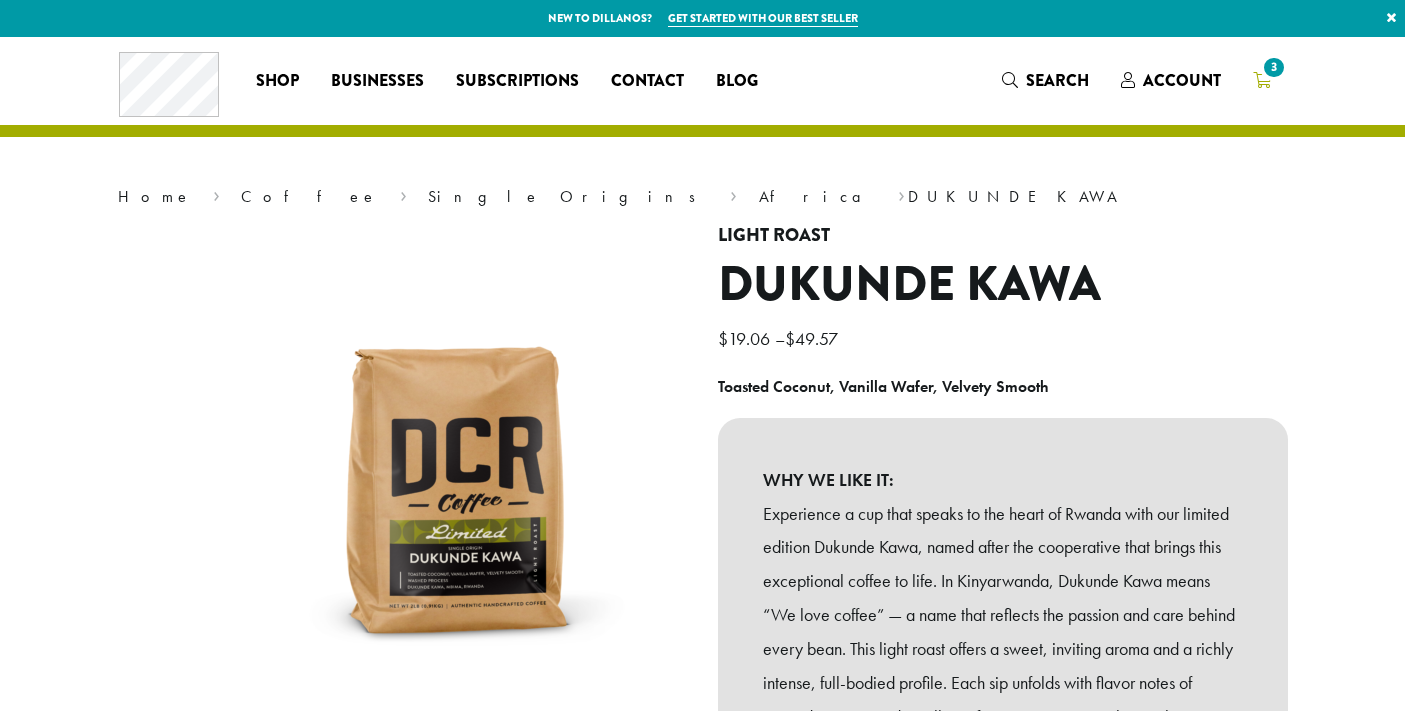 click on "3" at bounding box center (1273, 67) 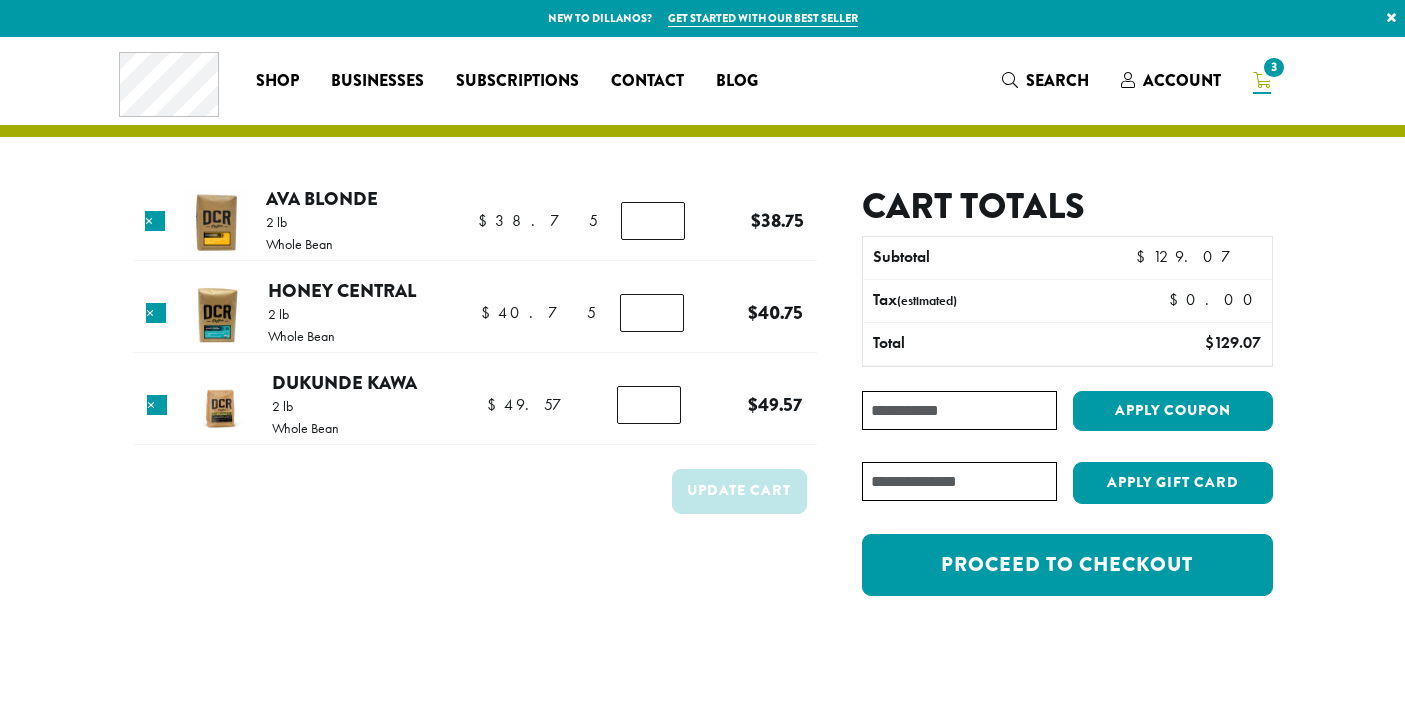 scroll, scrollTop: 0, scrollLeft: 0, axis: both 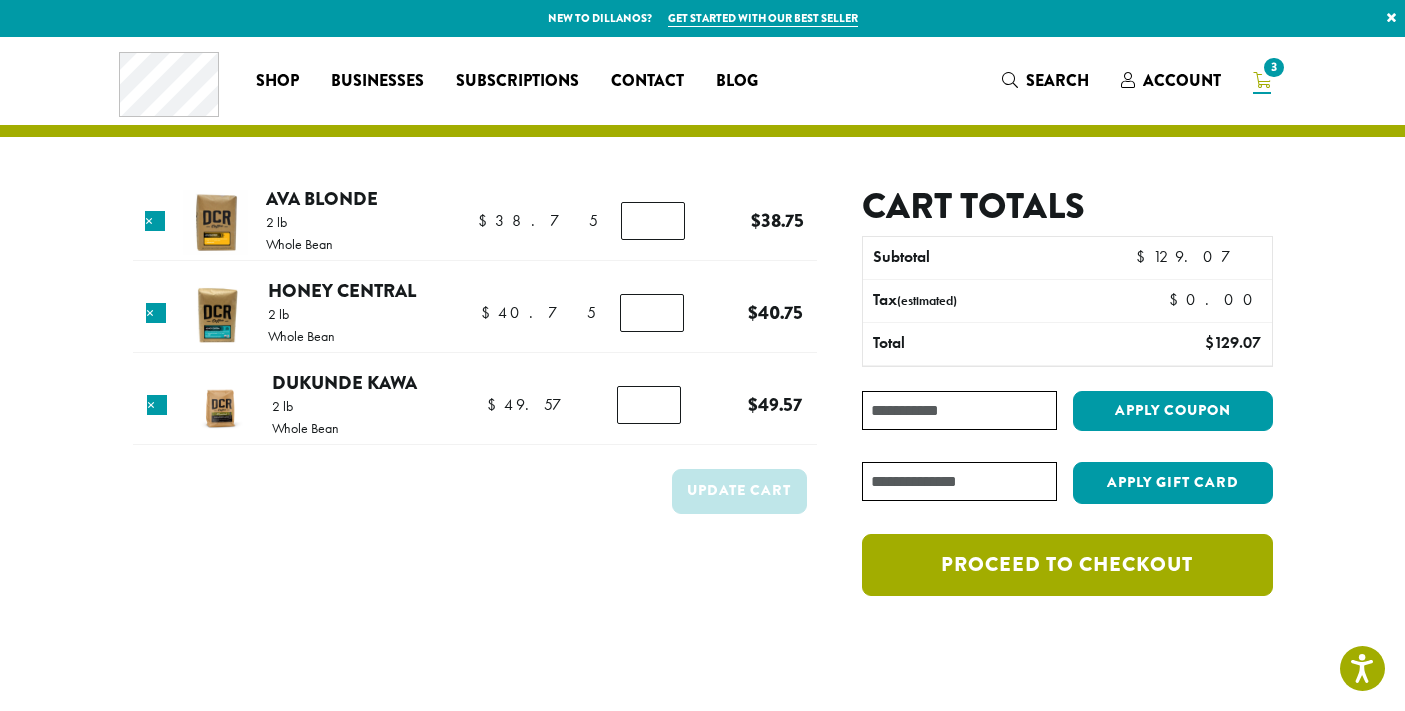 click on "Proceed to checkout" at bounding box center (1067, 565) 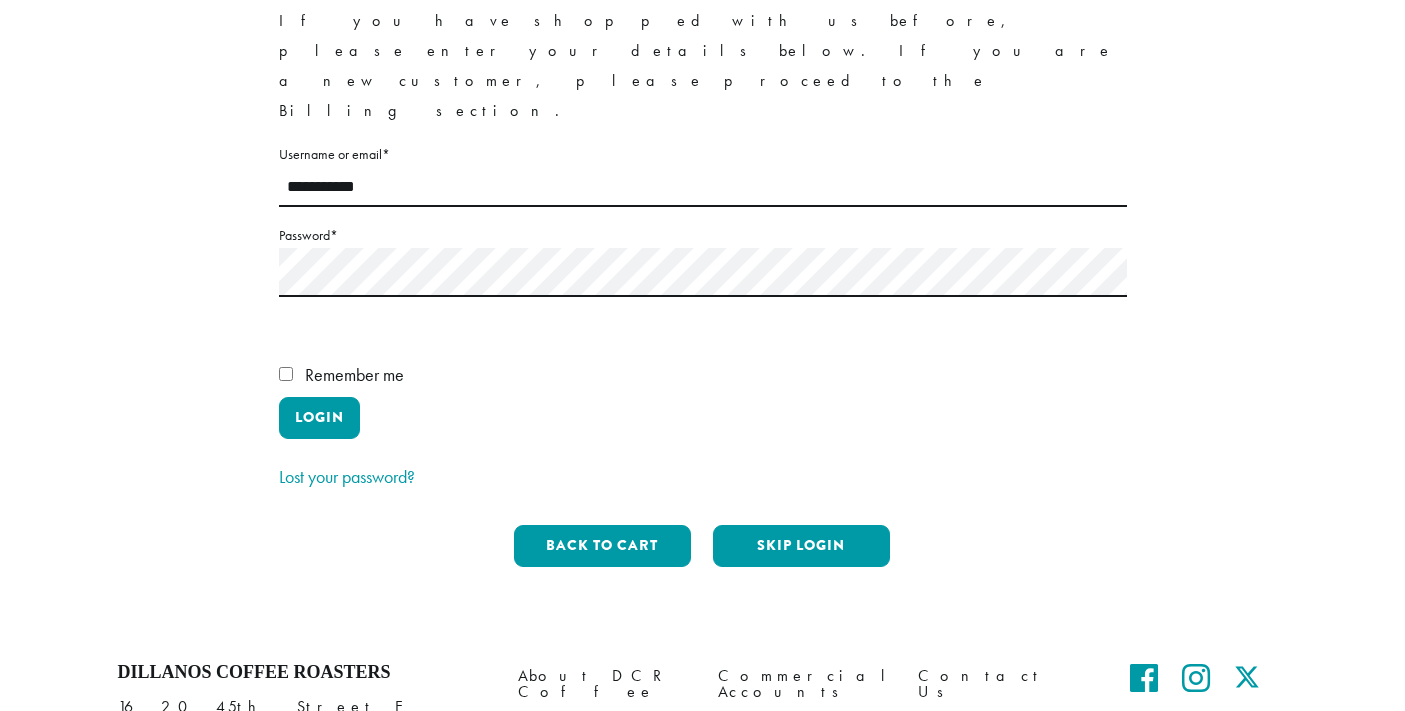 scroll, scrollTop: 251, scrollLeft: 0, axis: vertical 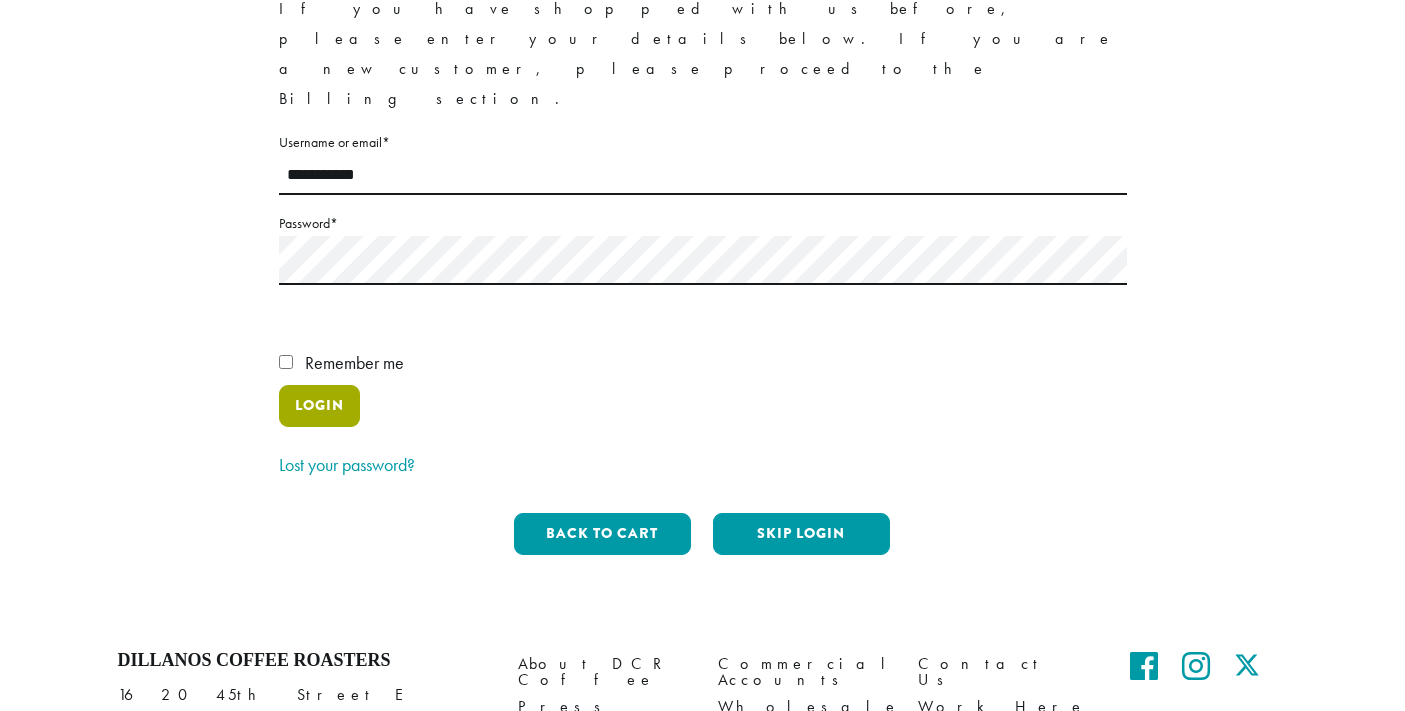 click on "Login" at bounding box center [319, 406] 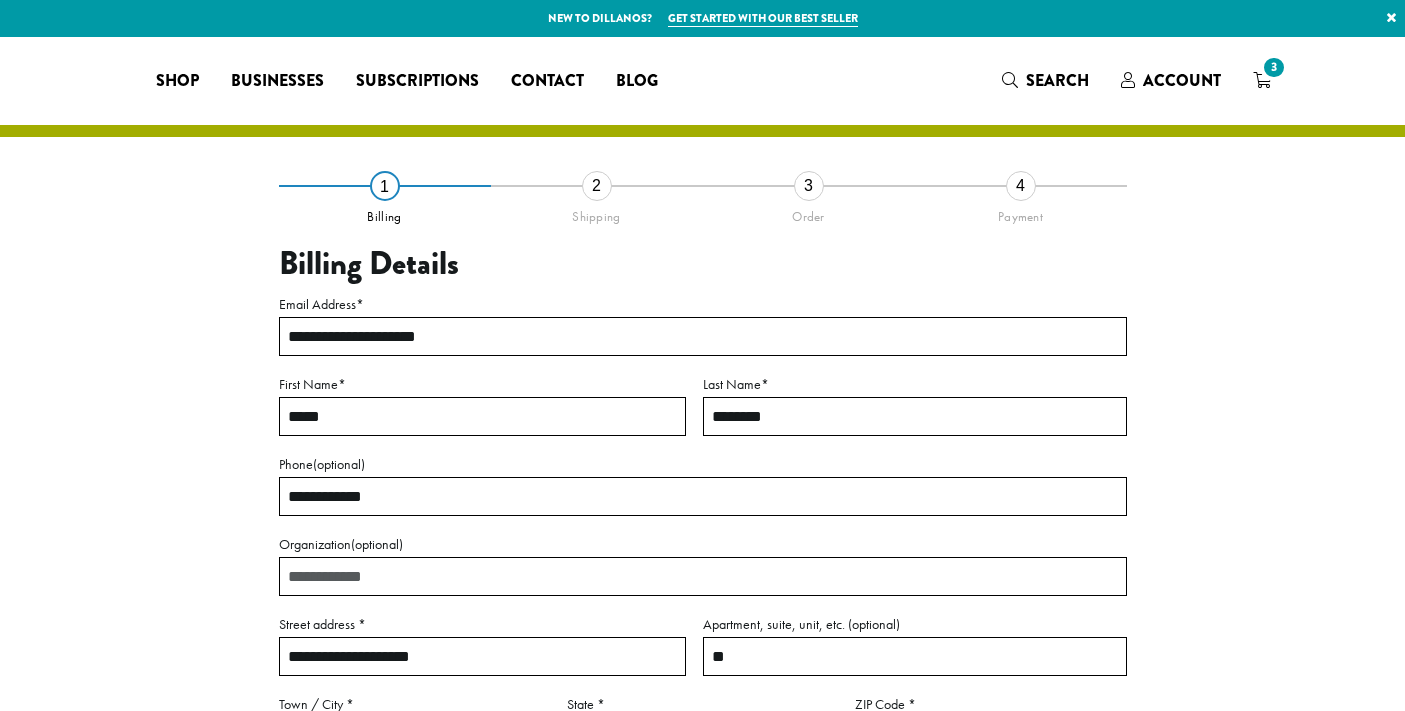 select on "**" 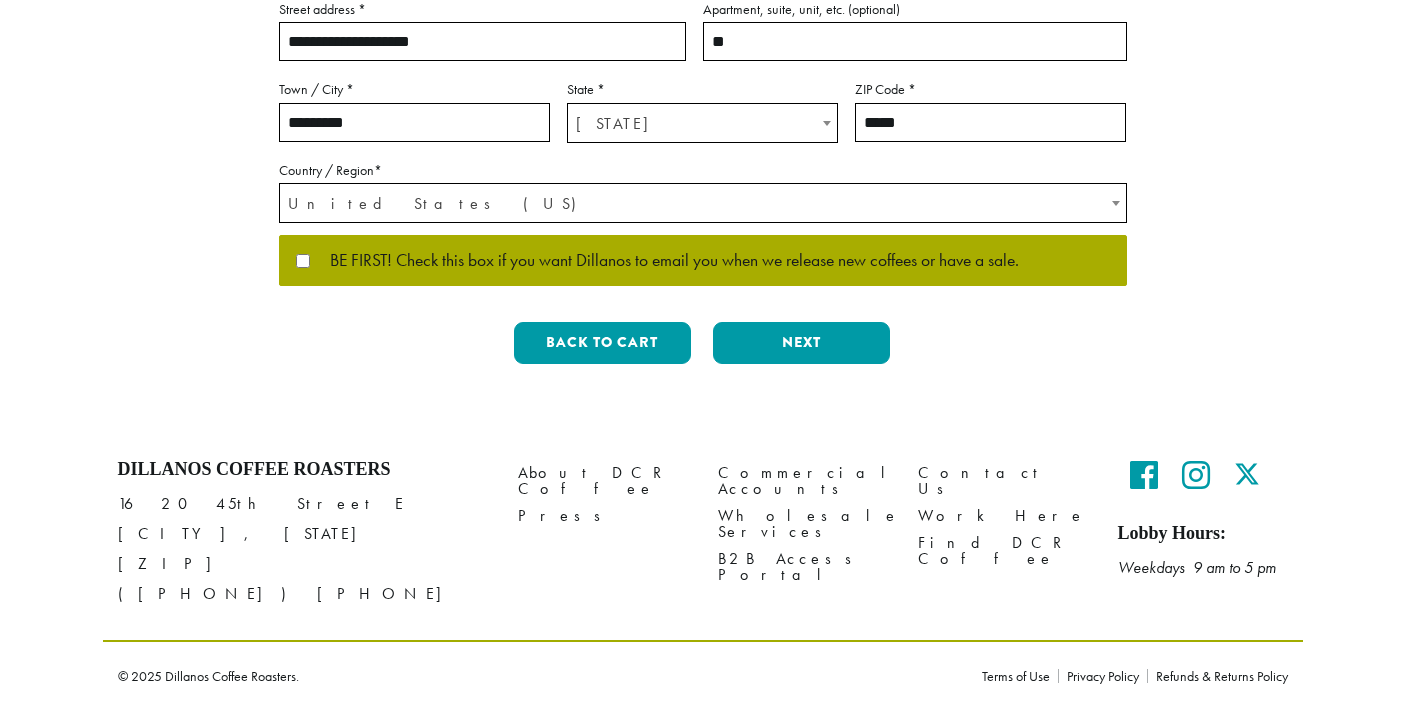scroll, scrollTop: 676, scrollLeft: 0, axis: vertical 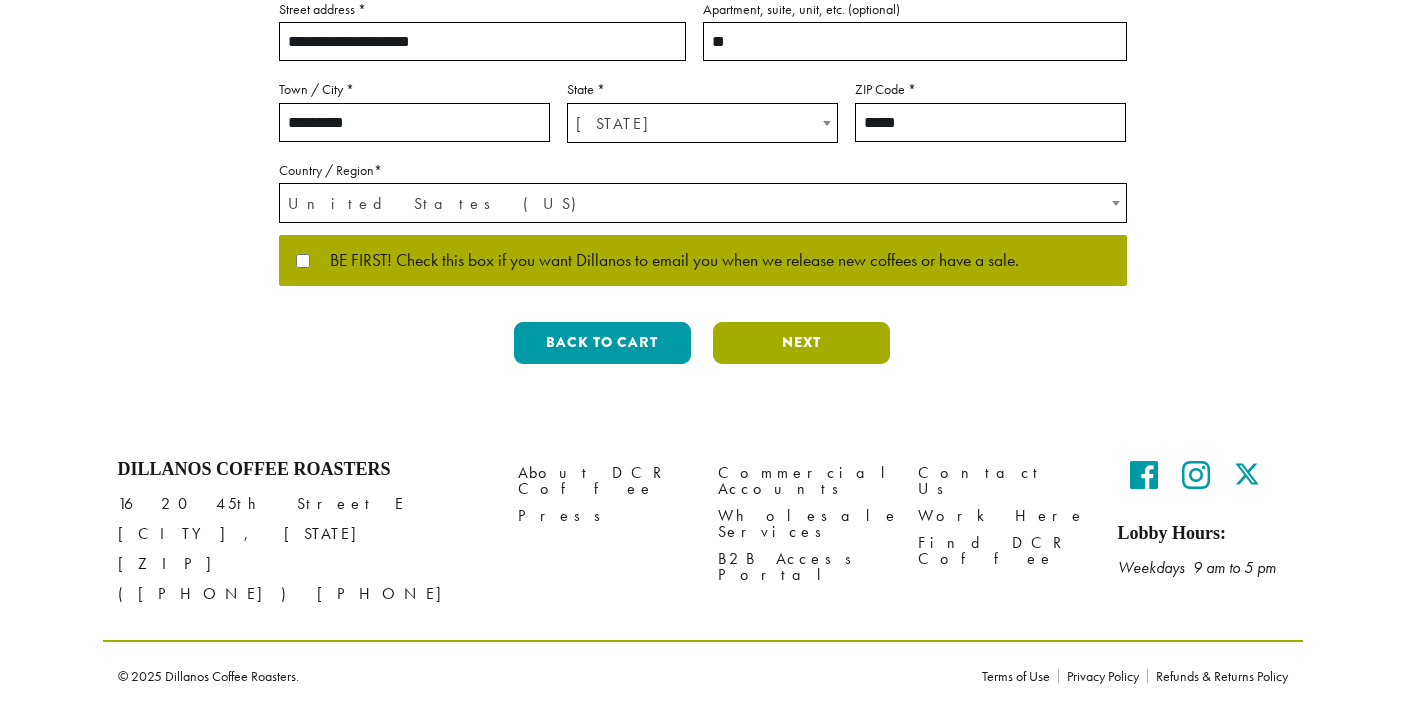 click on "Next" at bounding box center (801, 343) 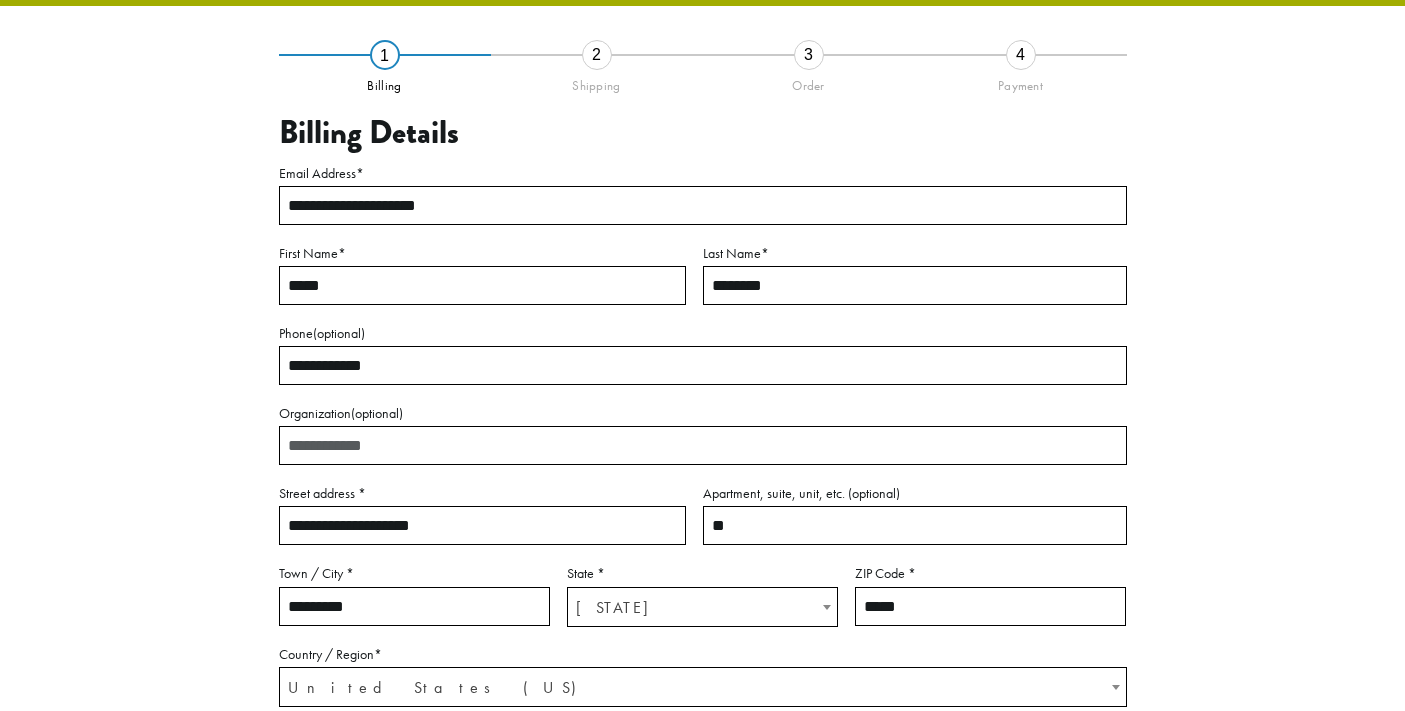 scroll, scrollTop: 130, scrollLeft: 0, axis: vertical 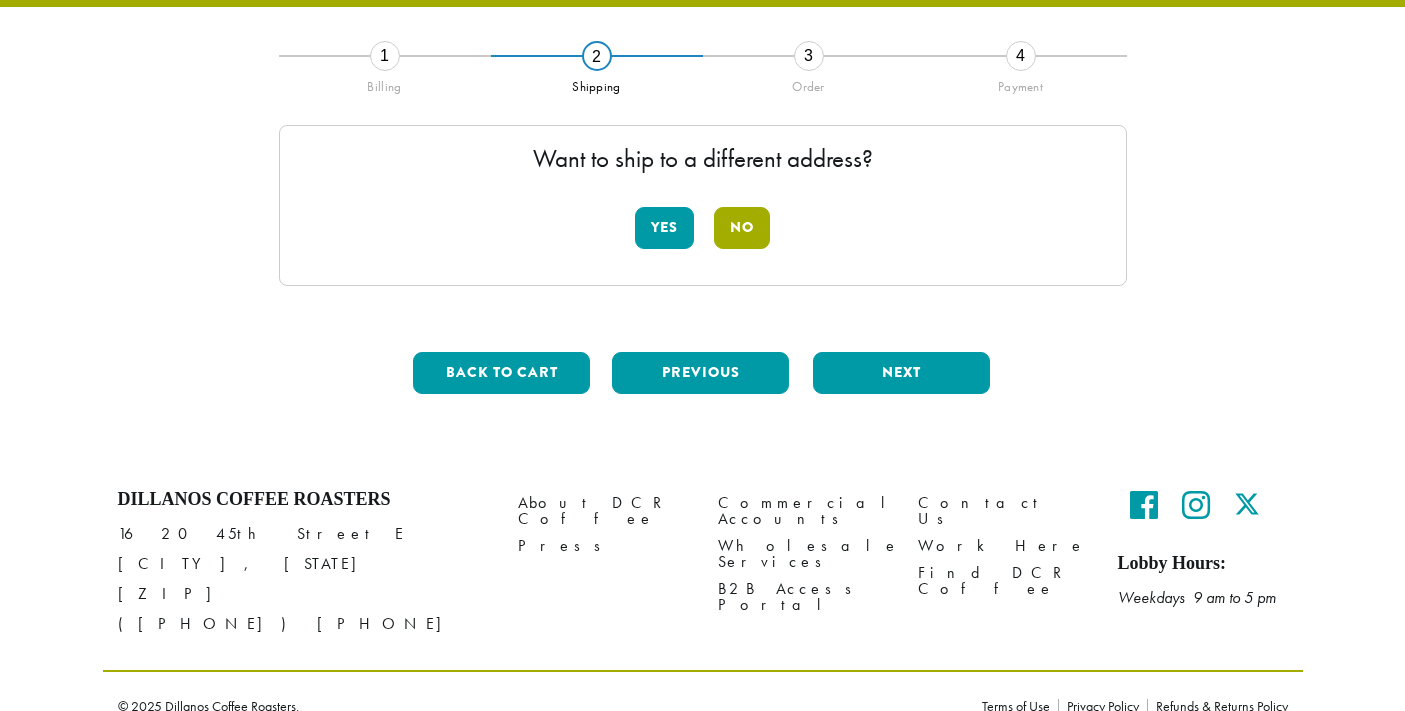 click on "No" at bounding box center (742, 228) 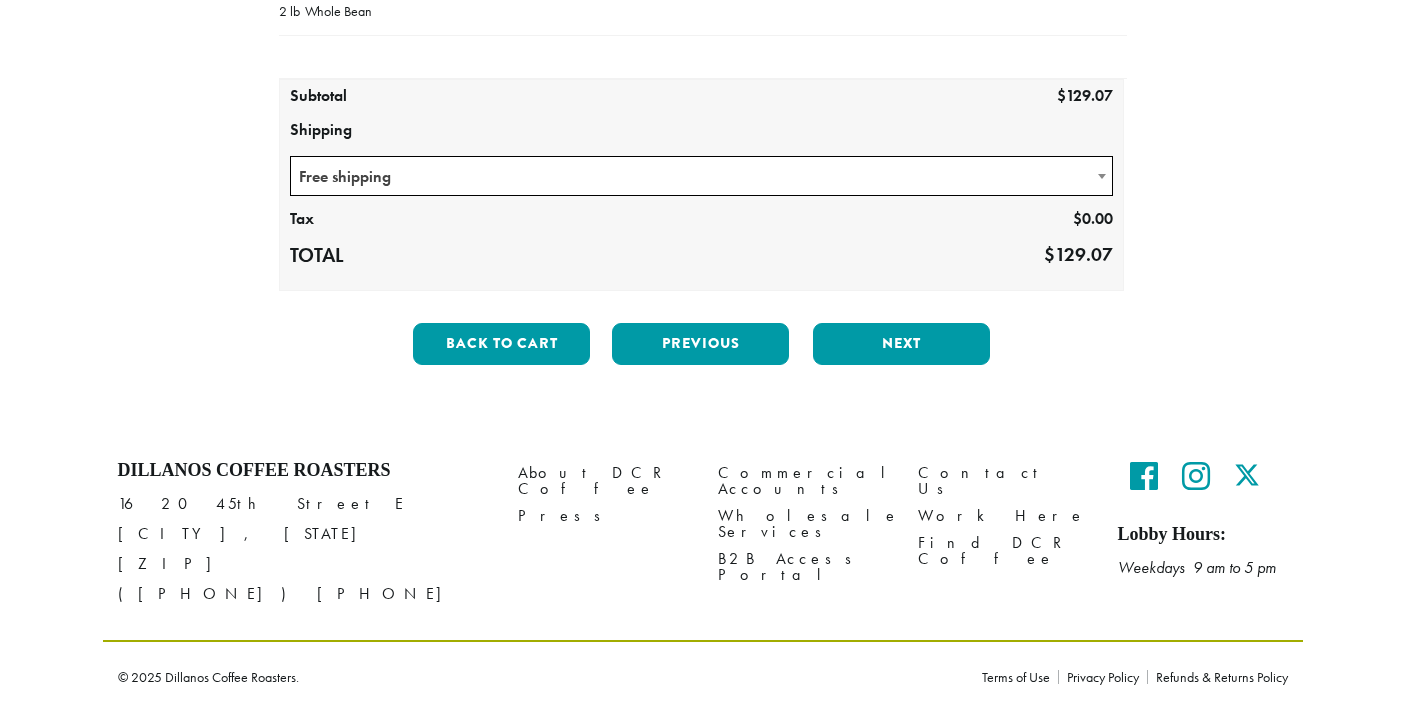 scroll, scrollTop: 503, scrollLeft: 0, axis: vertical 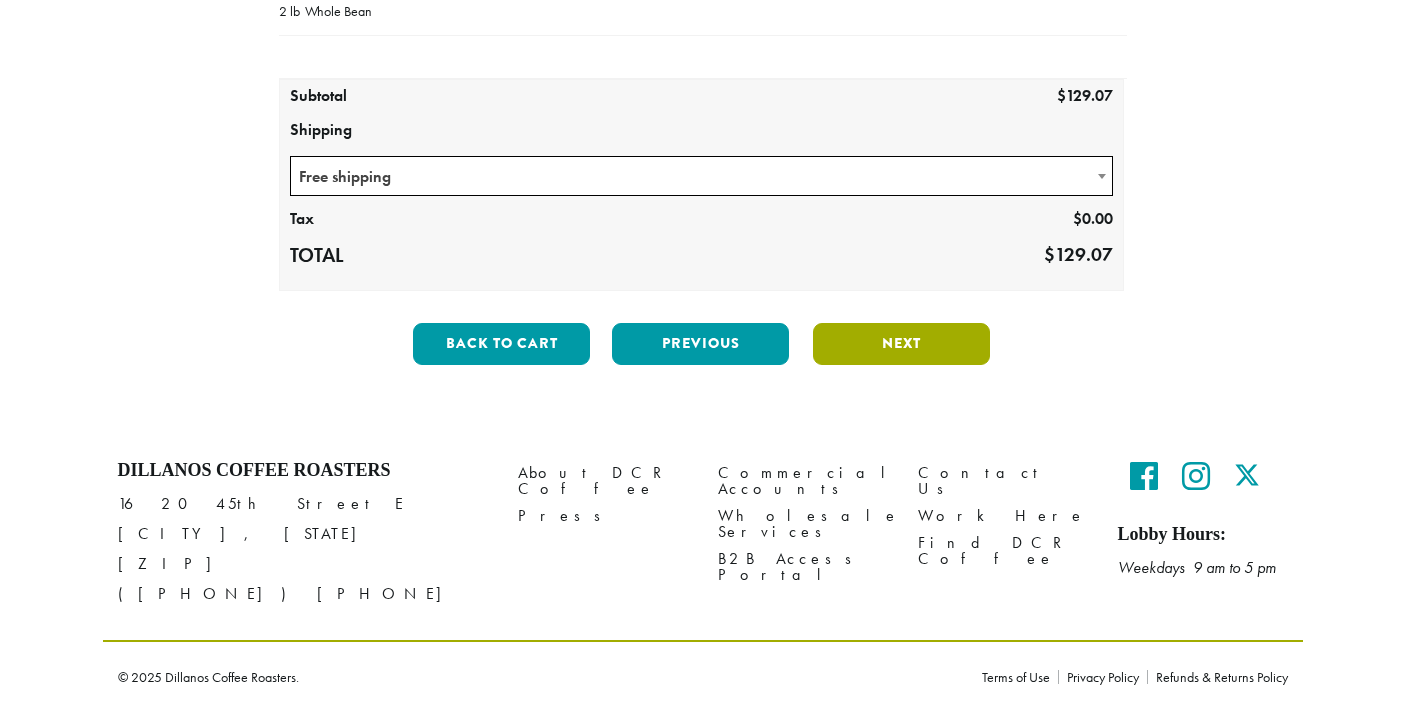 click on "Next" at bounding box center (901, 344) 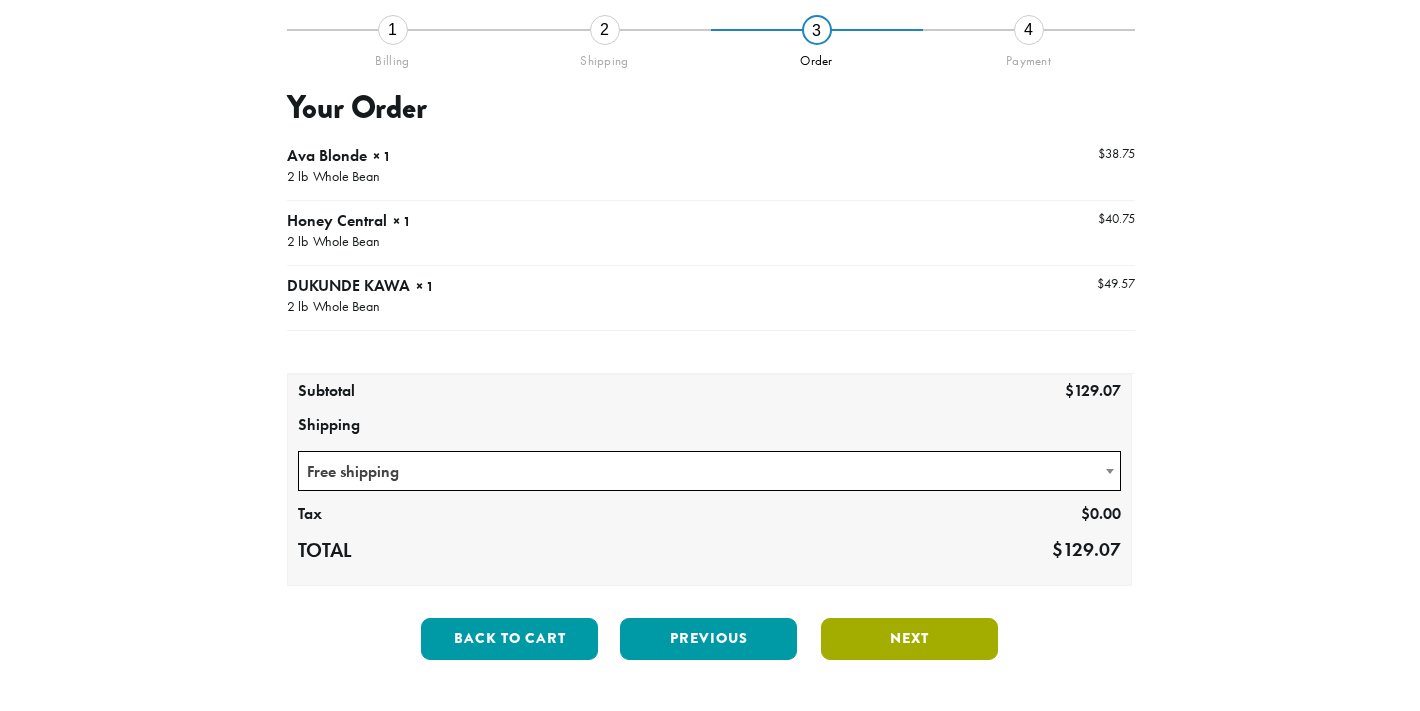 scroll, scrollTop: 130, scrollLeft: 0, axis: vertical 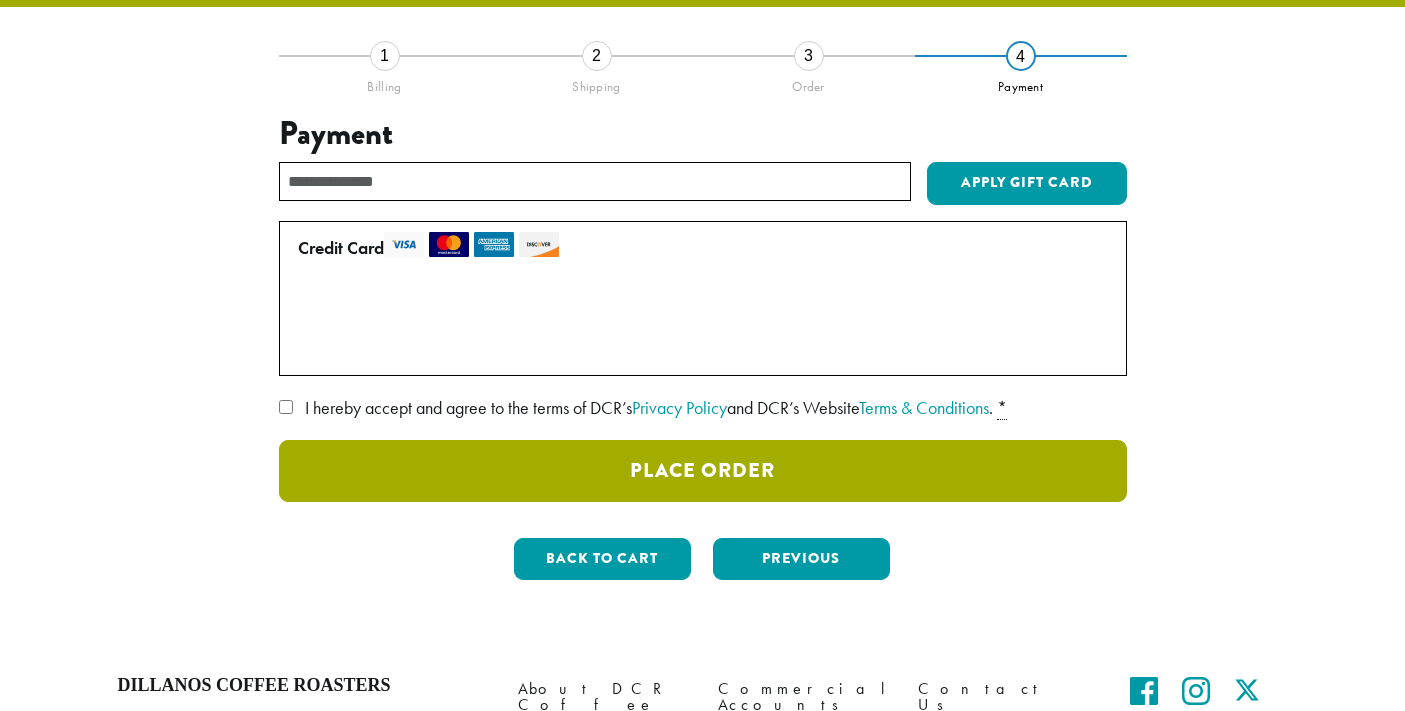 click on "Place Order" at bounding box center (703, 471) 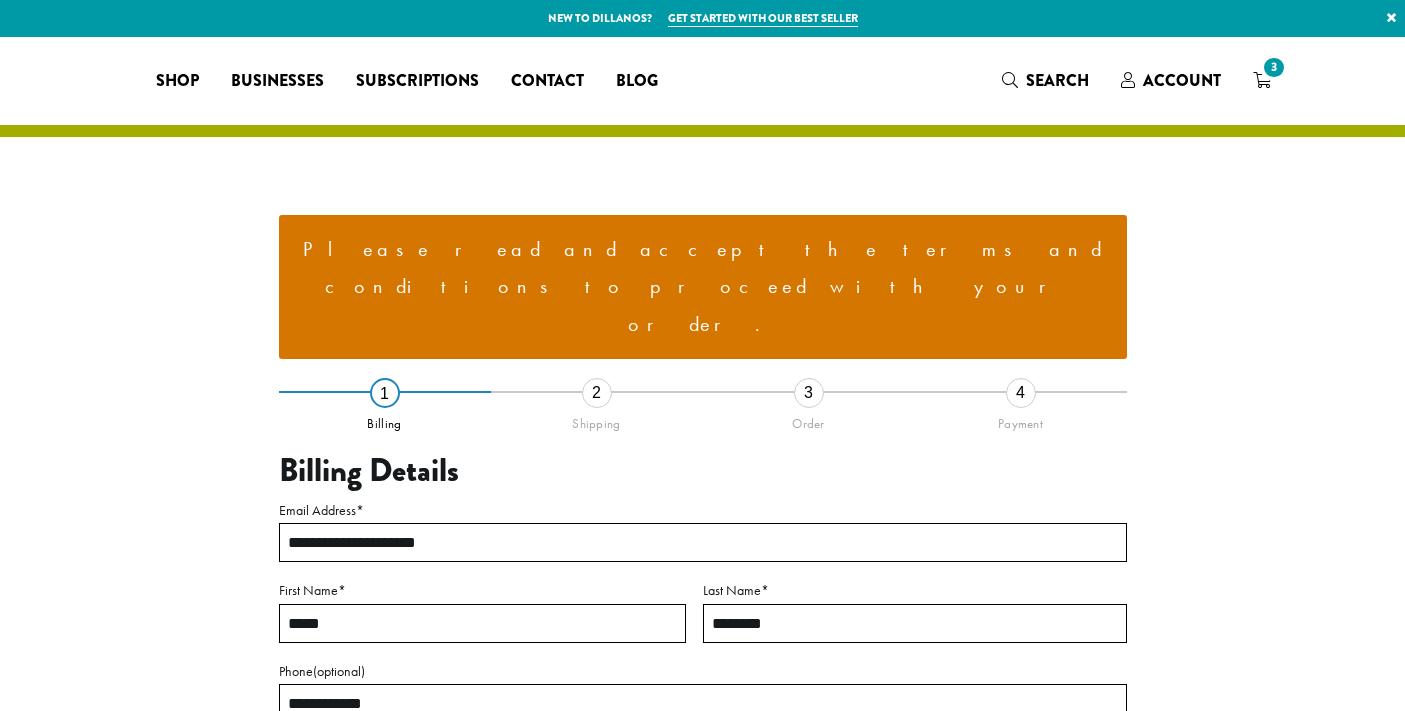 select on "**" 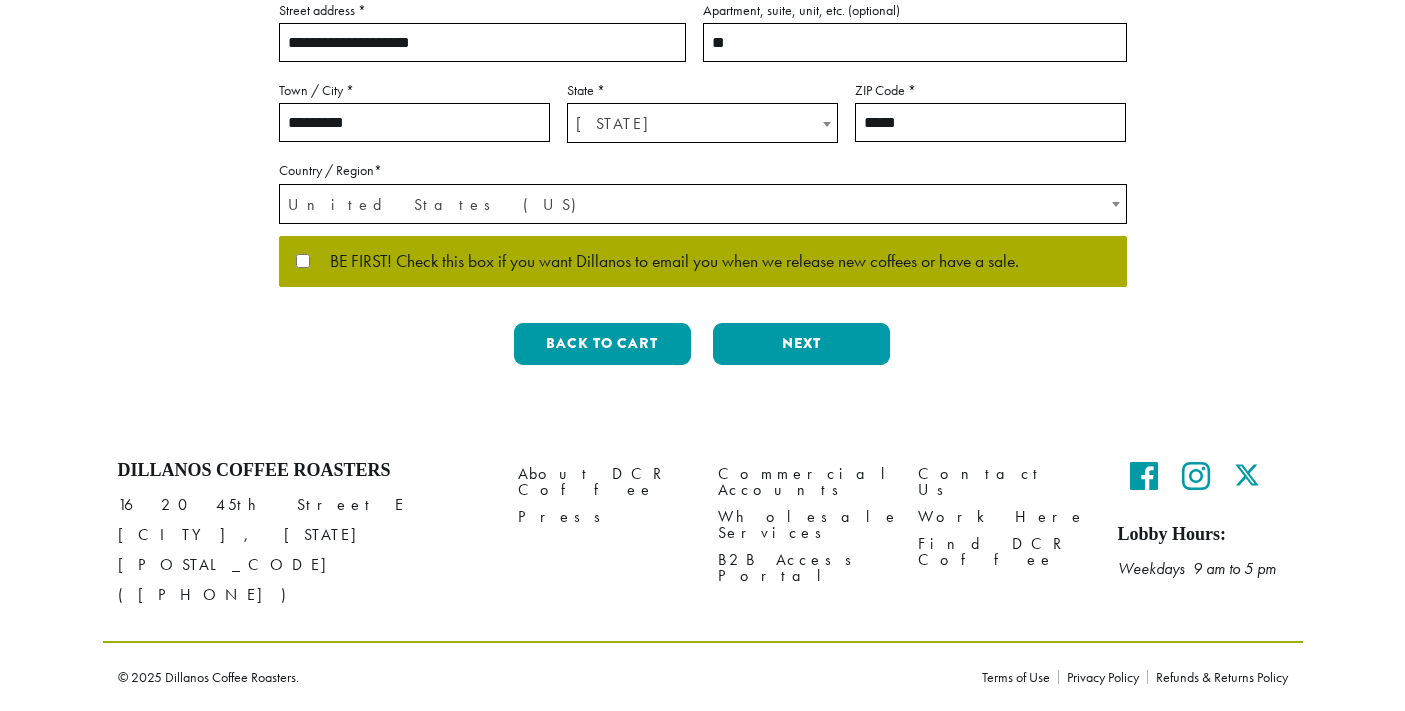 scroll, scrollTop: 1033, scrollLeft: 0, axis: vertical 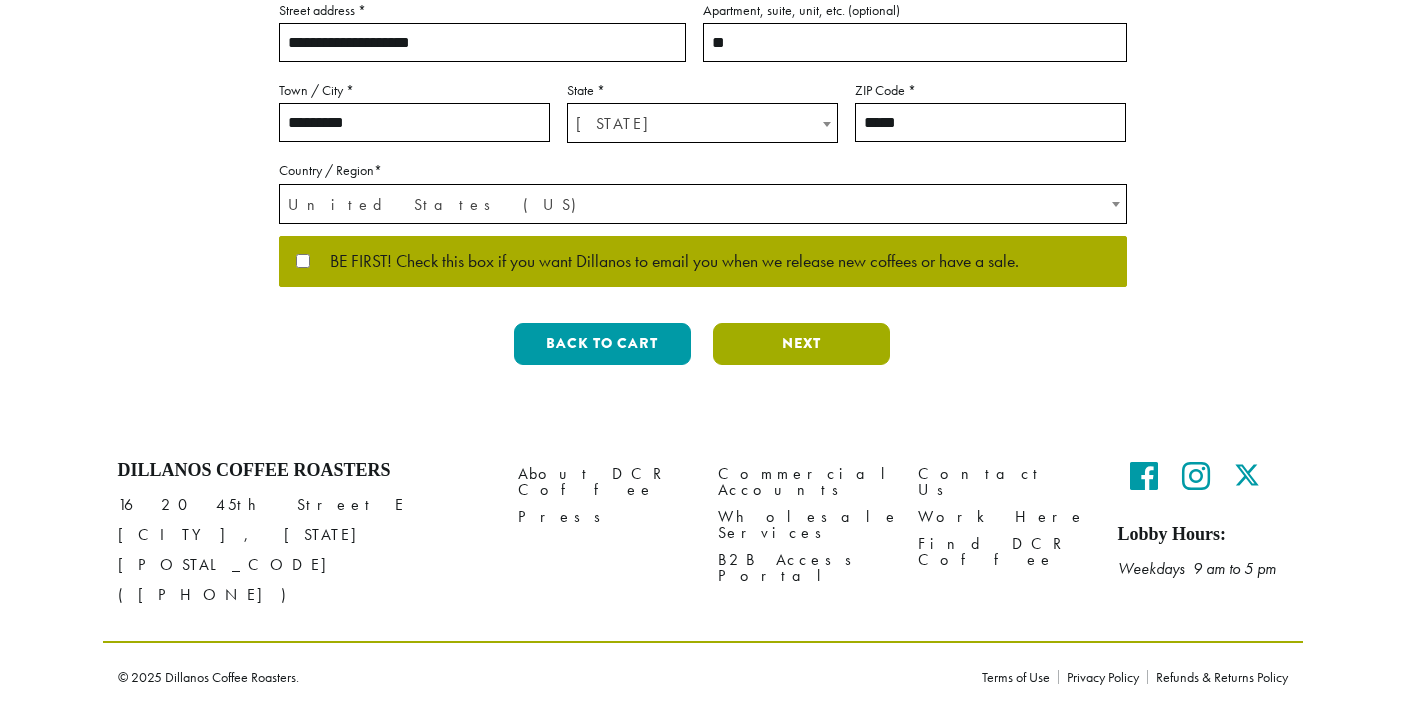 click on "Next" at bounding box center (801, 344) 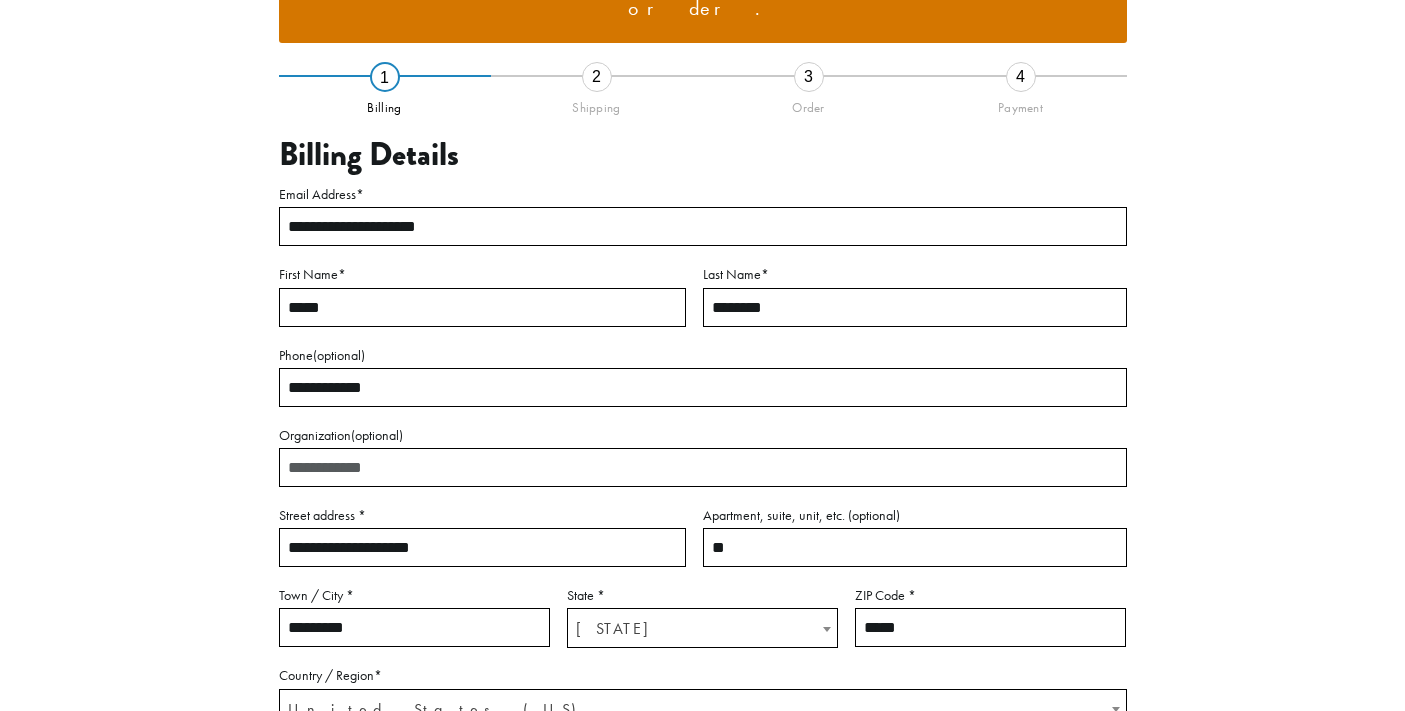 scroll, scrollTop: 287, scrollLeft: 0, axis: vertical 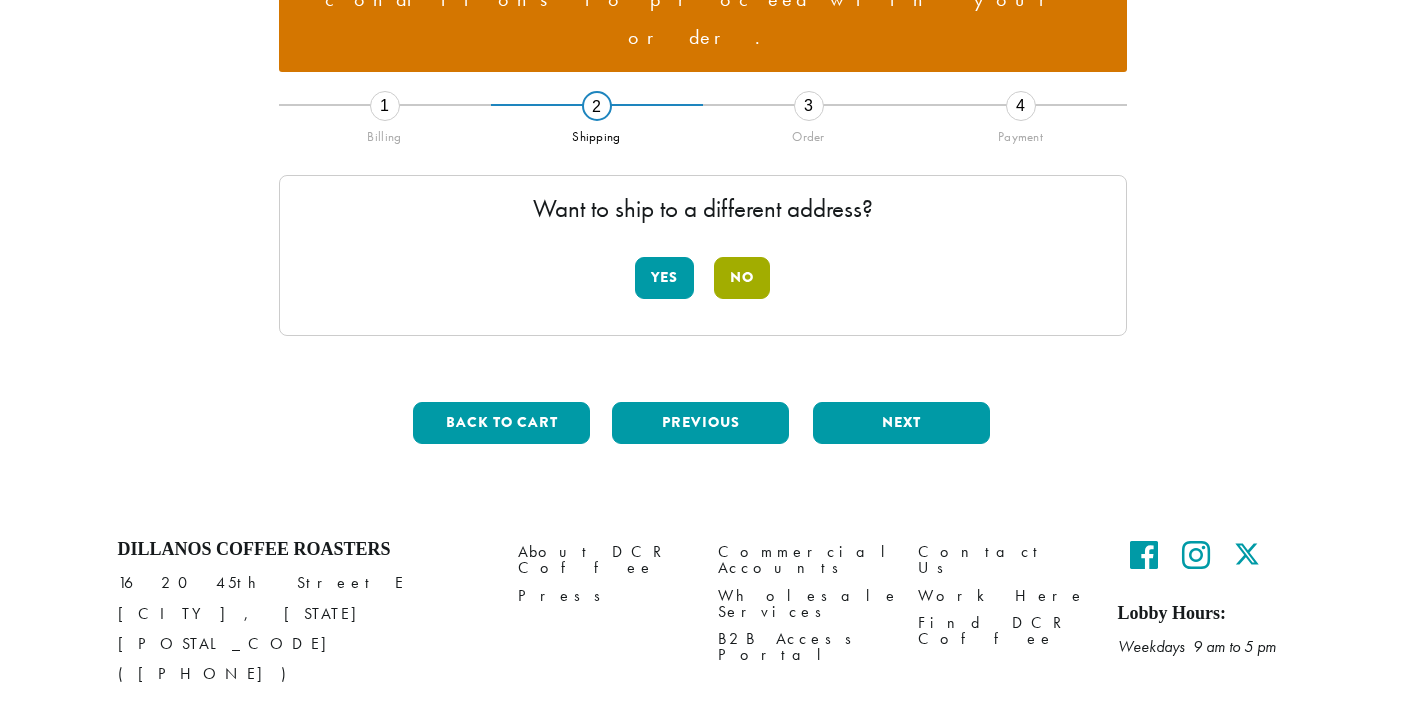 click on "No" at bounding box center [742, 278] 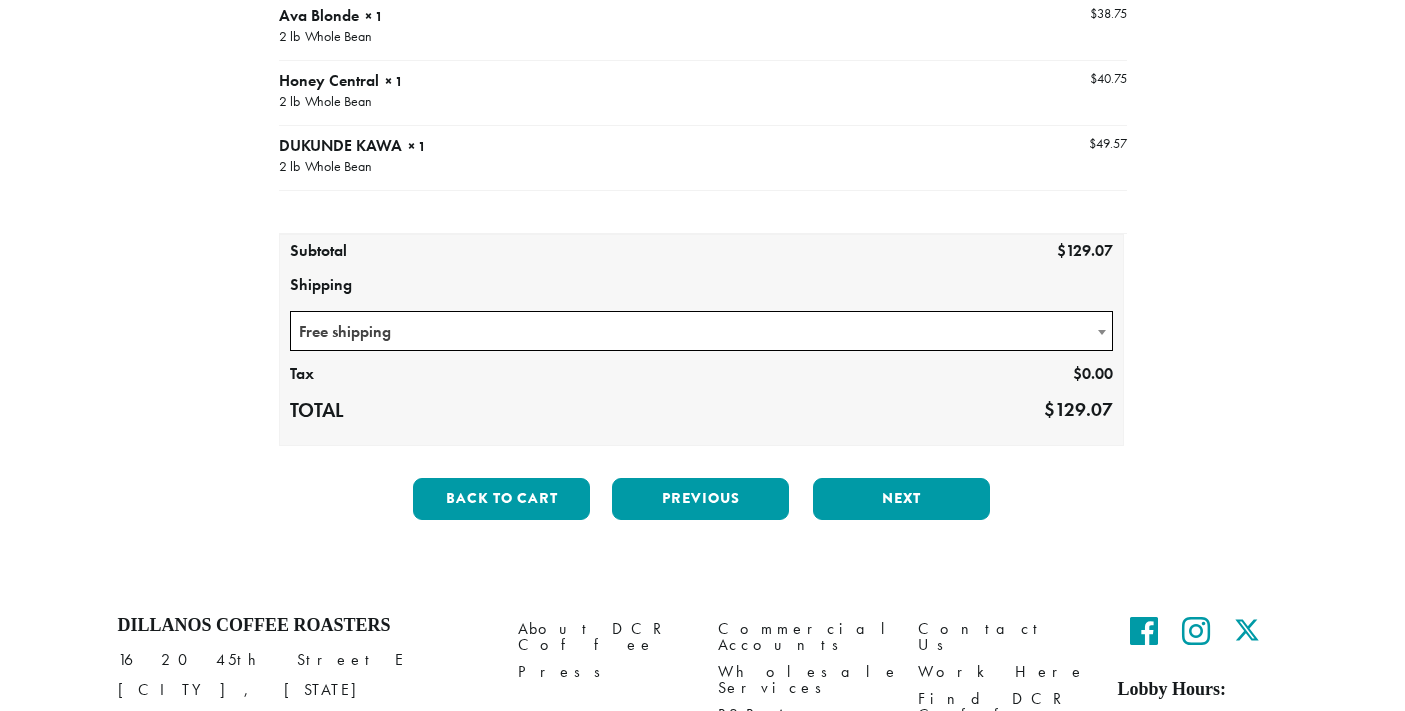 scroll, scrollTop: 527, scrollLeft: 0, axis: vertical 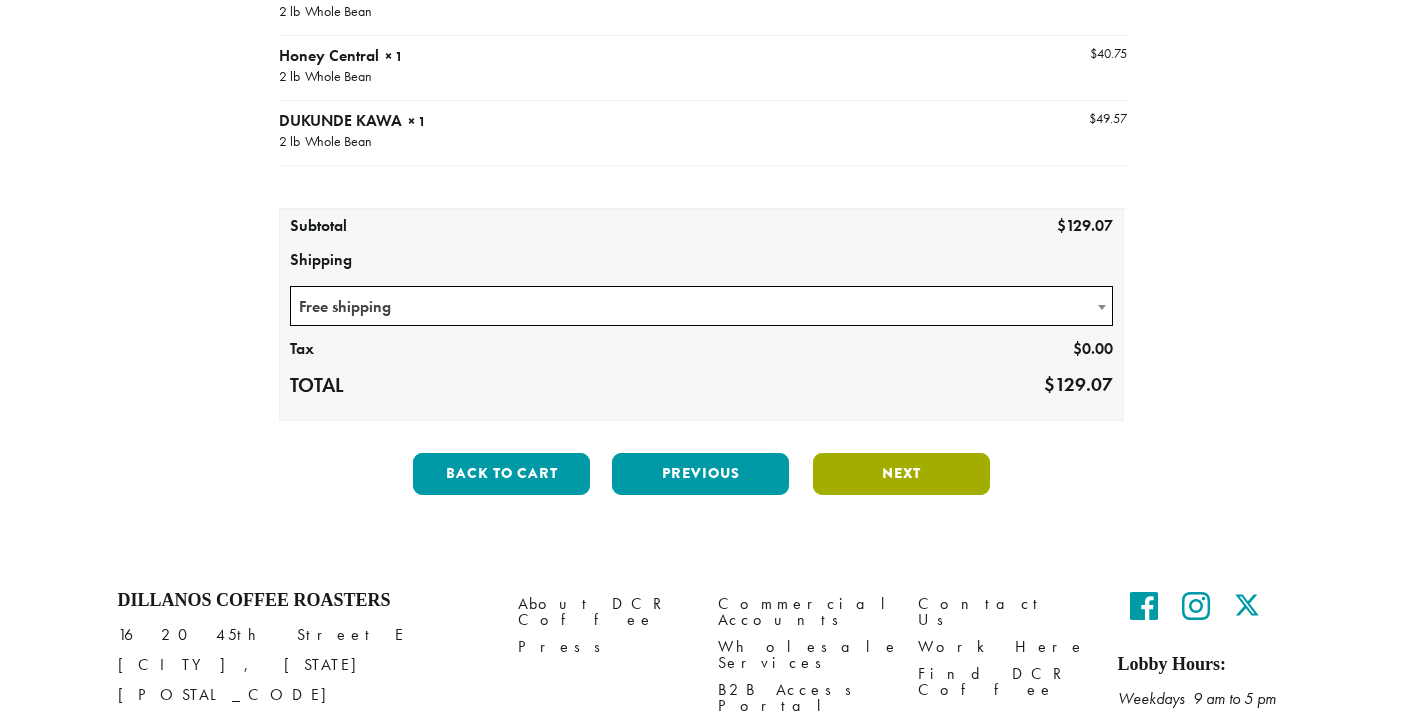 click on "Next" at bounding box center [901, 474] 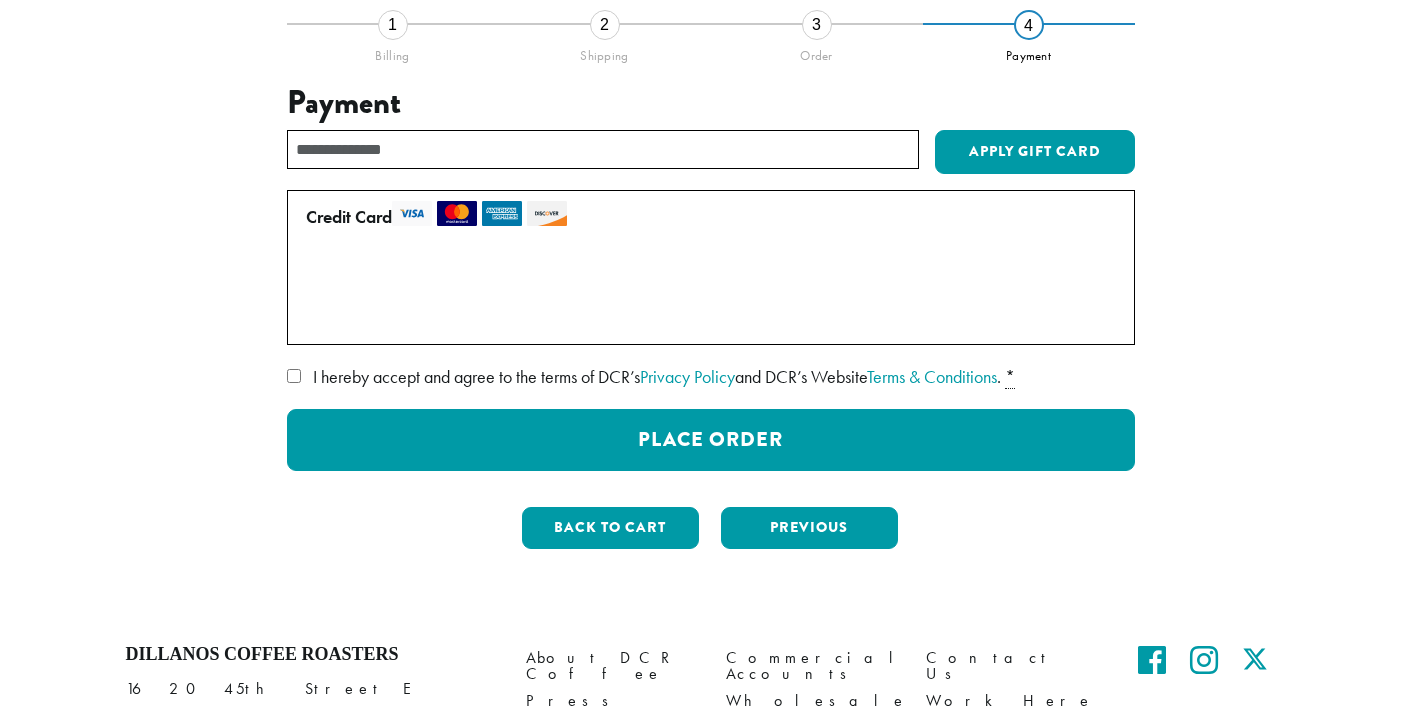 scroll, scrollTop: 390, scrollLeft: 0, axis: vertical 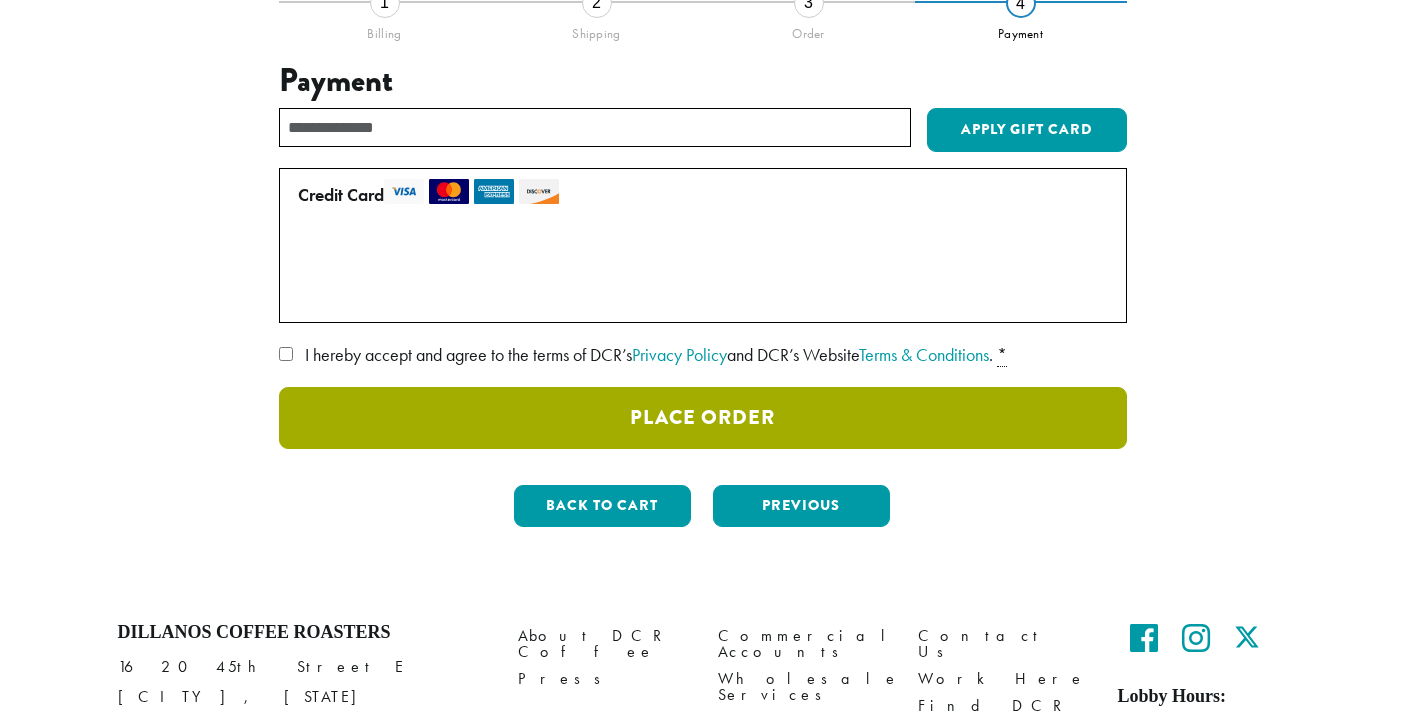 click on "Place Order" at bounding box center [703, 418] 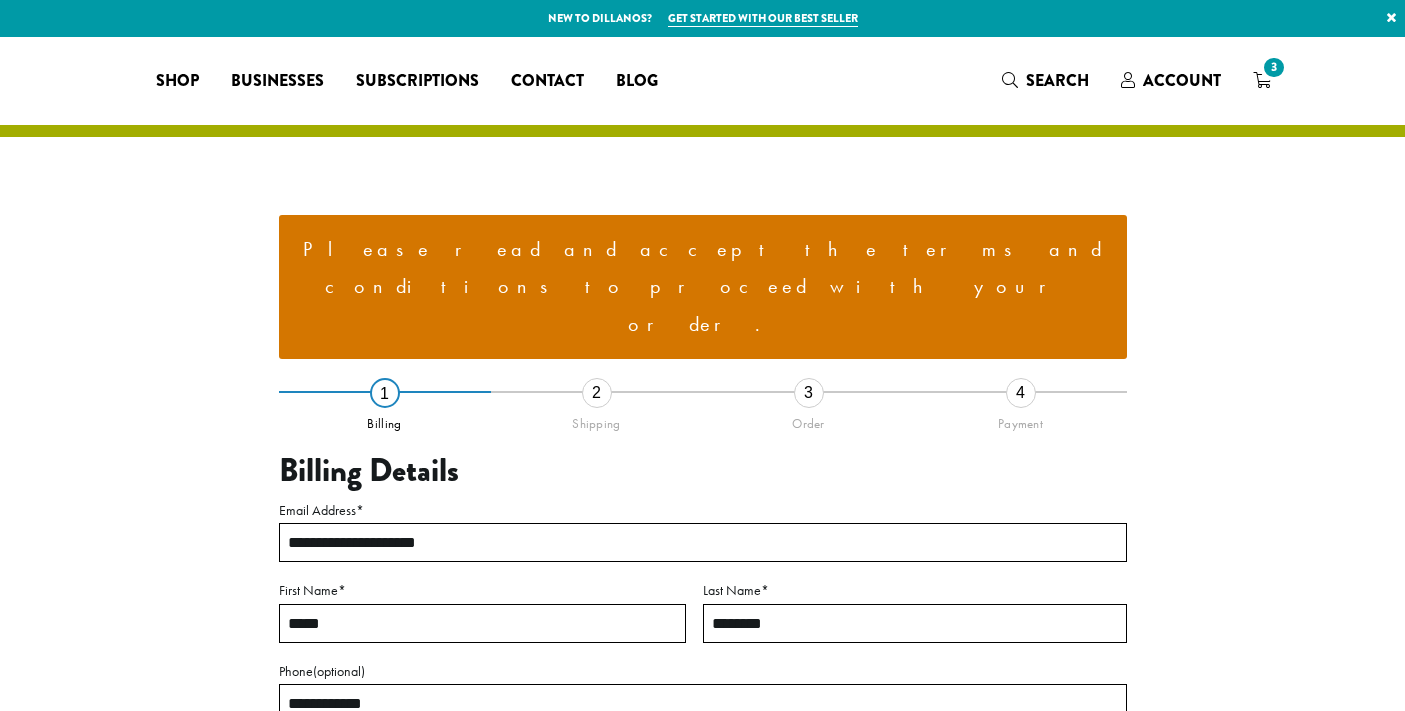select on "**" 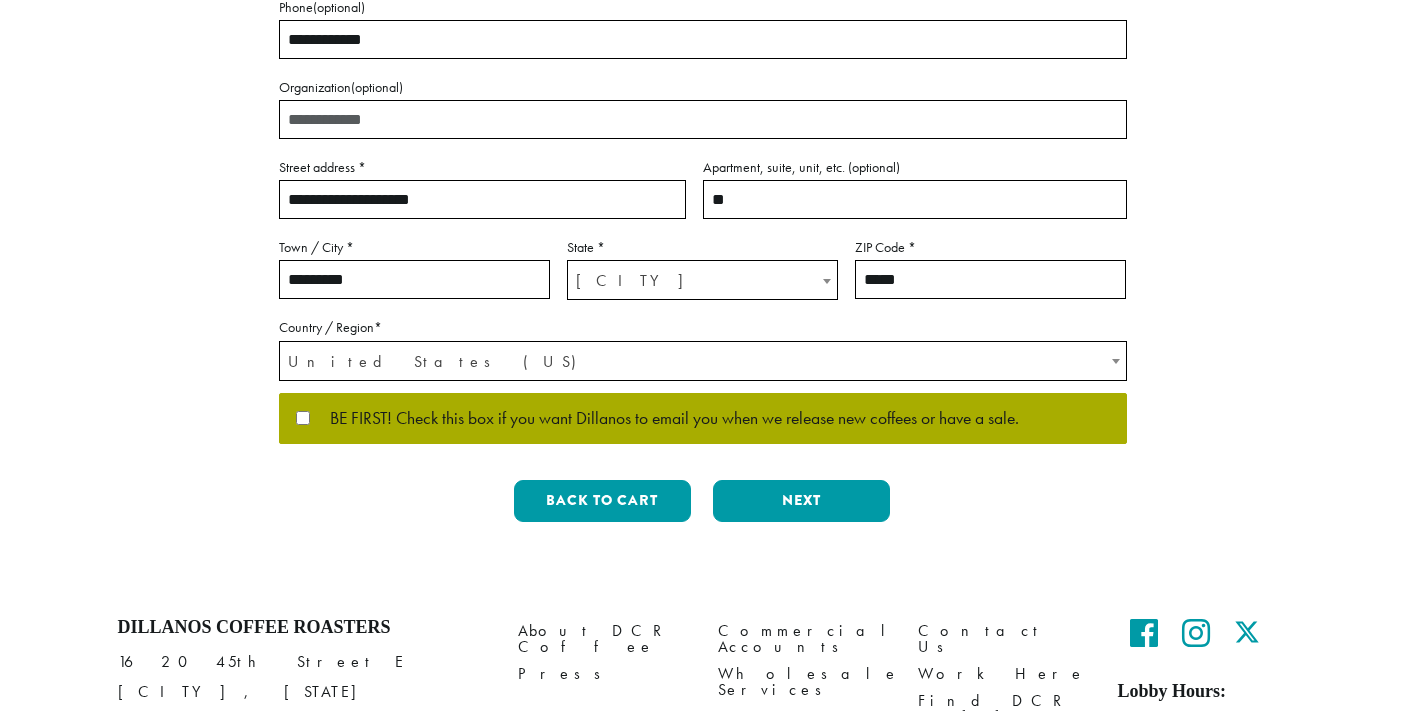 scroll, scrollTop: 667, scrollLeft: 0, axis: vertical 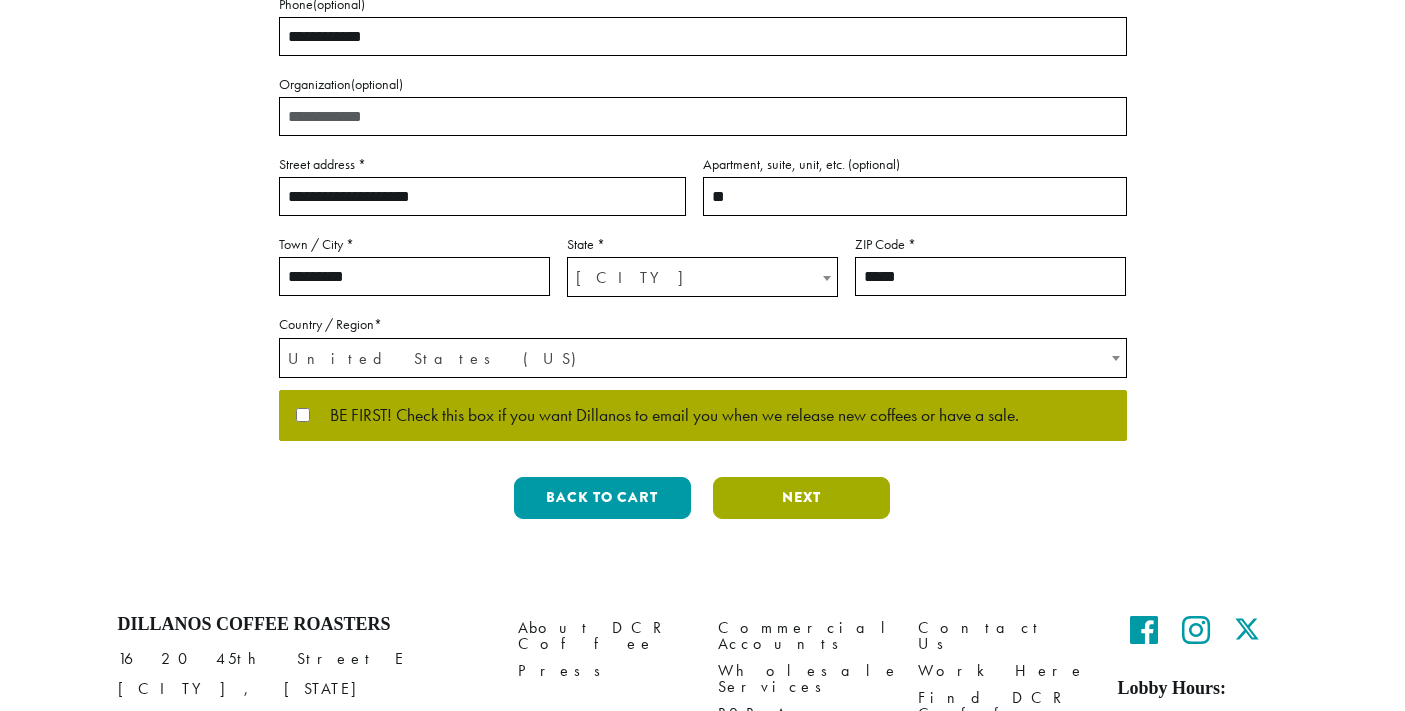 click on "Next" at bounding box center (801, 498) 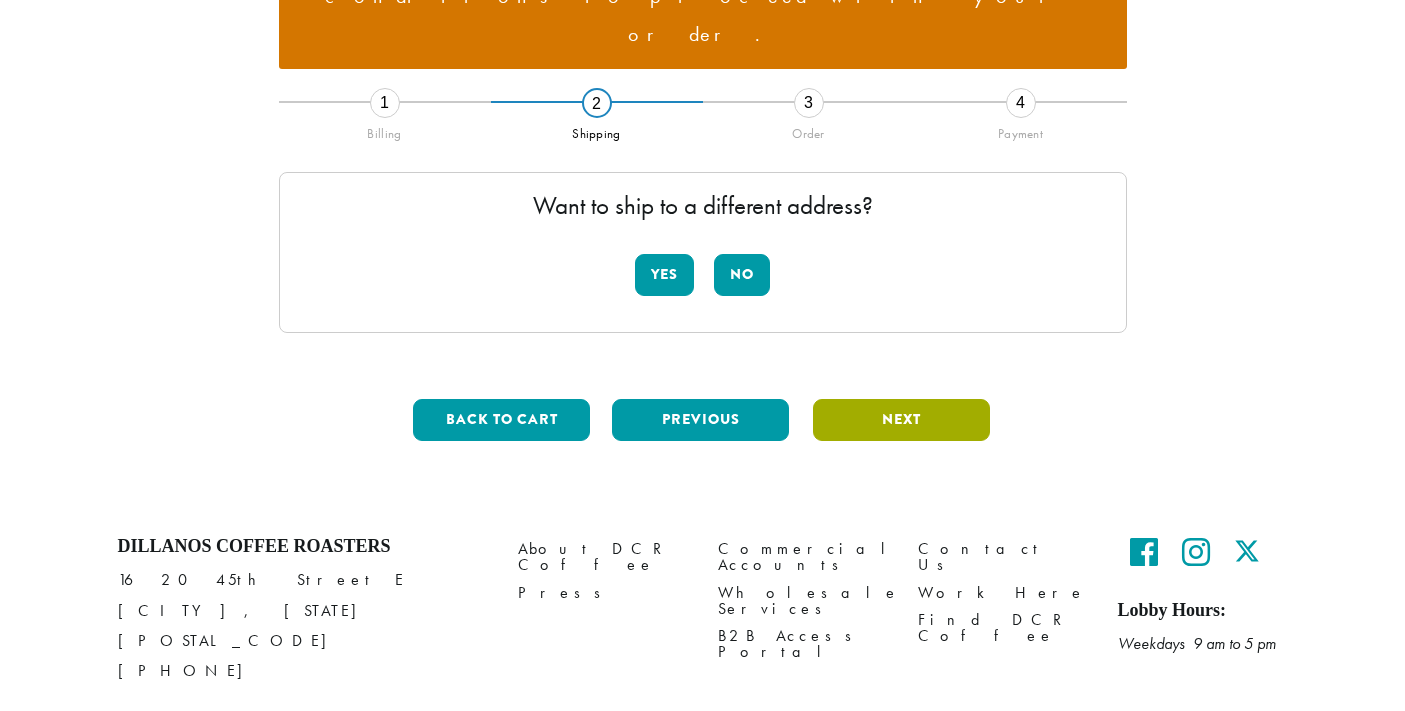 scroll, scrollTop: 287, scrollLeft: 0, axis: vertical 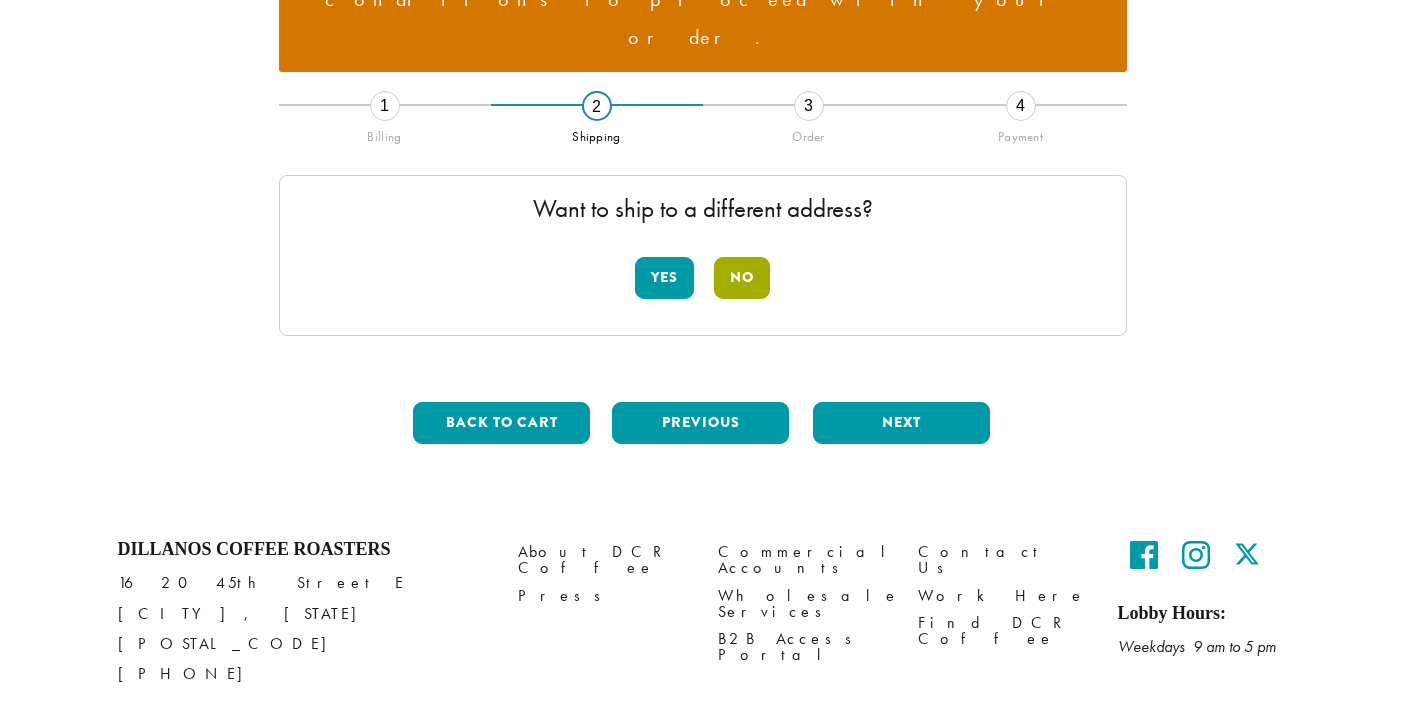 click on "No" at bounding box center [742, 278] 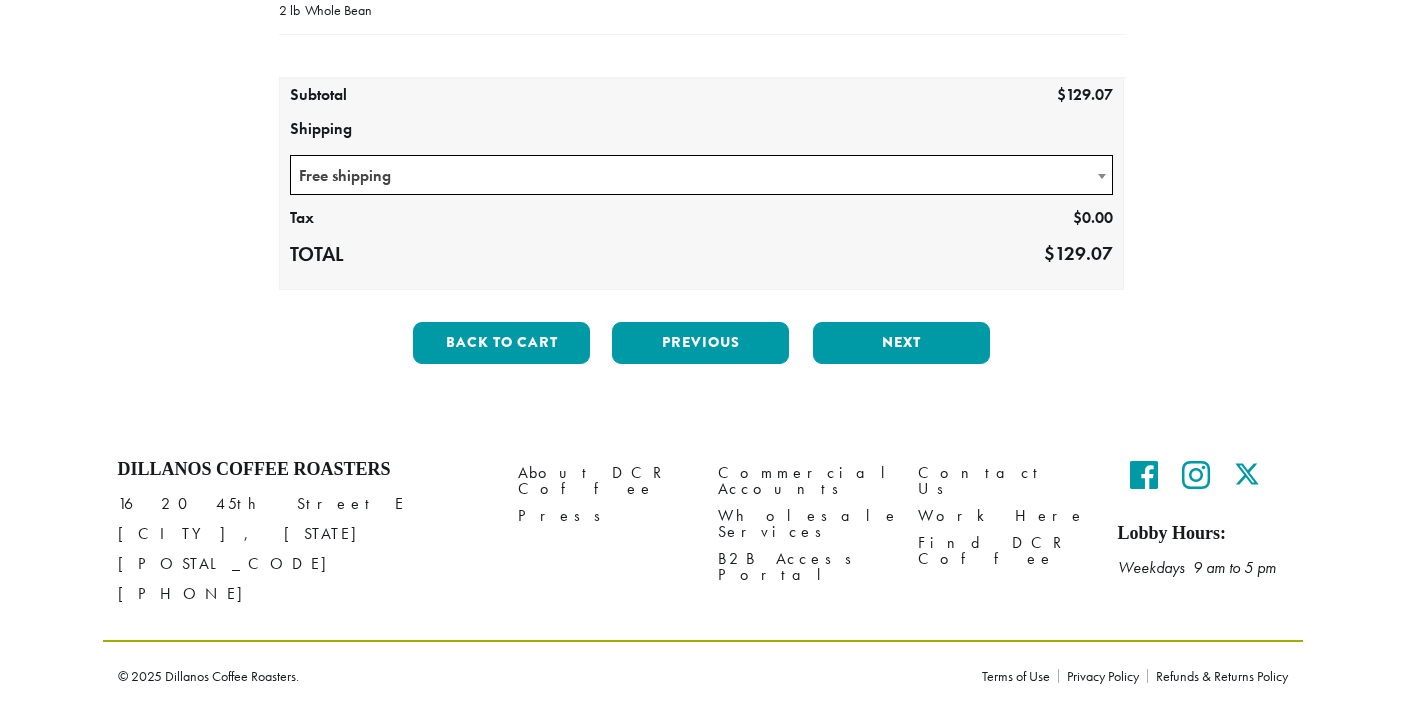 scroll, scrollTop: 681, scrollLeft: 0, axis: vertical 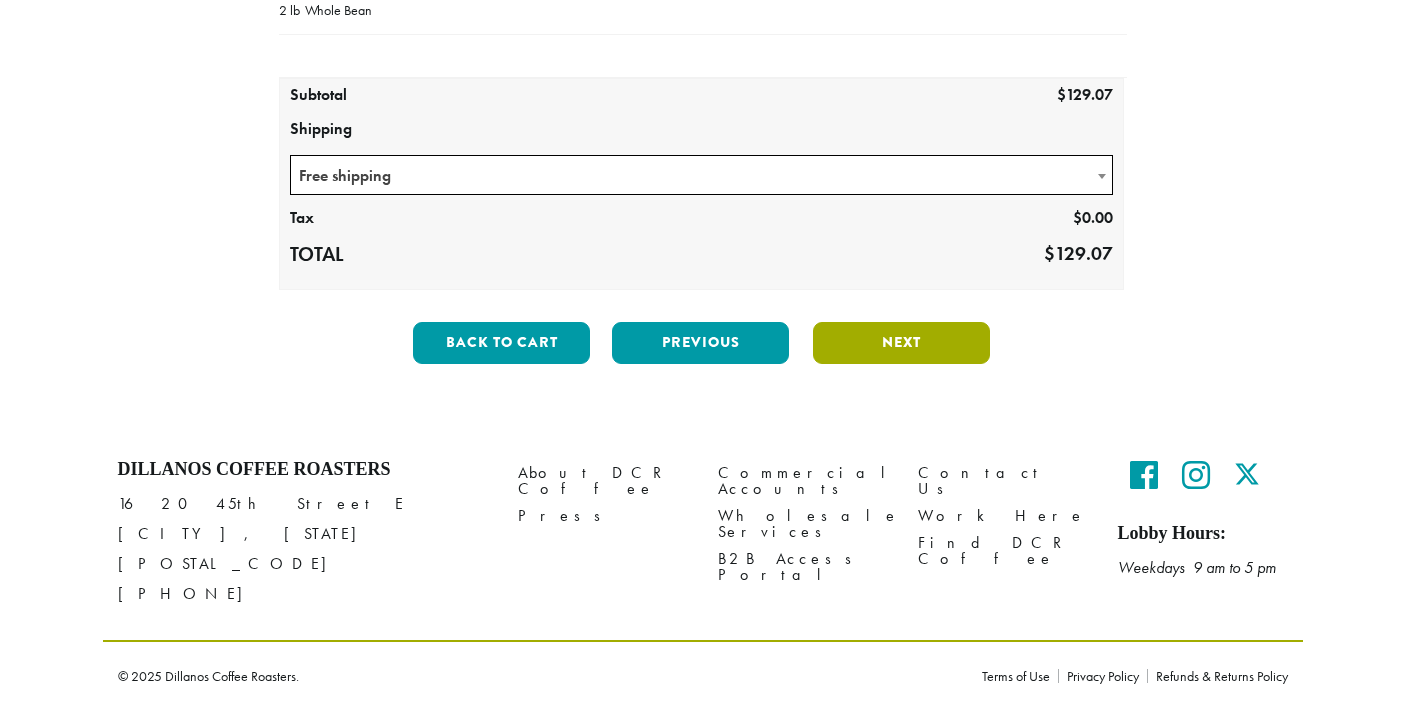 click on "Next" at bounding box center (901, 343) 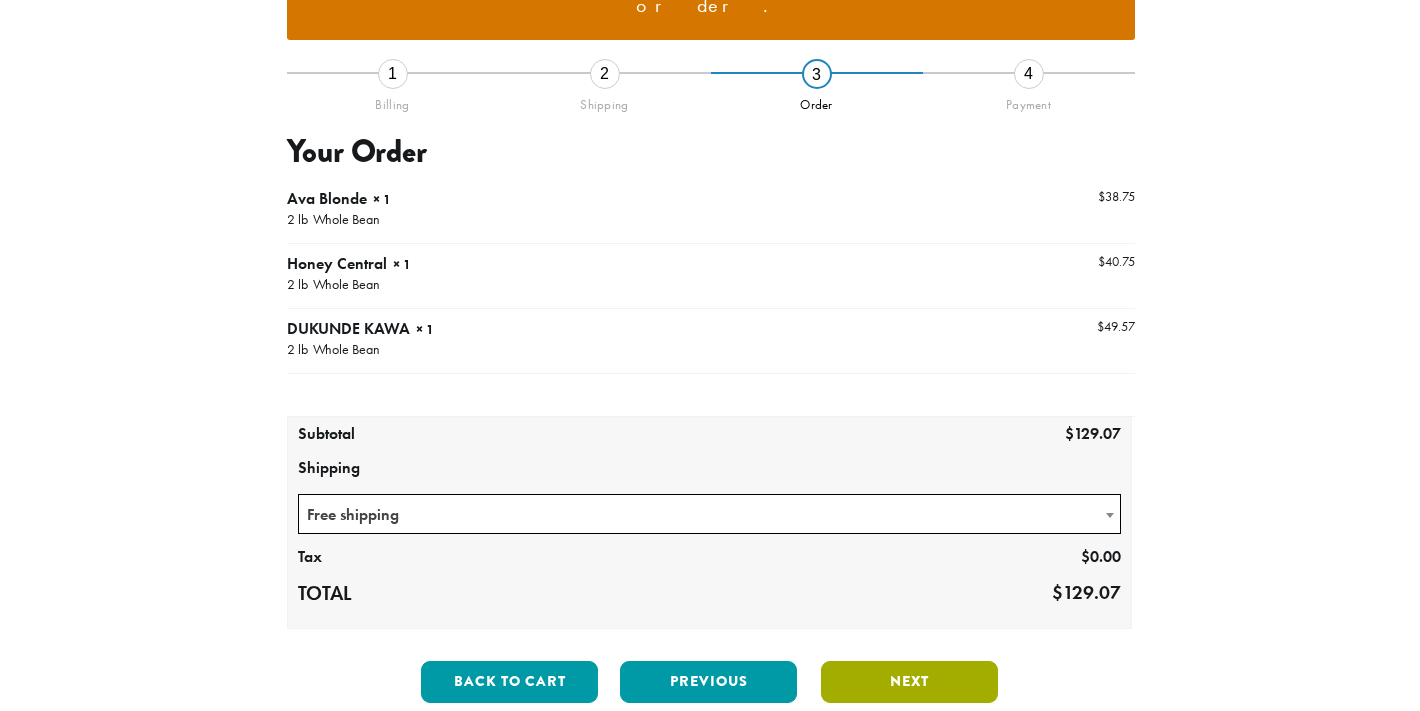 scroll, scrollTop: 287, scrollLeft: 0, axis: vertical 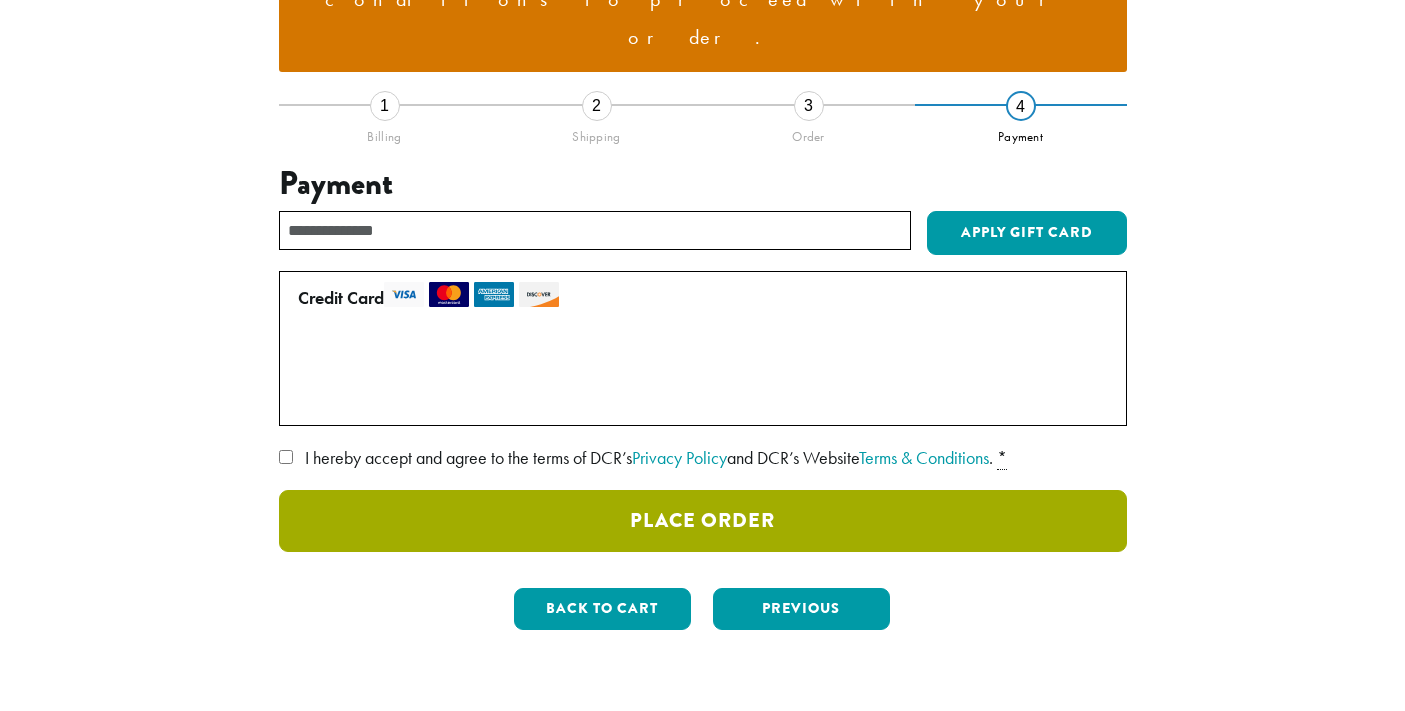 click on "Place Order" at bounding box center (703, 521) 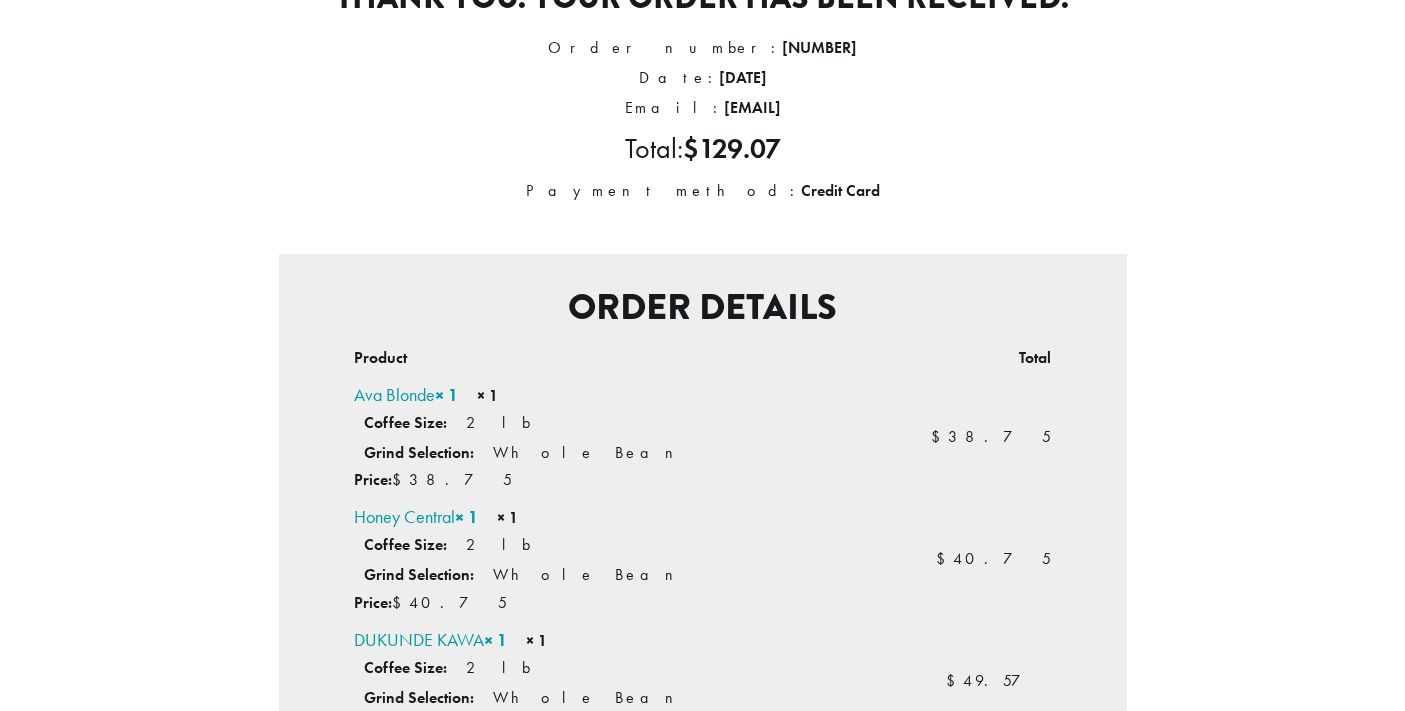 scroll, scrollTop: 0, scrollLeft: 0, axis: both 